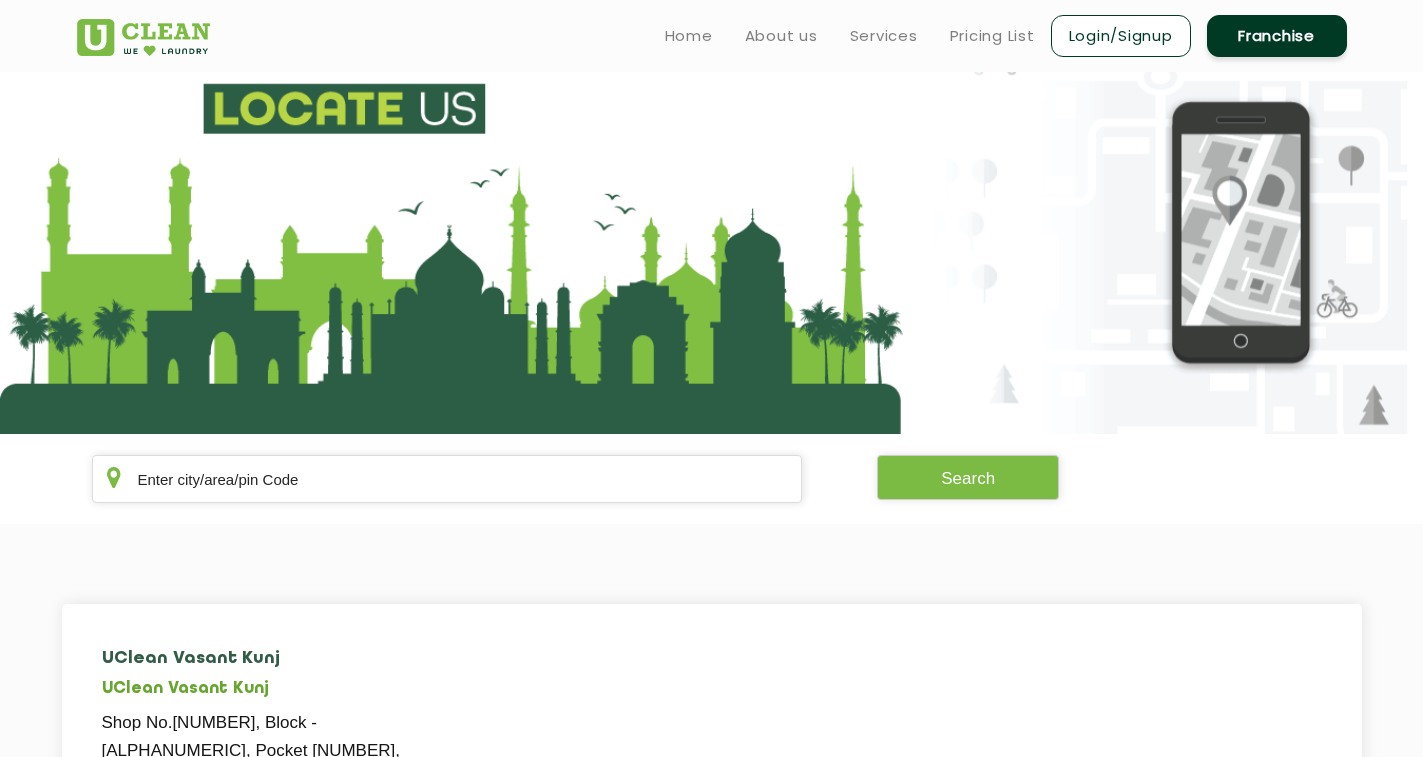 scroll, scrollTop: 0, scrollLeft: 0, axis: both 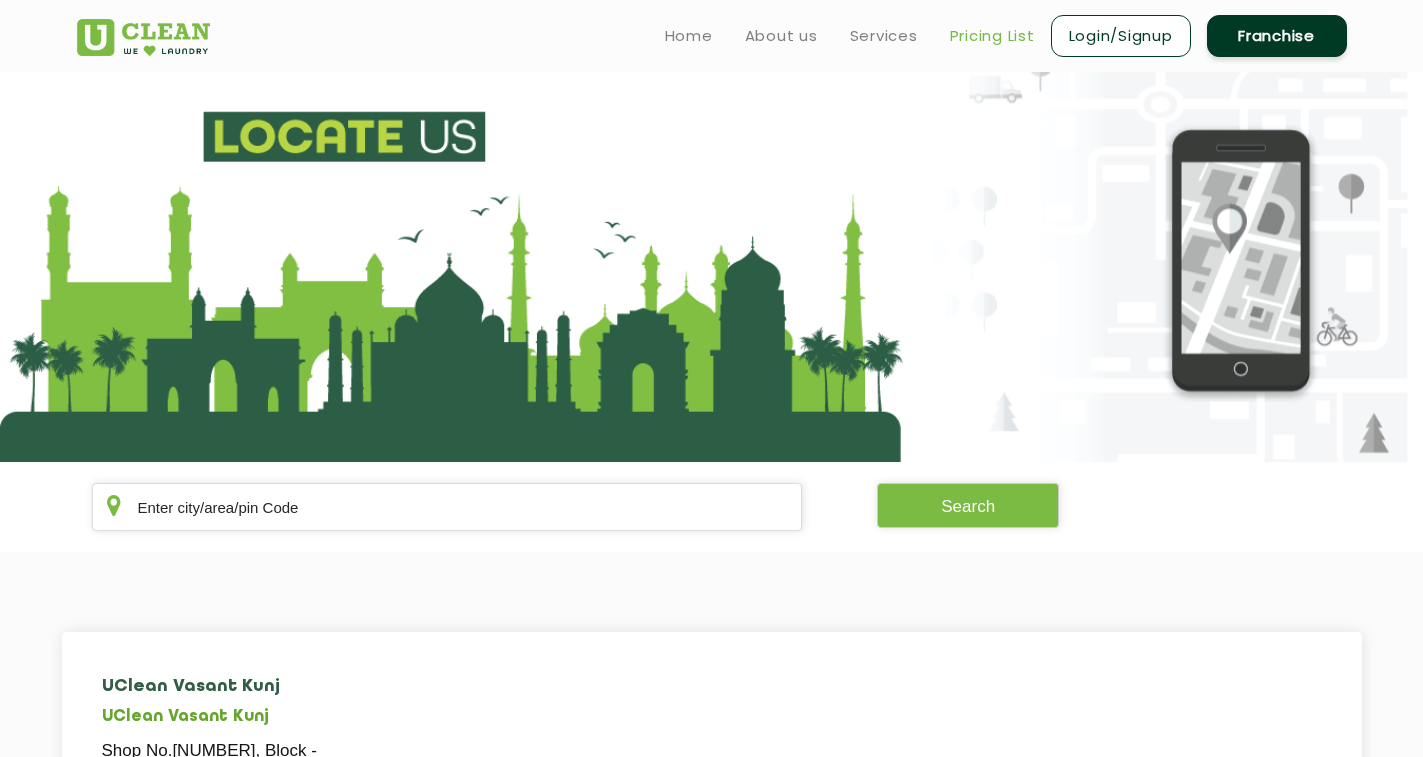 click on "Pricing List" at bounding box center [992, 36] 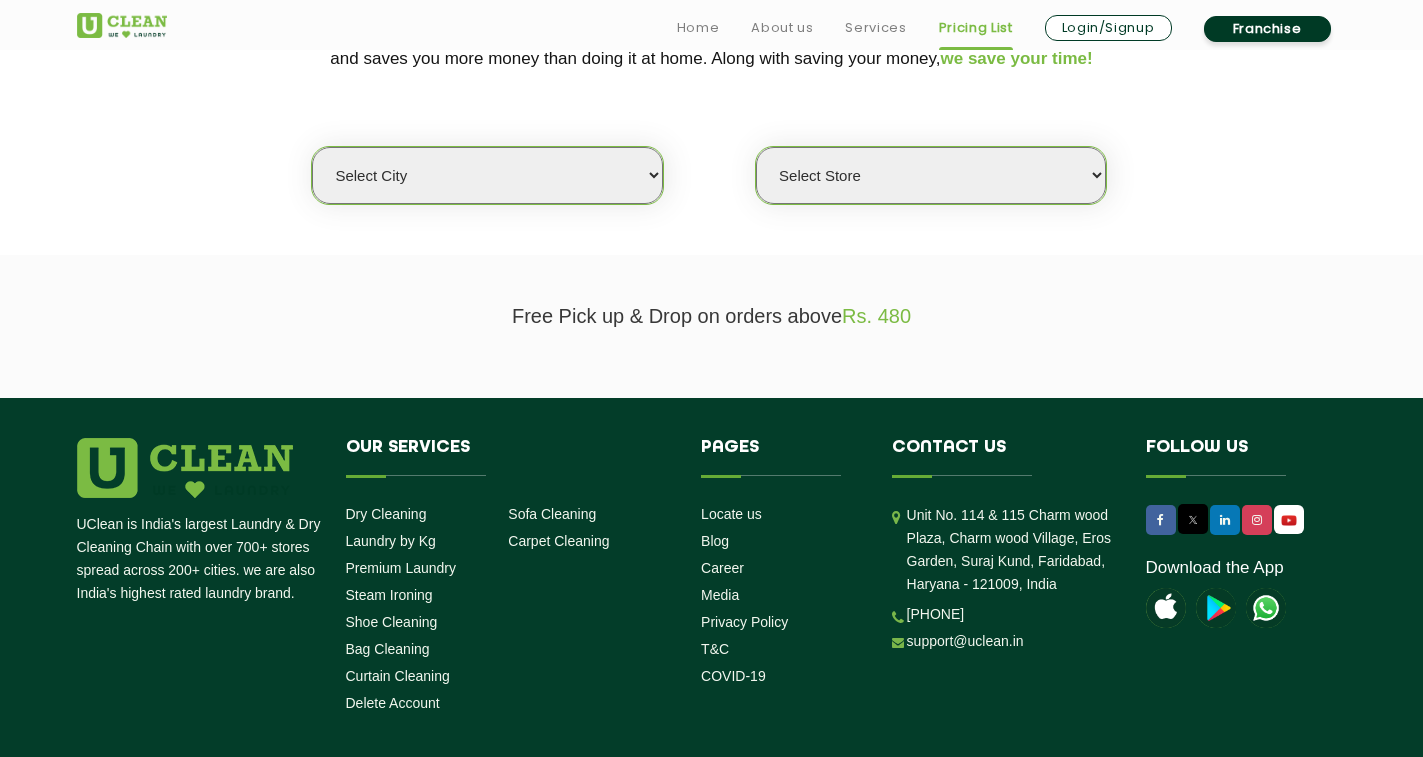 scroll, scrollTop: 500, scrollLeft: 0, axis: vertical 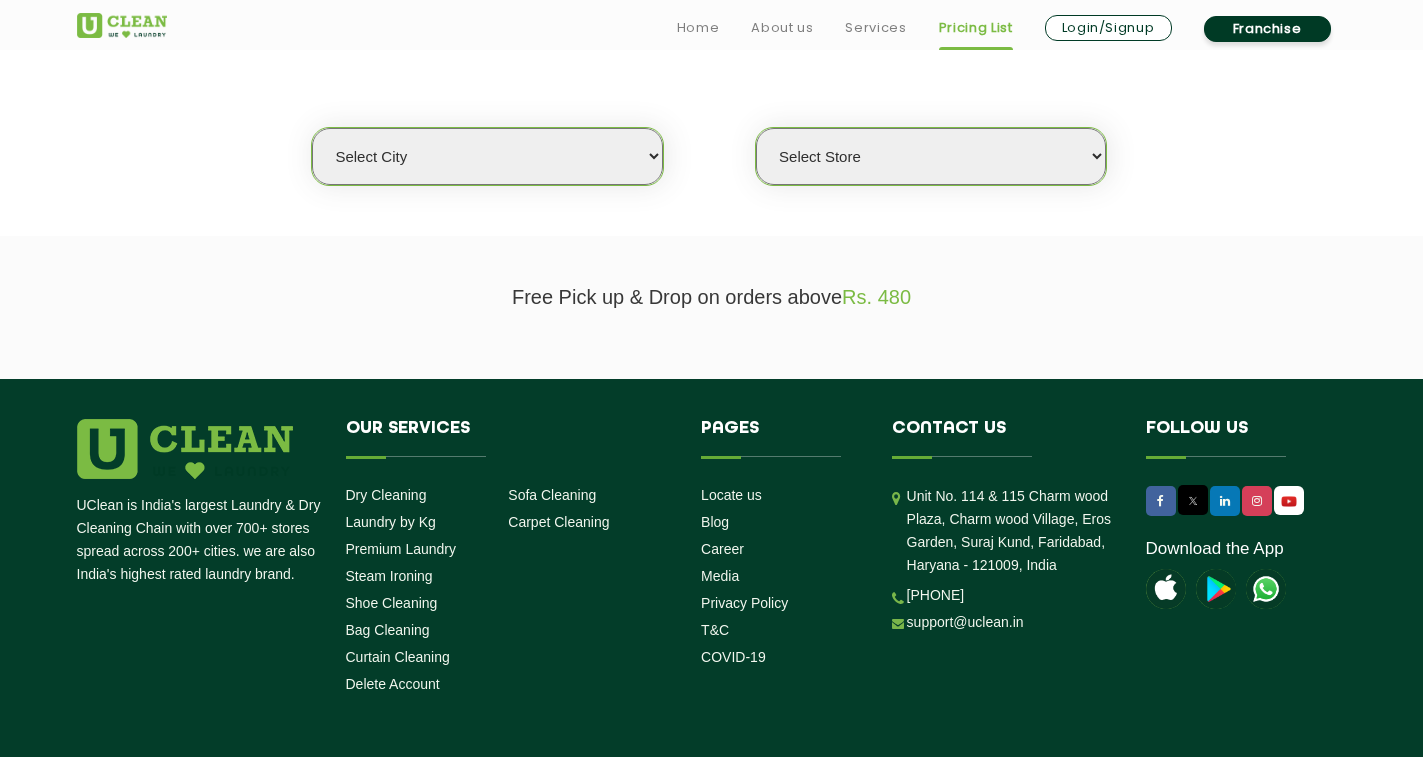 click on "Select city Aalo Agartala Agra Ahmedabad Akola Aligarh Alwar - UClean Select Amravati Aurangabad Ayodhya Bahadurgarh Bahraich Baleswar Baramulla Bareilly Barmer Barpeta Bathinda Belgaum Bengaluru Berhampur Bettiah Bhagalpur Bhilwara Bhiwadi Bhopal Bhubaneshwar Bidar Bikaner Bilaspur Bokaro Bongaigaon Chandigarh Chennai Chitrakoot Cochin Coimbatore Cooch Behar Coonoor Daman Danapur Darrang Daudnagar Dehradun Delhi Deoghar Dhanbad Dharwad Dhule Dibrugarh Digboi Dimapur Dindigul Duliajan Ellenabad Erode Faridabad Gandhidham Gandhinagar Garia Ghaziabad Goa Gohana Golaghat Gonda Gorakhpur Gurugram Guwahati Gwalior Haldwani Hamirpur Hanumangarh Haridwar Hingoli Hojai Howrah Hubli Hyderabad Imphal Indore Itanagar Jagdalpur Jagraon Jaipur Jaipur - Select Jammu Jamshedpur Jehanabad Jhansi Jodhpur Jorhat Kaithal Kakinada Kanpur Kargil Karimganj Kathmandu Kharupetia Khopoli Kochi Kohima Kokapet Kokrajhar Kolhapur Kolkata Kota - Select Kotdwar Krishnanagar Kundli Kurnool Latur Leh Longding Lower Subansiri Lucknow Madurai" at bounding box center [487, 156] 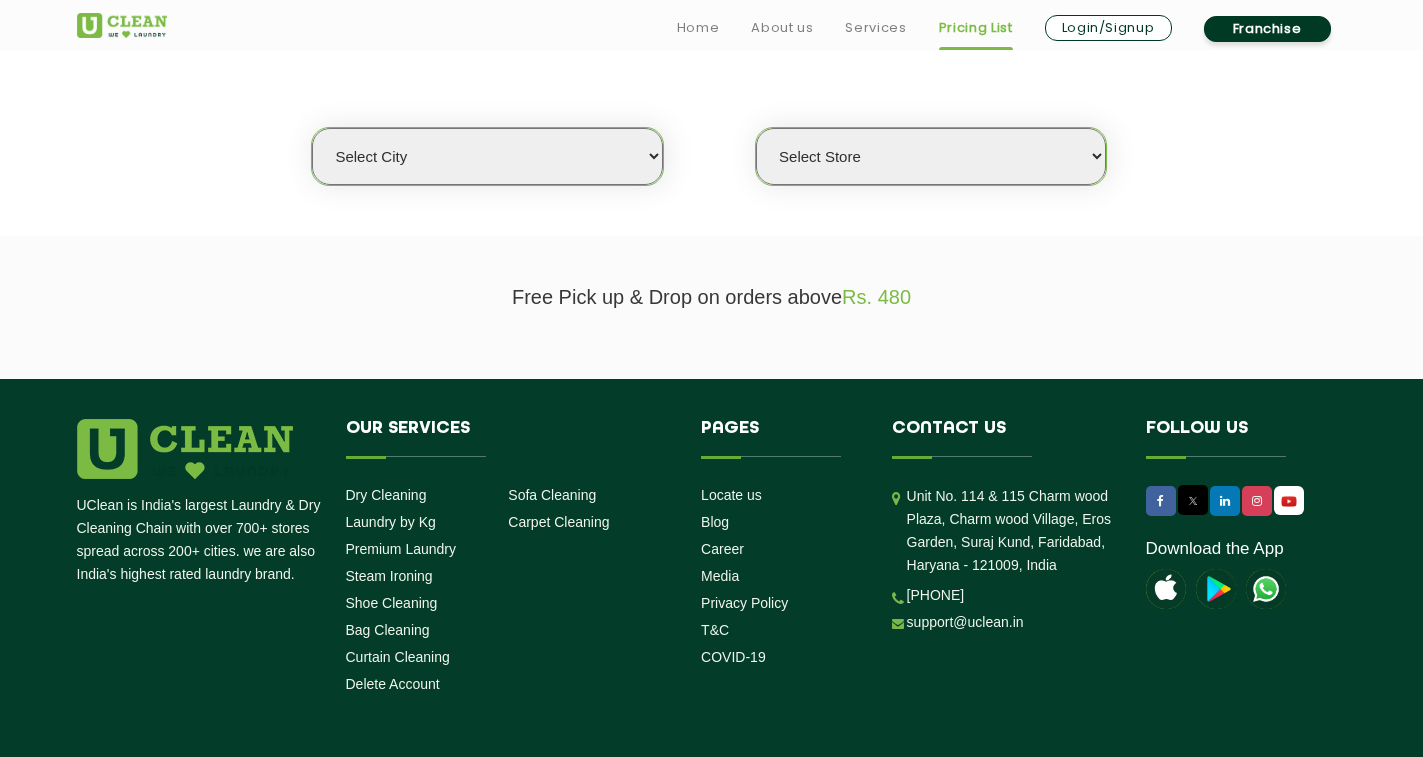 click on "Select Store" at bounding box center [931, 156] 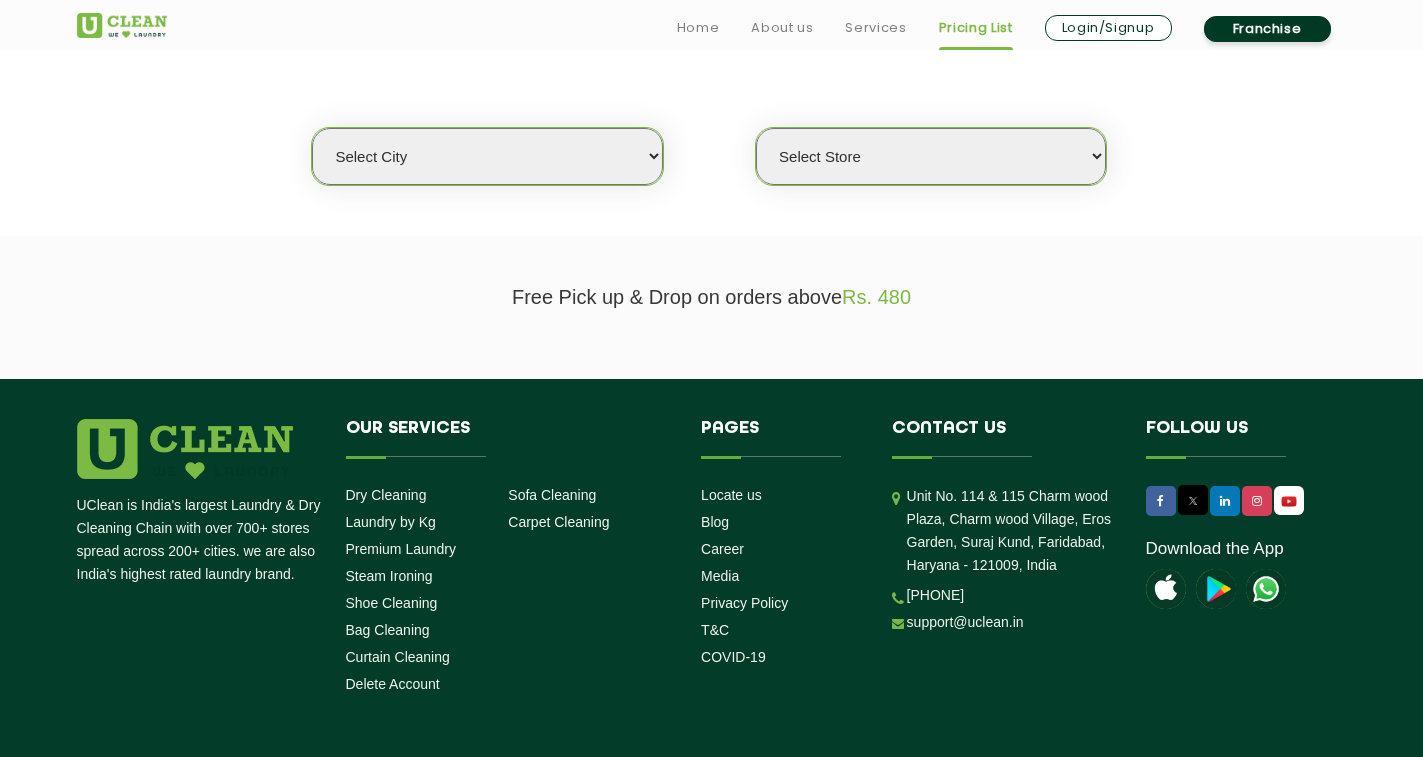 click on "Select city Aalo Agartala Agra Ahmedabad Akola Aligarh Alwar - UClean Select Amravati Aurangabad Ayodhya Bahadurgarh Bahraich Baleswar Baramulla Bareilly Barmer Barpeta Bathinda Belgaum Bengaluru Berhampur Bettiah Bhagalpur Bhilwara Bhiwadi Bhopal Bhubaneshwar Bidar Bikaner Bilaspur Bokaro Bongaigaon Chandigarh Chennai Chitrakoot Cochin Coimbatore Cooch Behar Coonoor Daman Danapur Darrang Daudnagar Dehradun Delhi Deoghar Dhanbad Dharwad Dhule Dibrugarh Digboi Dimapur Dindigul Duliajan Ellenabad Erode Faridabad Gandhidham Gandhinagar Garia Ghaziabad Goa Gohana Golaghat Gonda Gorakhpur Gurugram Guwahati Gwalior Haldwani Hamirpur Hanumangarh Haridwar Hingoli Hojai Howrah Hubli Hyderabad Imphal Indore Itanagar Jagdalpur Jagraon Jaipur Jaipur - Select Jammu Jamshedpur Jehanabad Jhansi Jodhpur Jorhat Kaithal Kakinada Kanpur Kargil Karimganj Kathmandu Kharupetia Khopoli Kochi Kohima Kokapet Kokrajhar Kolhapur Kolkata Kota - Select Kotdwar Krishnanagar Kundli Kurnool Latur Leh Longding Lower Subansiri Lucknow Madurai" at bounding box center [487, 156] 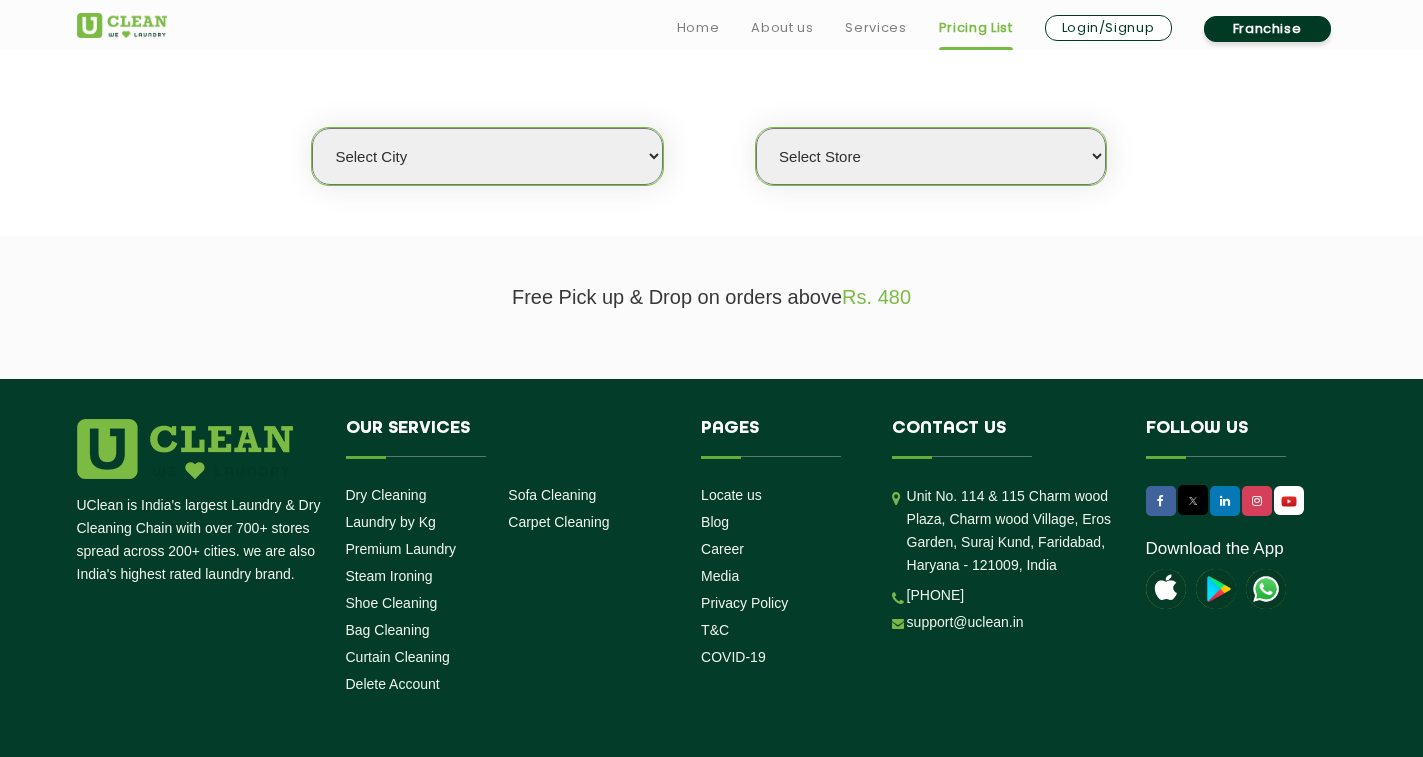 select on "16" 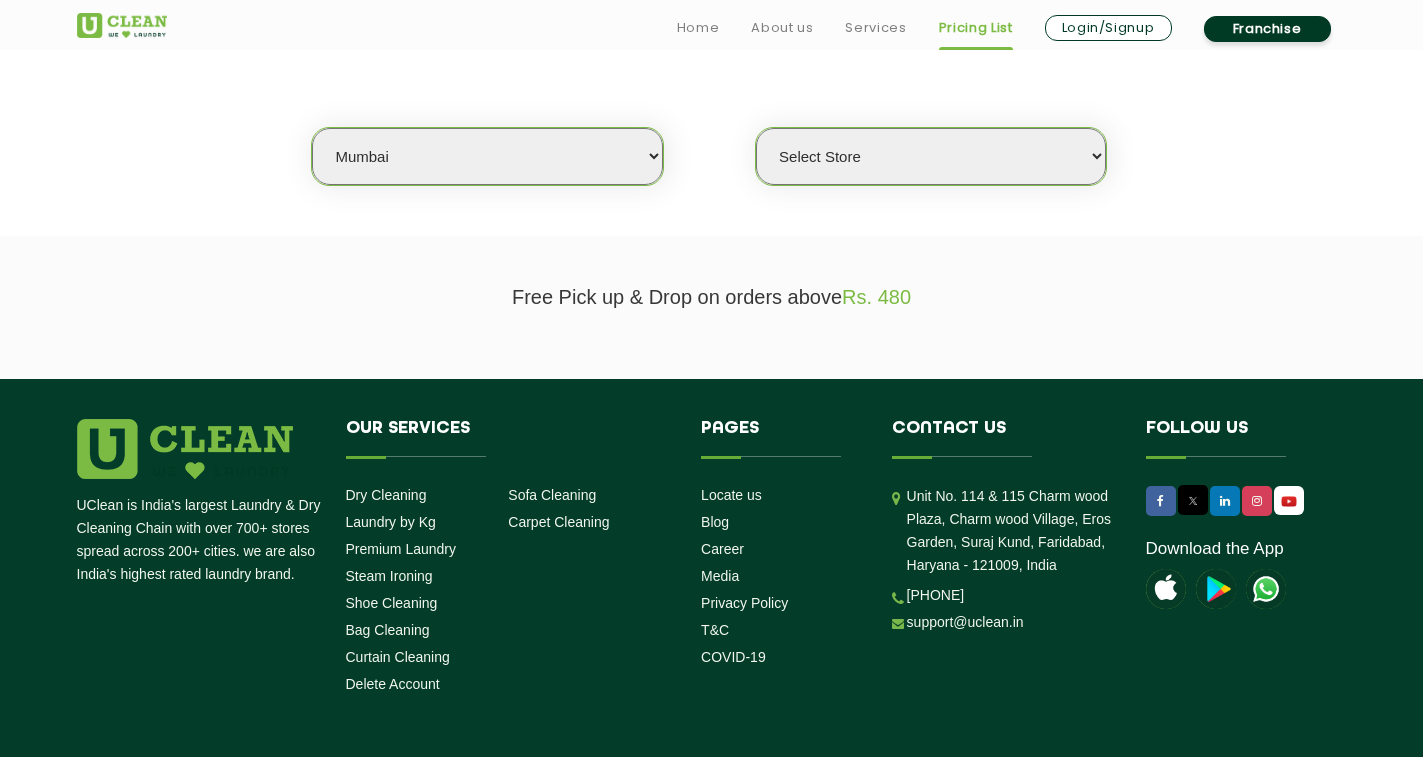 click on "Select city Aalo Agartala Agra Ahmedabad Akola Aligarh Alwar - UClean Select Amravati Aurangabad Ayodhya Bahadurgarh Bahraich Baleswar Baramulla Bareilly Barmer Barpeta Bathinda Belgaum Bengaluru Berhampur Bettiah Bhagalpur Bhilwara Bhiwadi Bhopal Bhubaneshwar Bidar Bikaner Bilaspur Bokaro Bongaigaon Chandigarh Chennai Chitrakoot Cochin Coimbatore Cooch Behar Coonoor Daman Danapur Darrang Daudnagar Dehradun Delhi Deoghar Dhanbad Dharwad Dhule Dibrugarh Digboi Dimapur Dindigul Duliajan Ellenabad Erode Faridabad Gandhidham Gandhinagar Garia Ghaziabad Goa Gohana Golaghat Gonda Gorakhpur Gurugram Guwahati Gwalior Haldwani Hamirpur Hanumangarh Haridwar Hingoli Hojai Howrah Hubli Hyderabad Imphal Indore Itanagar Jagdalpur Jagraon Jaipur Jaipur - Select Jammu Jamshedpur Jehanabad Jhansi Jodhpur Jorhat Kaithal Kakinada Kanpur Kargil Karimganj Kathmandu Kharupetia Khopoli Kochi Kohima Kokapet Kokrajhar Kolhapur Kolkata Kota - Select Kotdwar Krishnanagar Kundli Kurnool Latur Leh Longding Lower Subansiri Lucknow Madurai" at bounding box center (487, 156) 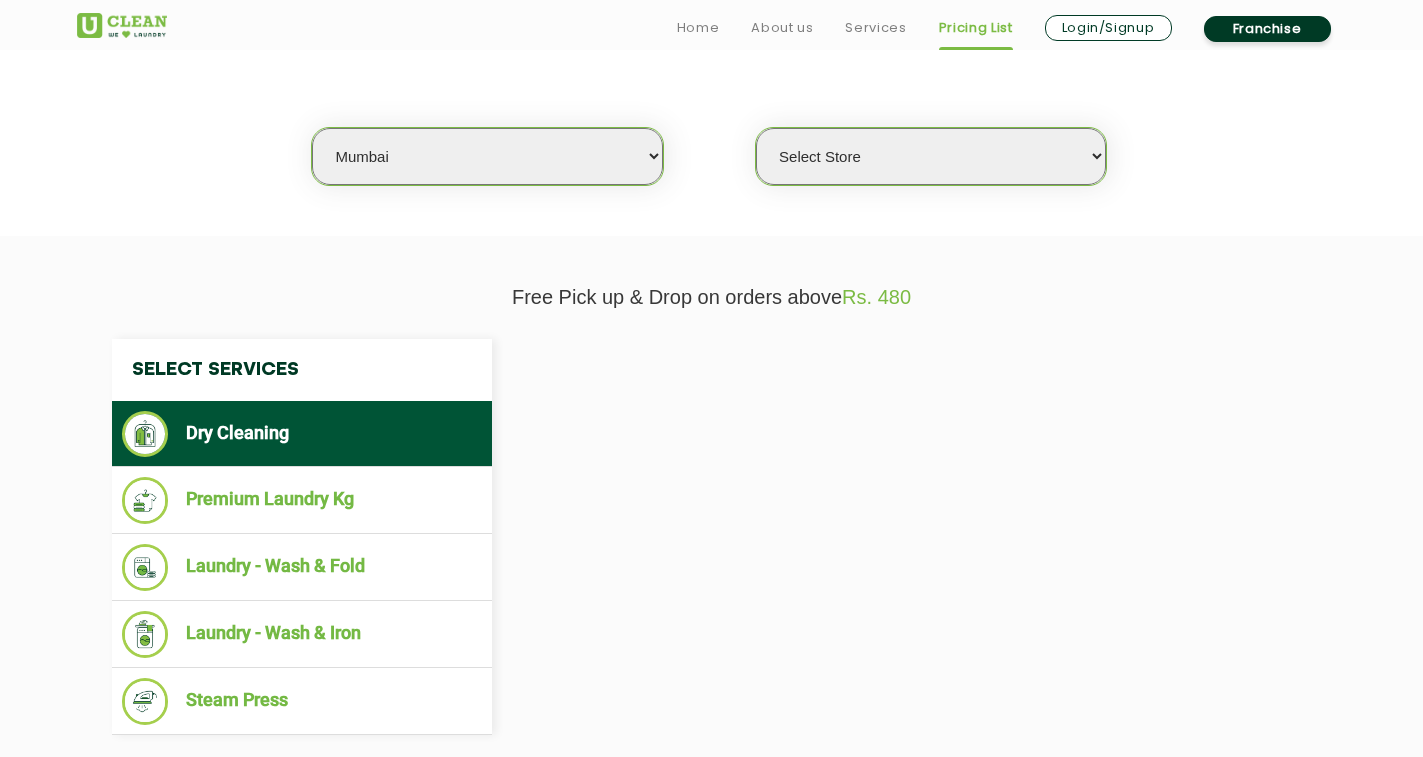 select on "0" 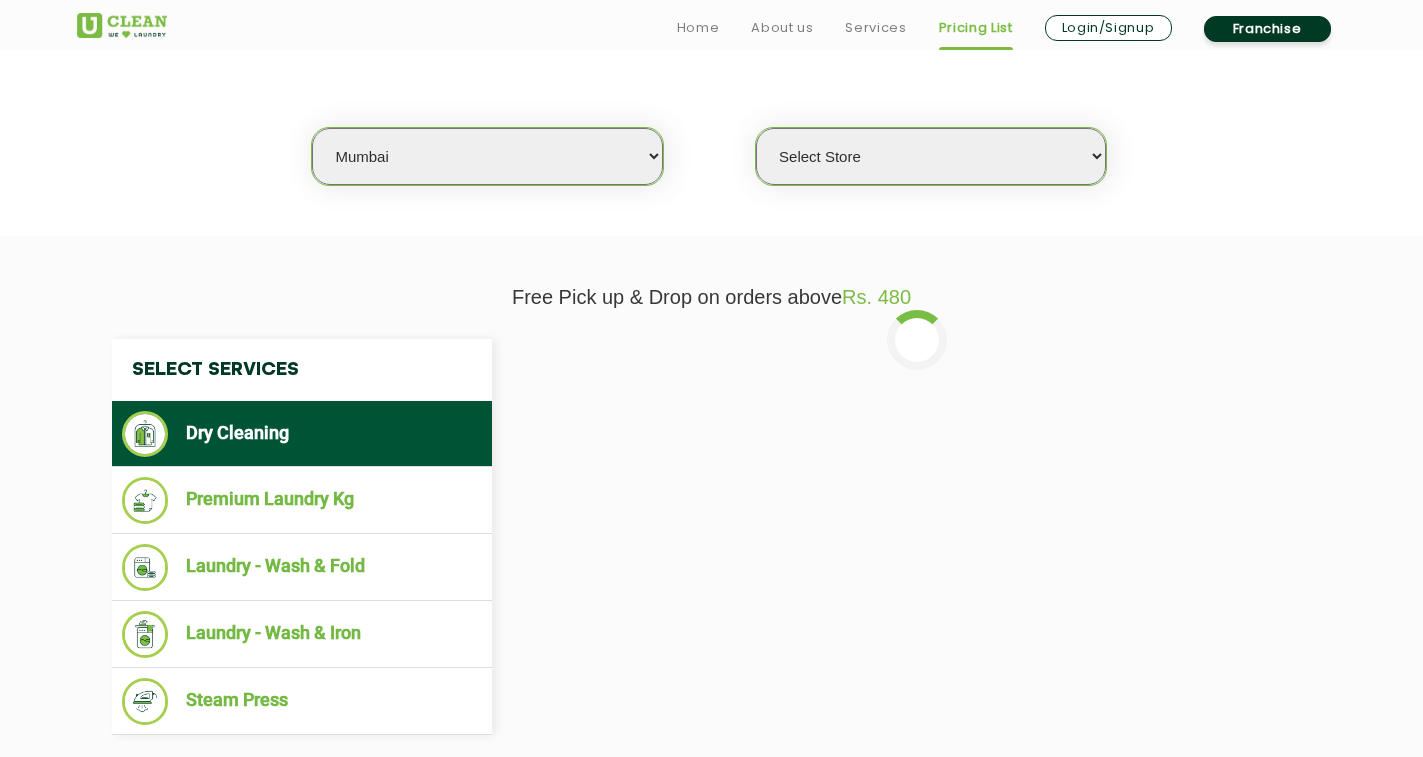 click on "Select Store UClean Powai UClean Deonar UClean LBS Marg UClean Chembur UClean Worli UClean Kandivali East UClean Mira Road UClean Vile Parle & Juhu UClean Andheri West UClean Thane West UClean Mulund West" at bounding box center [931, 156] 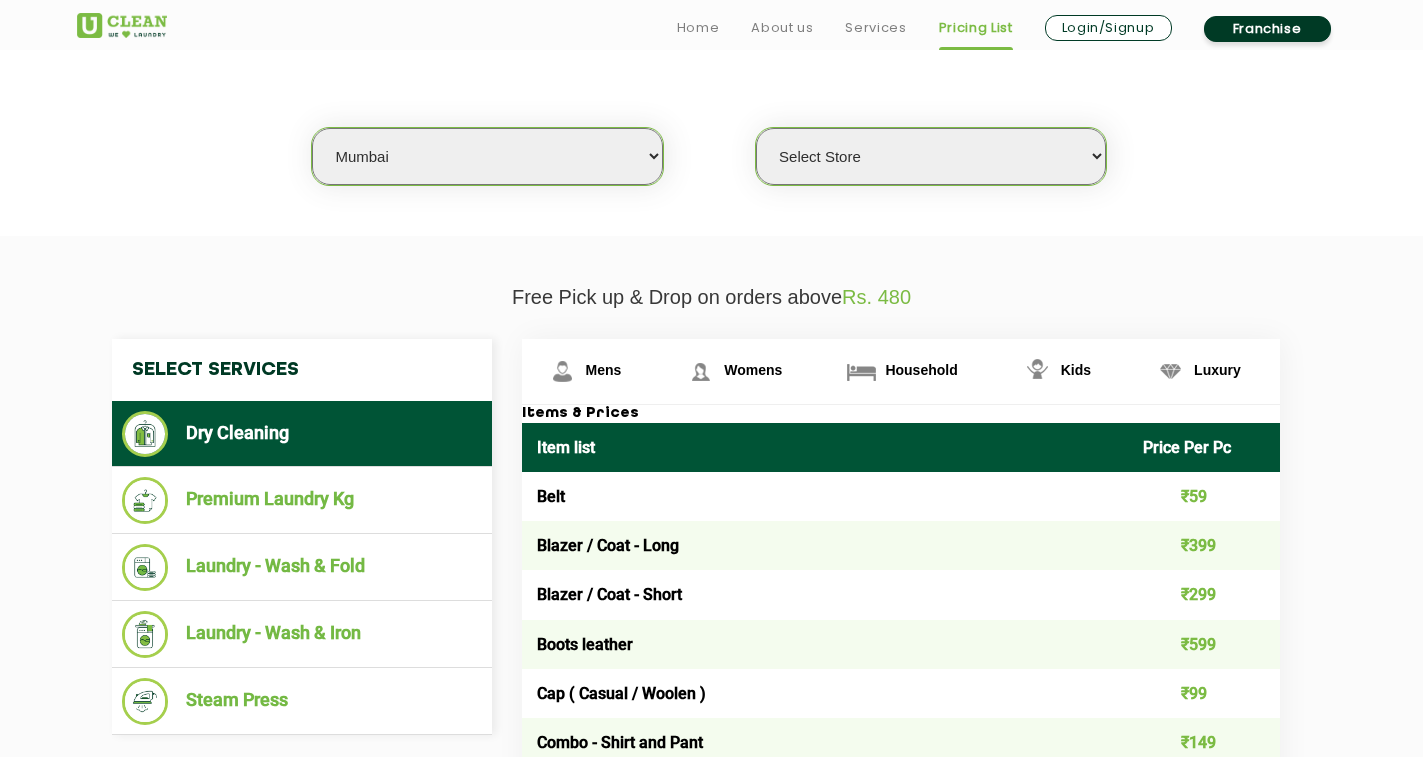 click on "Select city Aalo Agartala Agra Ahmedabad Akola Aligarh Alwar - UClean Select Amravati Aurangabad Ayodhya Bahadurgarh Bahraich Baleswar Baramulla Bareilly Barmer Barpeta Bathinda Belgaum Bengaluru Berhampur Bettiah Bhagalpur Bhilwara Bhiwadi Bhopal Bhubaneshwar Bidar Bikaner Bilaspur Bokaro Bongaigaon Chandigarh Chennai Chitrakoot Cochin Coimbatore Cooch Behar Coonoor Daman Danapur Darrang Daudnagar Dehradun Delhi Deoghar Dhanbad Dharwad Dhule Dibrugarh Digboi Dimapur Dindigul Duliajan Ellenabad Erode Faridabad Gandhidham Gandhinagar Garia Ghaziabad Goa Gohana Golaghat Gonda Gorakhpur Gurugram Guwahati Gwalior Haldwani Hamirpur Hanumangarh Haridwar Hingoli Hojai Howrah Hubli Hyderabad Imphal Indore Itanagar Jagdalpur Jagraon Jaipur Jaipur - Select Jammu Jamshedpur Jehanabad Jhansi Jodhpur Jorhat Kaithal Kakinada Kanpur Kargil Karimganj Kathmandu Kharupetia Khopoli Kochi Kohima Kokapet Kokrajhar Kolhapur Kolkata Kota - Select Kotdwar Krishnanagar Kundli Kurnool Latur Leh Longding Lower Subansiri Lucknow Madurai" at bounding box center [487, 156] 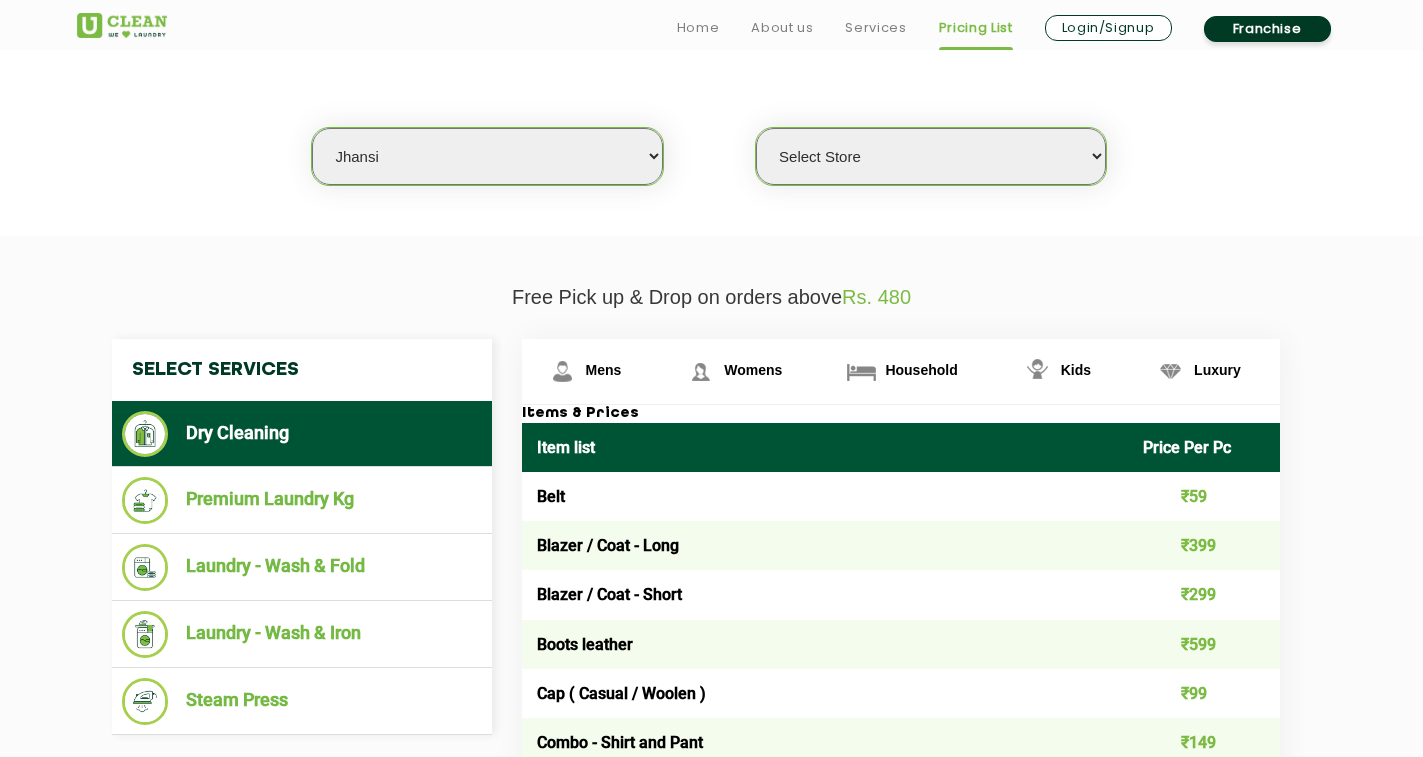 click on "Select city Aalo Agartala Agra Ahmedabad Akola Aligarh Alwar - UClean Select Amravati Aurangabad Ayodhya Bahadurgarh Bahraich Baleswar Baramulla Bareilly Barmer Barpeta Bathinda Belgaum Bengaluru Berhampur Bettiah Bhagalpur Bhilwara Bhiwadi Bhopal Bhubaneshwar Bidar Bikaner Bilaspur Bokaro Bongaigaon Chandigarh Chennai Chitrakoot Cochin Coimbatore Cooch Behar Coonoor Daman Danapur Darrang Daudnagar Dehradun Delhi Deoghar Dhanbad Dharwad Dhule Dibrugarh Digboi Dimapur Dindigul Duliajan Ellenabad Erode Faridabad Gandhidham Gandhinagar Garia Ghaziabad Goa Gohana Golaghat Gonda Gorakhpur Gurugram Guwahati Gwalior Haldwani Hamirpur Hanumangarh Haridwar Hingoli Hojai Howrah Hubli Hyderabad Imphal Indore Itanagar Jagdalpur Jagraon Jaipur Jaipur - Select Jammu Jamshedpur Jehanabad Jhansi Jodhpur Jorhat Kaithal Kakinada Kanpur Kargil Karimganj Kathmandu Kharupetia Khopoli Kochi Kohima Kokapet Kokrajhar Kolhapur Kolkata Kota - Select Kotdwar Krishnanagar Kundli Kurnool Latur Leh Longding Lower Subansiri Lucknow Madurai" at bounding box center [487, 156] 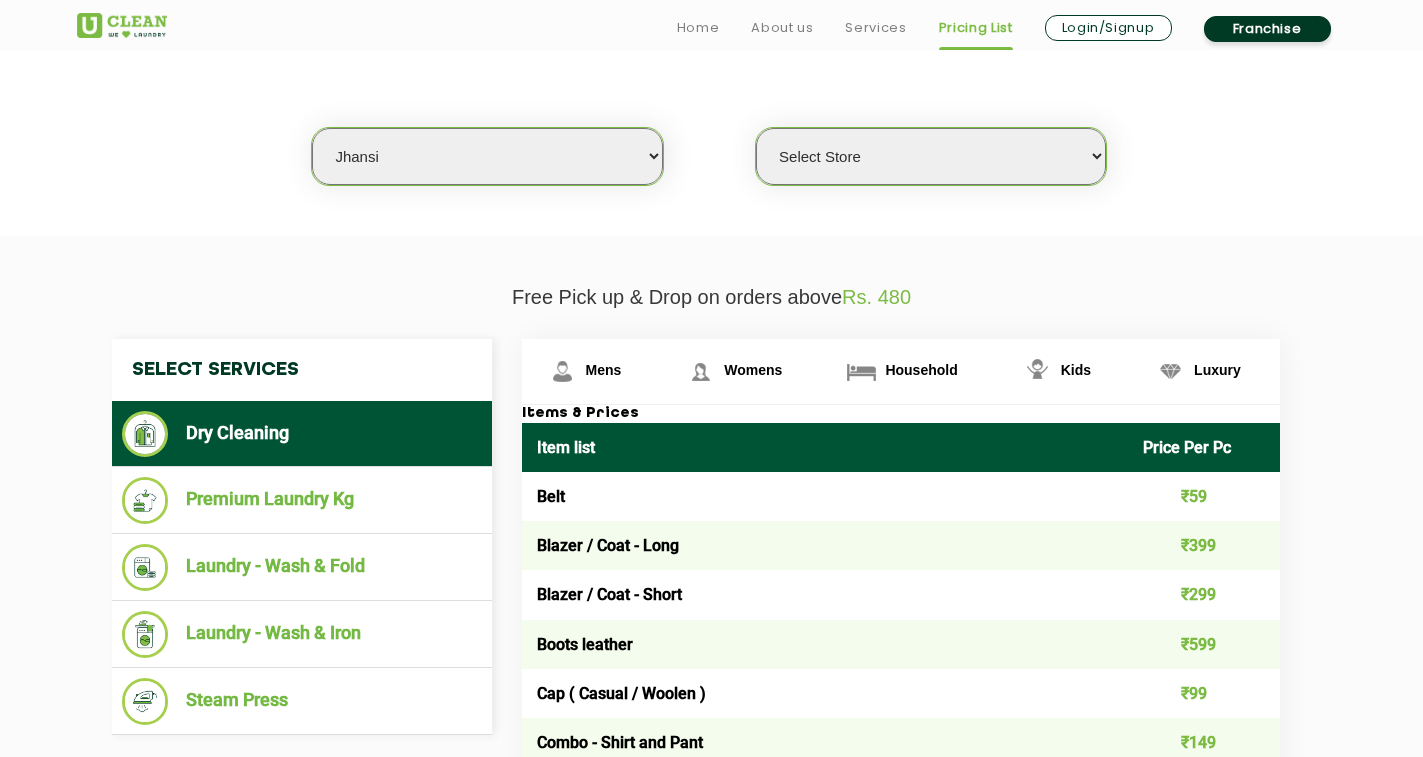 select on "0" 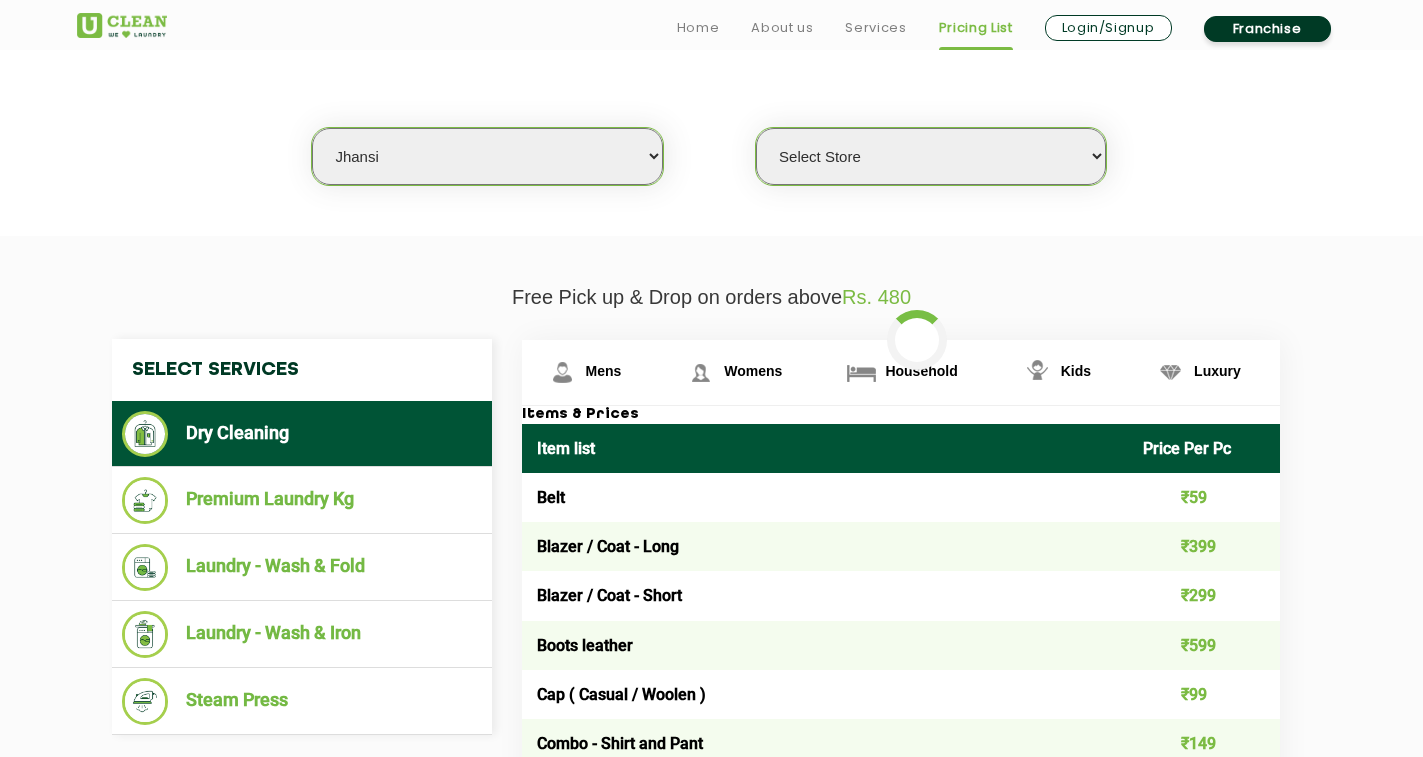 click on "[STORE] [AREA]" at bounding box center (931, 156) 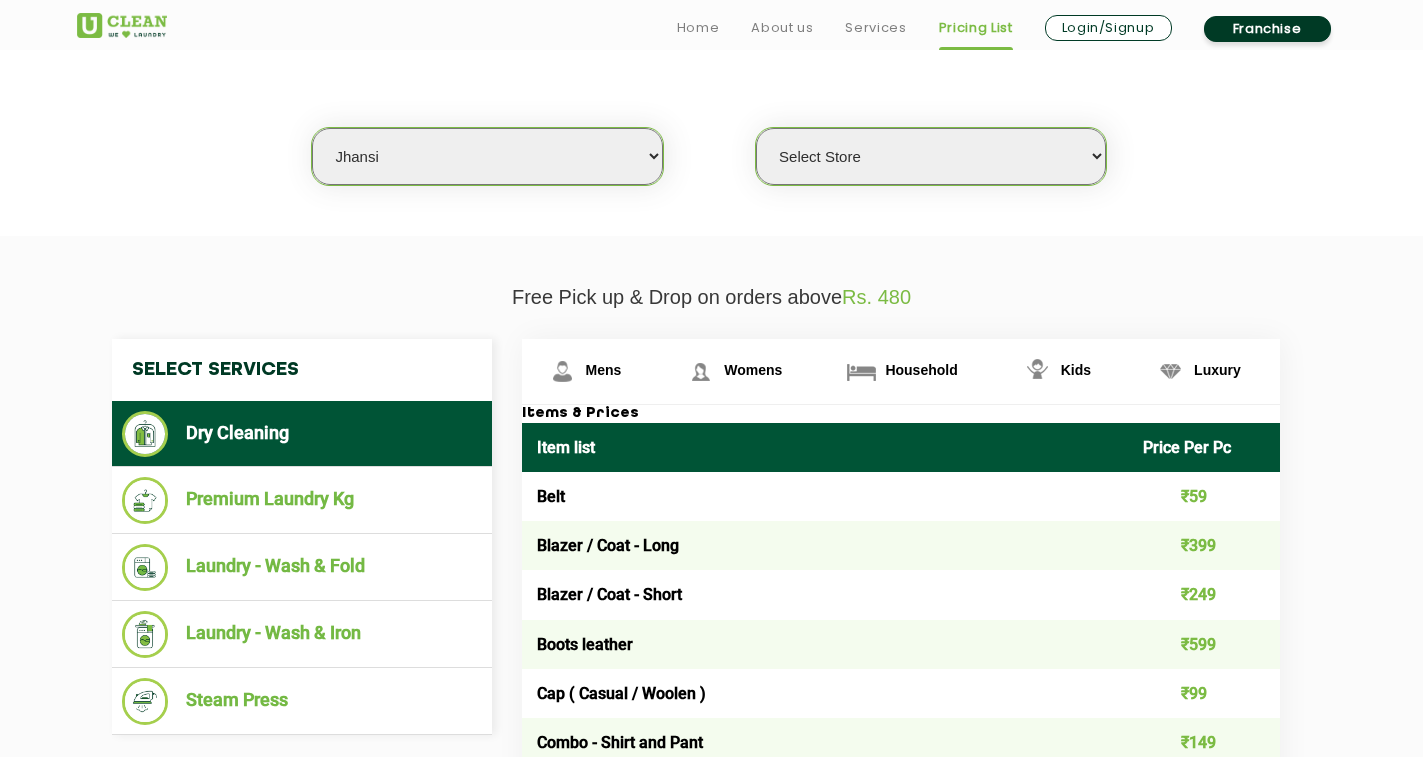 click on "Select city Aalo Agartala Agra Ahmedabad Akola Aligarh Alwar - UClean Select Amravati Aurangabad Ayodhya Bahadurgarh Bahraich Baleswar Baramulla Bareilly Barmer Barpeta Bathinda Belgaum Bengaluru Berhampur Bettiah Bhagalpur Bhilwara Bhiwadi Bhopal Bhubaneshwar Bidar Bikaner Bilaspur Bokaro Bongaigaon Chandigarh Chennai Chitrakoot Cochin Coimbatore Cooch Behar Coonoor Daman Danapur Darrang Daudnagar Dehradun Delhi Deoghar Dhanbad Dharwad Dhule Dibrugarh Digboi Dimapur Dindigul Duliajan Ellenabad Erode Faridabad Gandhidham Gandhinagar Garia Ghaziabad Goa Gohana Golaghat Gonda Gorakhpur Gurugram Guwahati Gwalior Haldwani Hamirpur Hanumangarh Haridwar Hingoli Hojai Howrah Hubli Hyderabad Imphal Indore Itanagar Jagdalpur Jagraon Jaipur Jaipur - Select Jammu Jamshedpur Jehanabad Jhansi Jodhpur Jorhat Kaithal Kakinada Kanpur Kargil Karimganj Kathmandu Kharupetia Khopoli Kochi Kohima Kokapet Kokrajhar Kolhapur Kolkata Kota - Select Kotdwar Krishnanagar Kundli Kurnool Latur Leh Longding Lower Subansiri Lucknow Madurai" at bounding box center [487, 156] 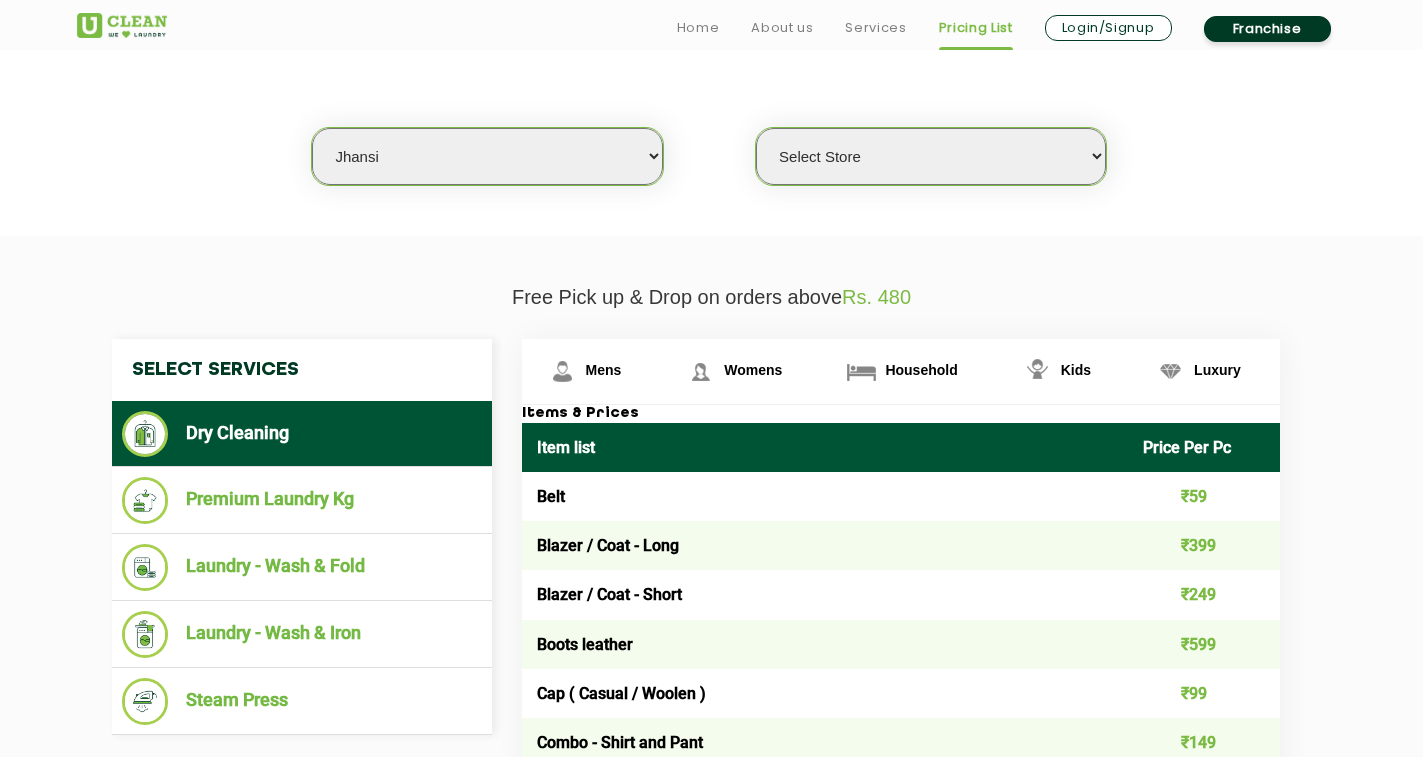 select on "147" 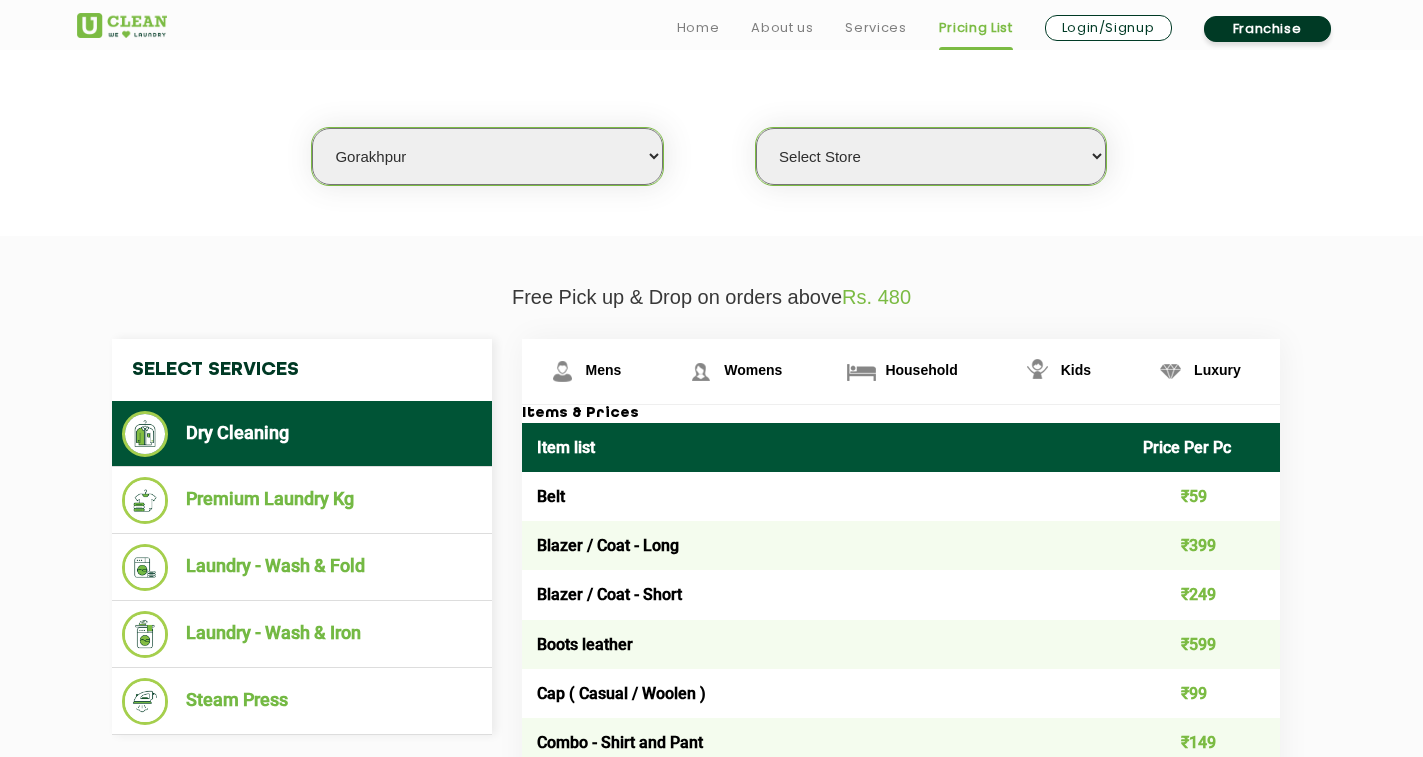 click on "Select city Aalo Agartala Agra Ahmedabad Akola Aligarh Alwar - UClean Select Amravati Aurangabad Ayodhya Bahadurgarh Bahraich Baleswar Baramulla Bareilly Barmer Barpeta Bathinda Belgaum Bengaluru Berhampur Bettiah Bhagalpur Bhilwara Bhiwadi Bhopal Bhubaneshwar Bidar Bikaner Bilaspur Bokaro Bongaigaon Chandigarh Chennai Chitrakoot Cochin Coimbatore Cooch Behar Coonoor Daman Danapur Darrang Daudnagar Dehradun Delhi Deoghar Dhanbad Dharwad Dhule Dibrugarh Digboi Dimapur Dindigul Duliajan Ellenabad Erode Faridabad Gandhidham Gandhinagar Garia Ghaziabad Goa Gohana Golaghat Gonda Gorakhpur Gurugram Guwahati Gwalior Haldwani Hamirpur Hanumangarh Haridwar Hingoli Hojai Howrah Hubli Hyderabad Imphal Indore Itanagar Jagdalpur Jagraon Jaipur Jaipur - Select Jammu Jamshedpur Jehanabad Jhansi Jodhpur Jorhat Kaithal Kakinada Kanpur Kargil Karimganj Kathmandu Kharupetia Khopoli Kochi Kohima Kokapet Kokrajhar Kolhapur Kolkata Kota - Select Kotdwar Krishnanagar Kundli Kurnool Latur Leh Longding Lower Subansiri Lucknow Madurai" at bounding box center [487, 156] 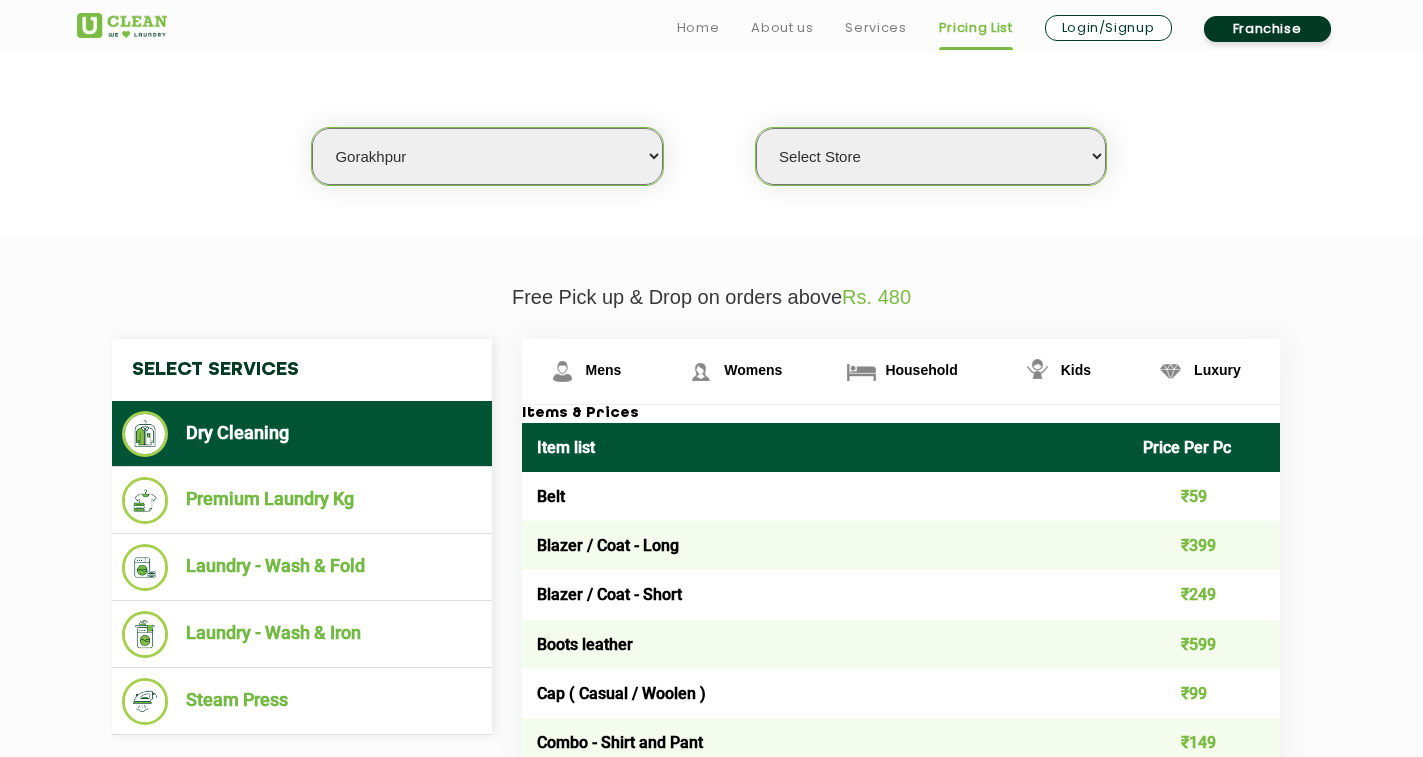 select on "0" 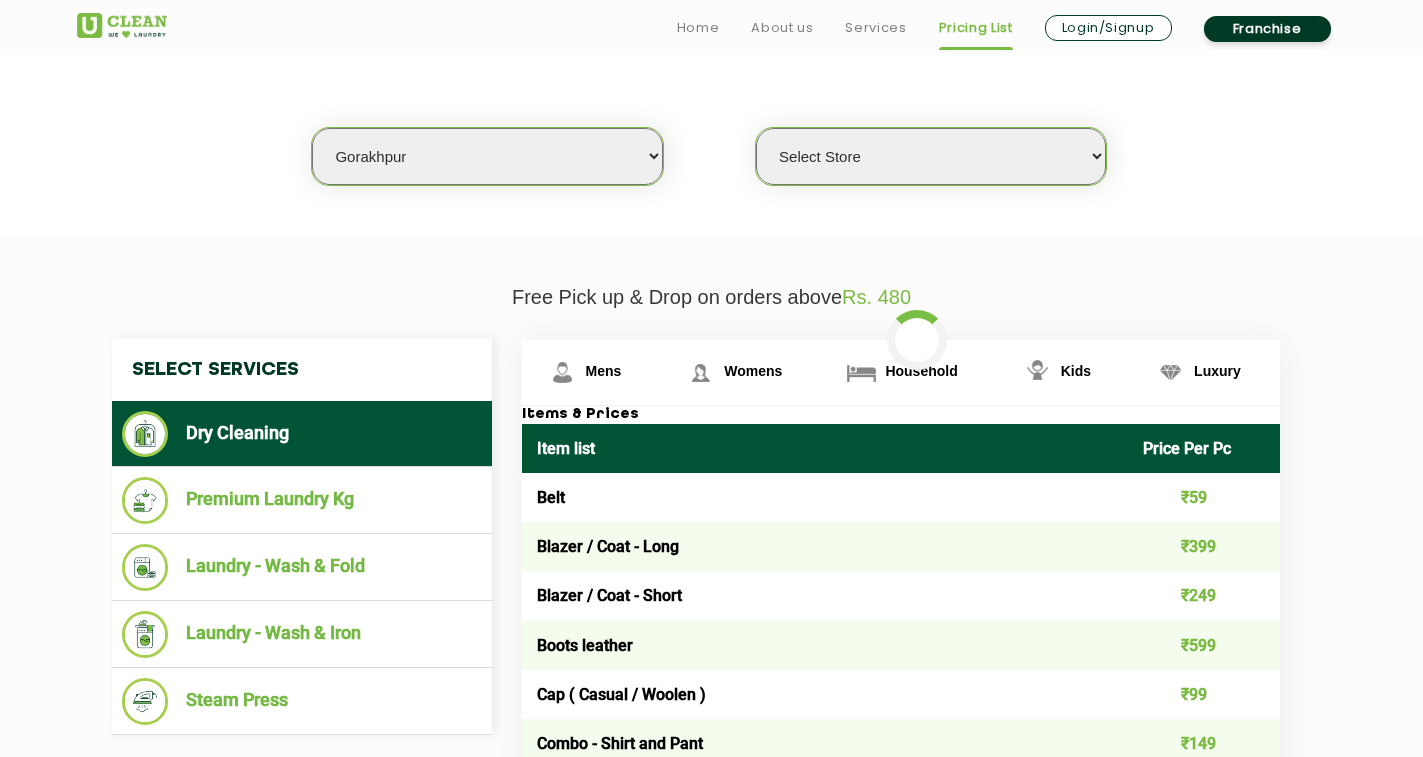 click on "Select Store UClean Gorakhpur" at bounding box center (931, 156) 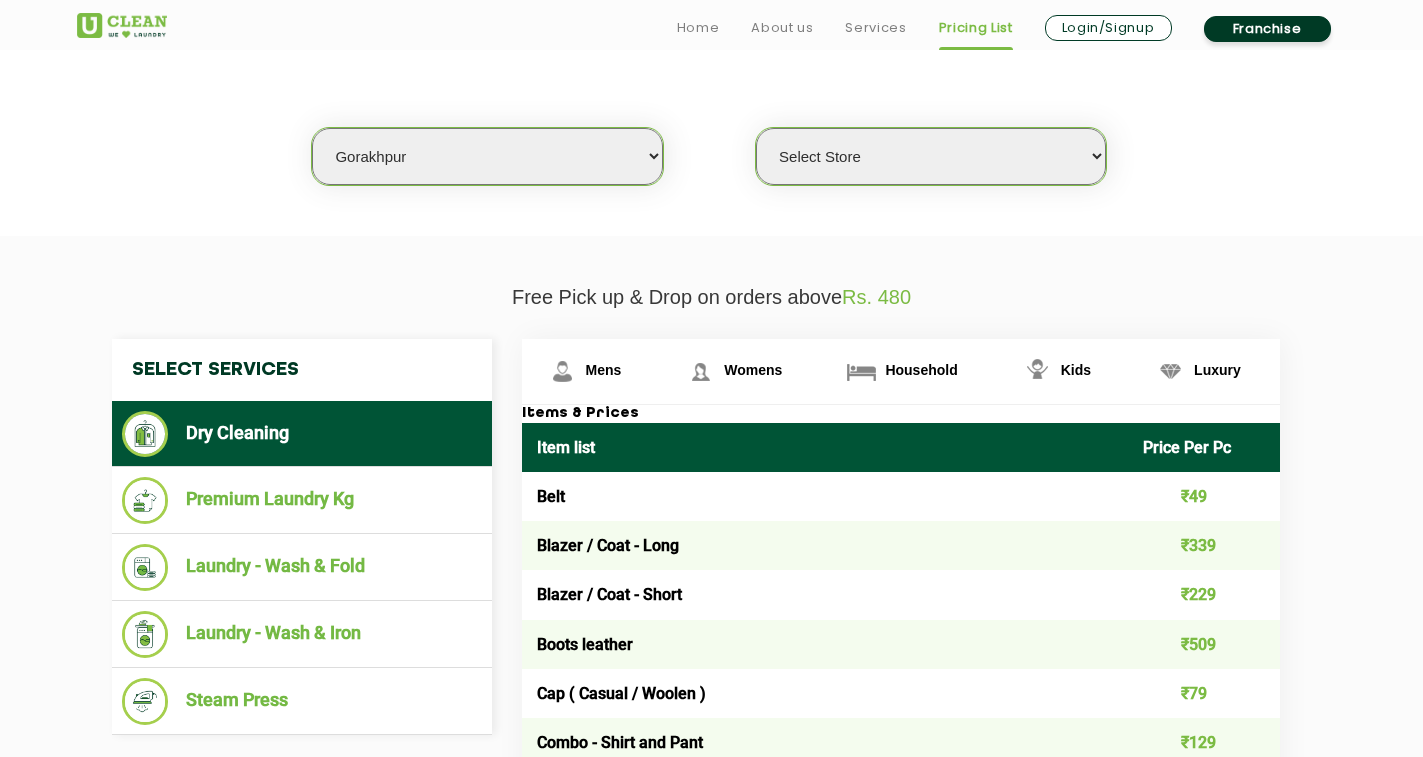 click on "Select city Aalo Agartala Agra Ahmedabad Akola Aligarh Alwar - UClean Select Amravati Aurangabad Ayodhya Bahadurgarh Bahraich Baleswar Baramulla Bareilly Barmer Barpeta Bathinda Belgaum Bengaluru Berhampur Bettiah Bhagalpur Bhilwara Bhiwadi Bhopal Bhubaneshwar Bidar Bikaner Bilaspur Bokaro Bongaigaon Chandigarh Chennai Chitrakoot Cochin Coimbatore Cooch Behar Coonoor Daman Danapur Darrang Daudnagar Dehradun Delhi Deoghar Dhanbad Dharwad Dhule Dibrugarh Digboi Dimapur Dindigul Duliajan Ellenabad Erode Faridabad Gandhidham Gandhinagar Garia Ghaziabad Goa Gohana Golaghat Gonda Gorakhpur Gurugram Guwahati Gwalior Haldwani Hamirpur Hanumangarh Haridwar Hingoli Hojai Howrah Hubli Hyderabad Imphal Indore Itanagar Jagdalpur Jagraon Jaipur Jaipur - Select Jammu Jamshedpur Jehanabad Jhansi Jodhpur Jorhat Kaithal Kakinada Kanpur Kargil Karimganj Kathmandu Kharupetia Khopoli Kochi Kohima Kokapet Kokrajhar Kolhapur Kolkata Kota - Select Kotdwar Krishnanagar Kundli Kurnool Latur Leh Longding Lower Subansiri Lucknow Madurai" at bounding box center [487, 156] 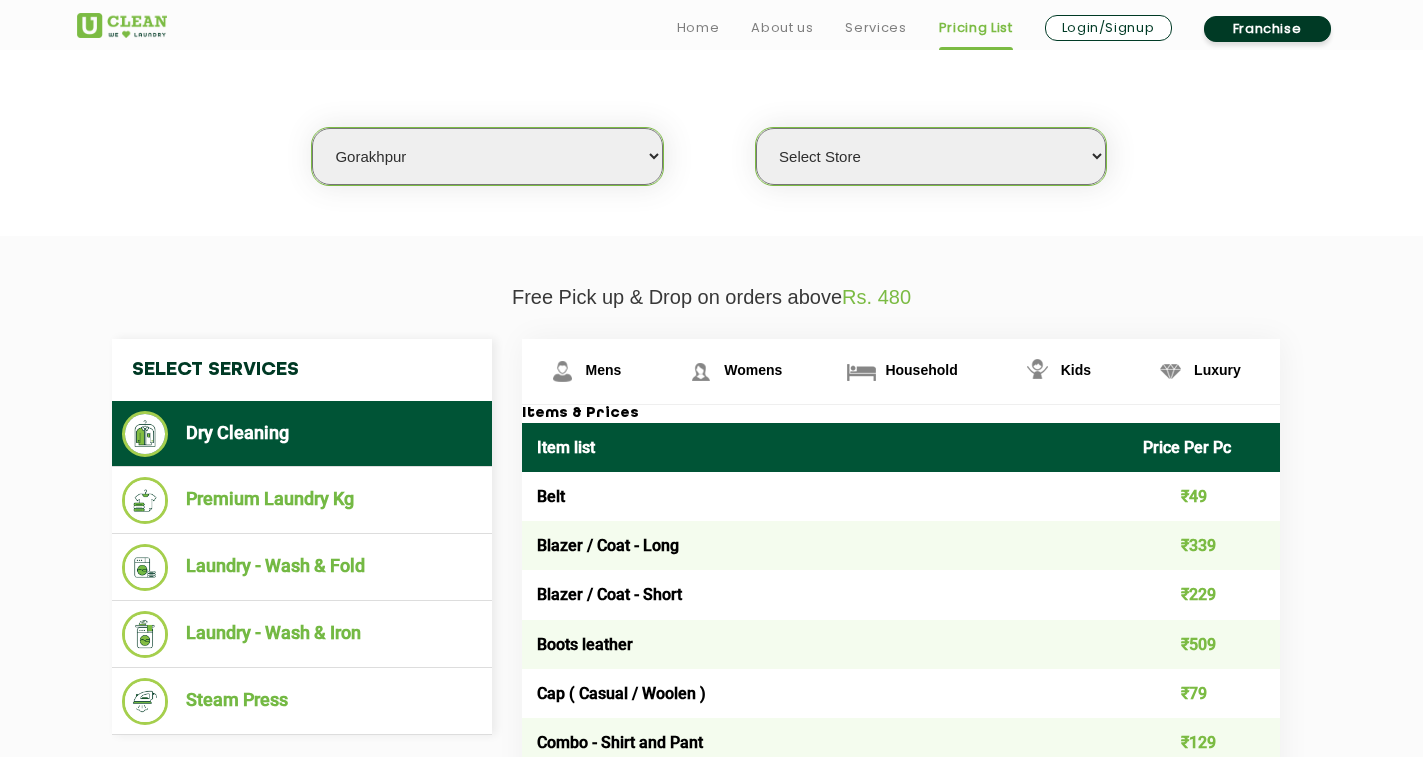 select on "[NUMBER]" 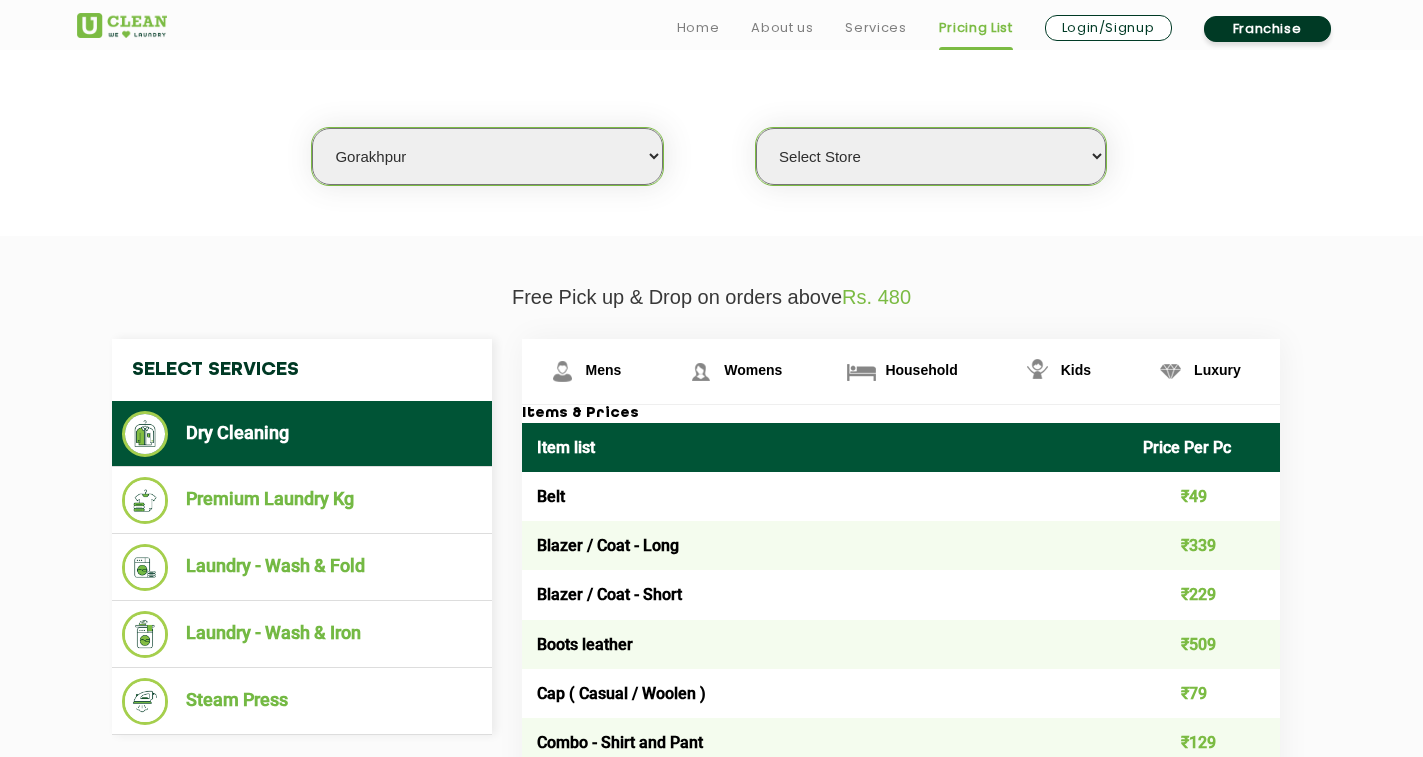 select on "0" 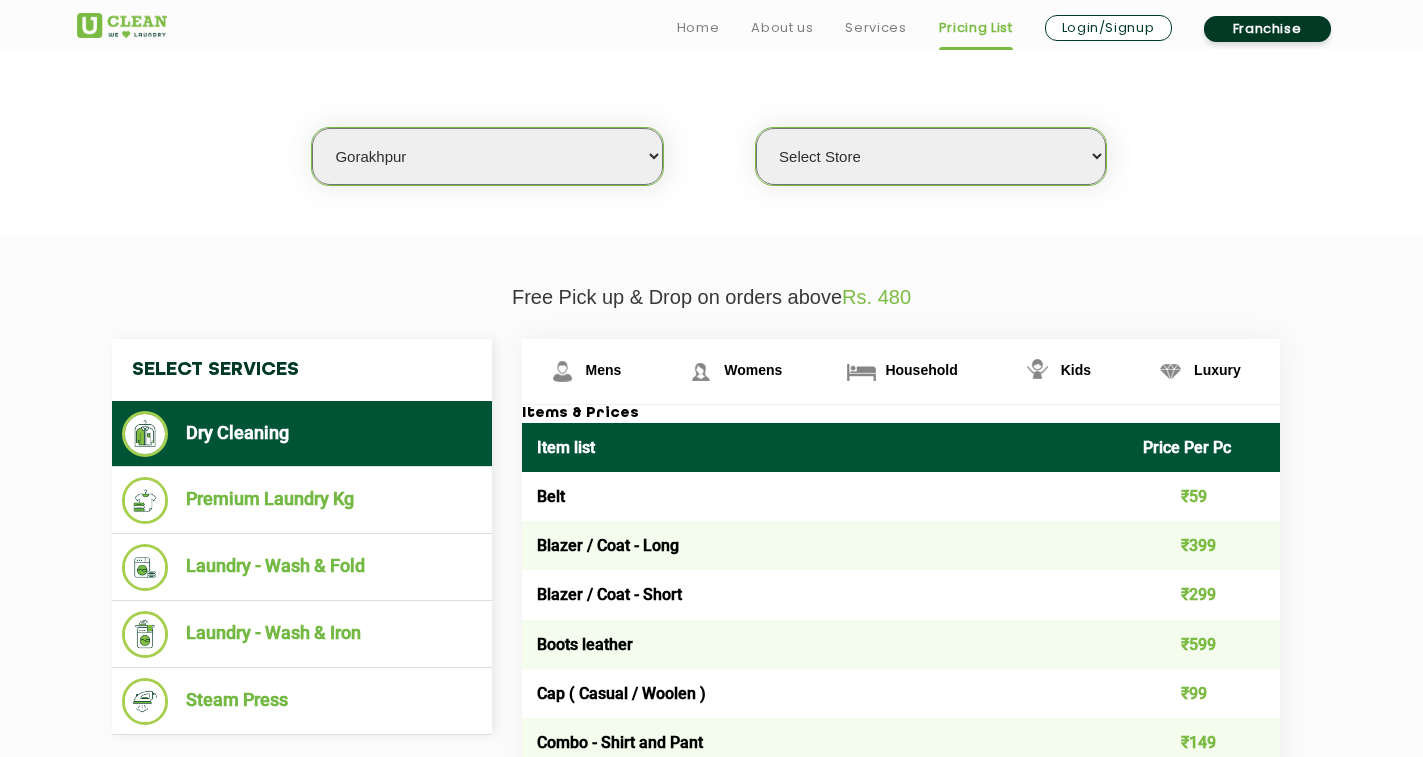 click on "[STORE] [AREA] [STORE] [AREA] [STORE] [AREA] [STORE] [AREA]" at bounding box center [931, 156] 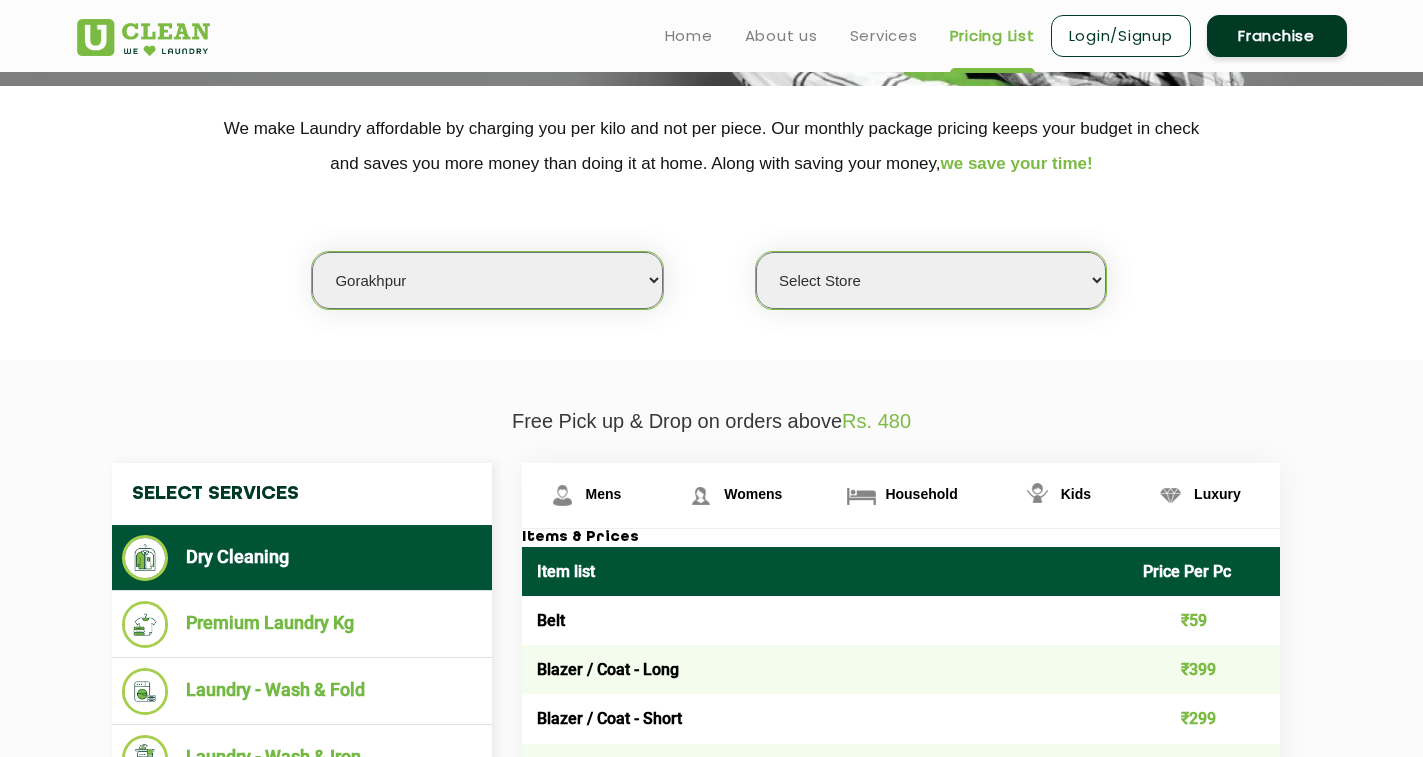 scroll, scrollTop: 100, scrollLeft: 0, axis: vertical 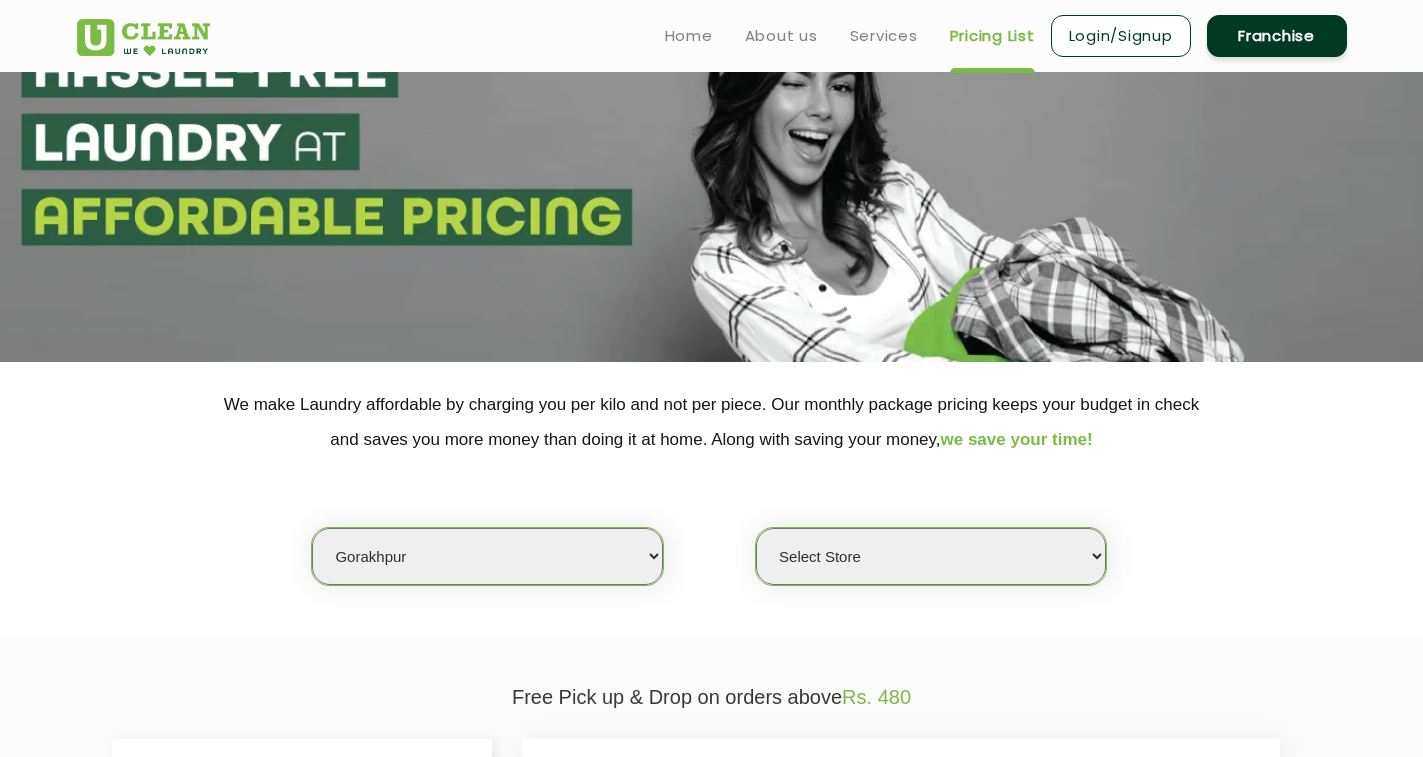 click on "Select city Aalo Agartala Agra Ahmedabad Akola Aligarh Alwar - UClean Select Amravati Aurangabad Ayodhya Bahadurgarh Bahraich Baleswar Baramulla Bareilly Barmer Barpeta Bathinda Belgaum Bengaluru Berhampur Bettiah Bhagalpur Bhilwara Bhiwadi Bhopal Bhubaneshwar Bidar Bikaner Bilaspur Bokaro Bongaigaon Chandigarh Chennai Chitrakoot Cochin Coimbatore Cooch Behar Coonoor Daman Danapur Darrang Daudnagar Dehradun Delhi Deoghar Dhanbad Dharwad Dhule Dibrugarh Digboi Dimapur Dindigul Duliajan Ellenabad Erode Faridabad Gandhidham Gandhinagar Garia Ghaziabad Goa Gohana Golaghat Gonda Gorakhpur Gurugram Guwahati Gwalior Haldwani Hamirpur Hanumangarh Haridwar Hingoli Hojai Howrah Hubli Hyderabad Imphal Indore Itanagar Jagdalpur Jagraon Jaipur Jaipur - Select Jammu Jamshedpur Jehanabad Jhansi Jodhpur Jorhat Kaithal Kakinada Kanpur Kargil Karimganj Kathmandu Kharupetia Khopoli Kochi Kohima Kokapet Kokrajhar Kolhapur Kolkata Kota - Select Kotdwar Krishnanagar Kundli Kurnool Latur Leh Longding Lower Subansiri Lucknow Madurai" at bounding box center [487, 556] 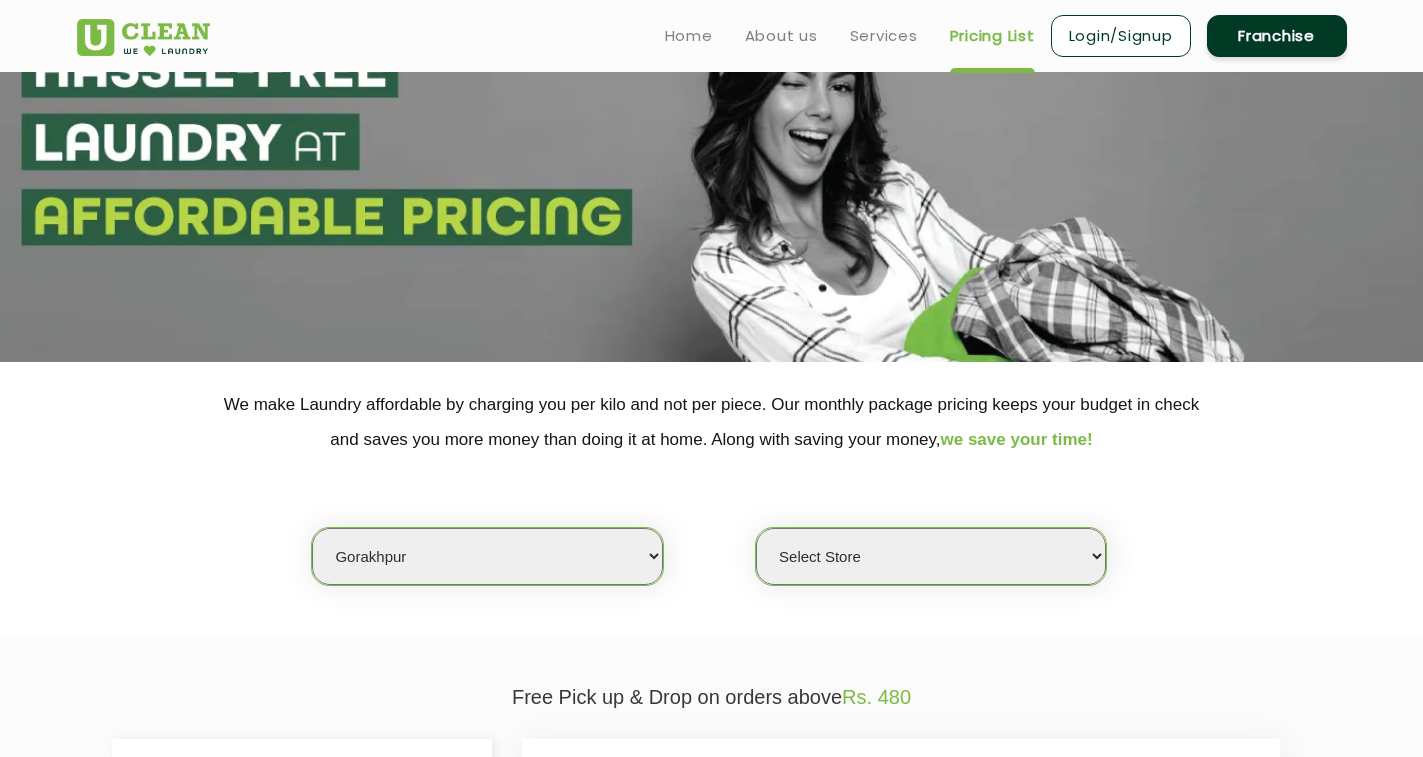 select on "162" 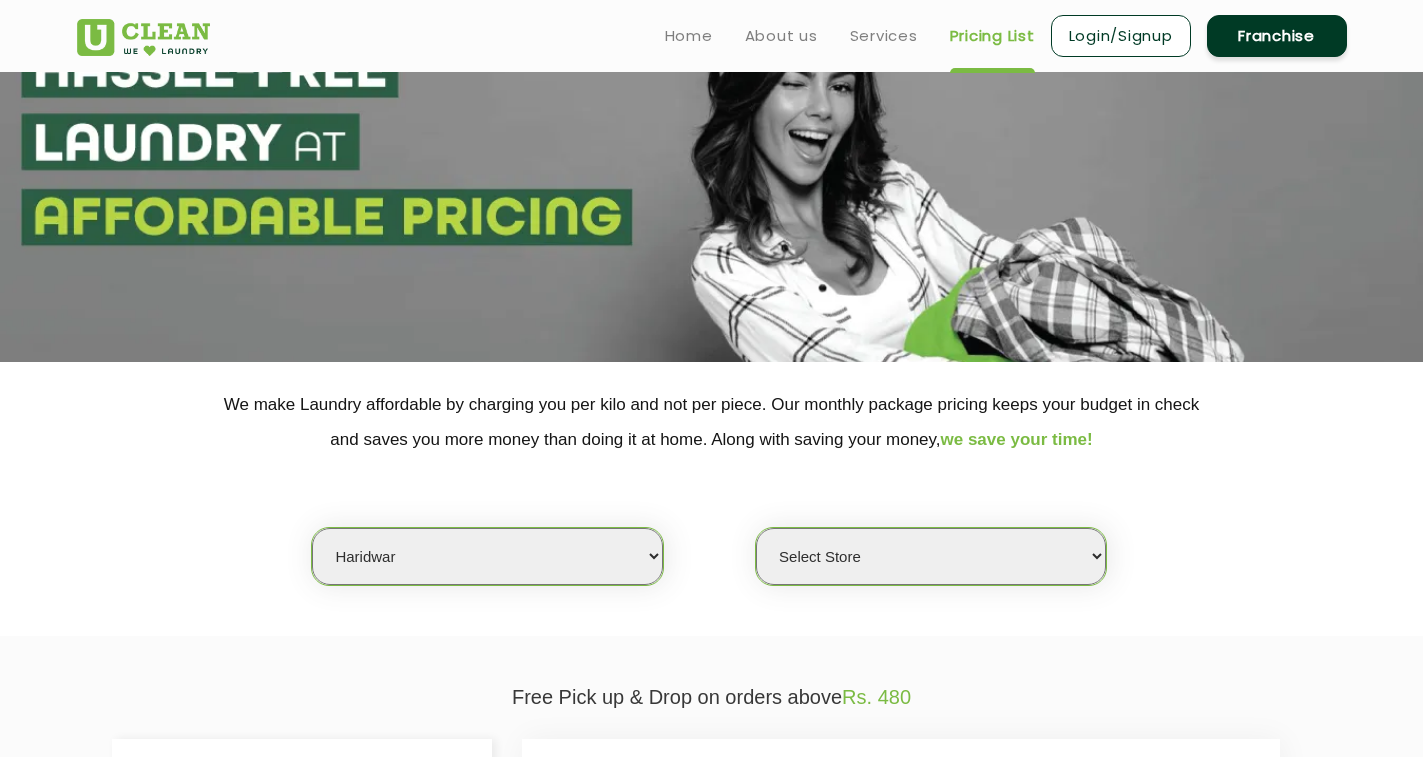 click on "Select city Aalo Agartala Agra Ahmedabad Akola Aligarh Alwar - UClean Select Amravati Aurangabad Ayodhya Bahadurgarh Bahraich Baleswar Baramulla Bareilly Barmer Barpeta Bathinda Belgaum Bengaluru Berhampur Bettiah Bhagalpur Bhilwara Bhiwadi Bhopal Bhubaneshwar Bidar Bikaner Bilaspur Bokaro Bongaigaon Chandigarh Chennai Chitrakoot Cochin Coimbatore Cooch Behar Coonoor Daman Danapur Darrang Daudnagar Dehradun Delhi Deoghar Dhanbad Dharwad Dhule Dibrugarh Digboi Dimapur Dindigul Duliajan Ellenabad Erode Faridabad Gandhidham Gandhinagar Garia Ghaziabad Goa Gohana Golaghat Gonda Gorakhpur Gurugram Guwahati Gwalior Haldwani Hamirpur Hanumangarh Haridwar Hingoli Hojai Howrah Hubli Hyderabad Imphal Indore Itanagar Jagdalpur Jagraon Jaipur Jaipur - Select Jammu Jamshedpur Jehanabad Jhansi Jodhpur Jorhat Kaithal Kakinada Kanpur Kargil Karimganj Kathmandu Kharupetia Khopoli Kochi Kohima Kokapet Kokrajhar Kolhapur Kolkata Kota - Select Kotdwar Krishnanagar Kundli Kurnool Latur Leh Longding Lower Subansiri Lucknow Madurai" at bounding box center [487, 556] 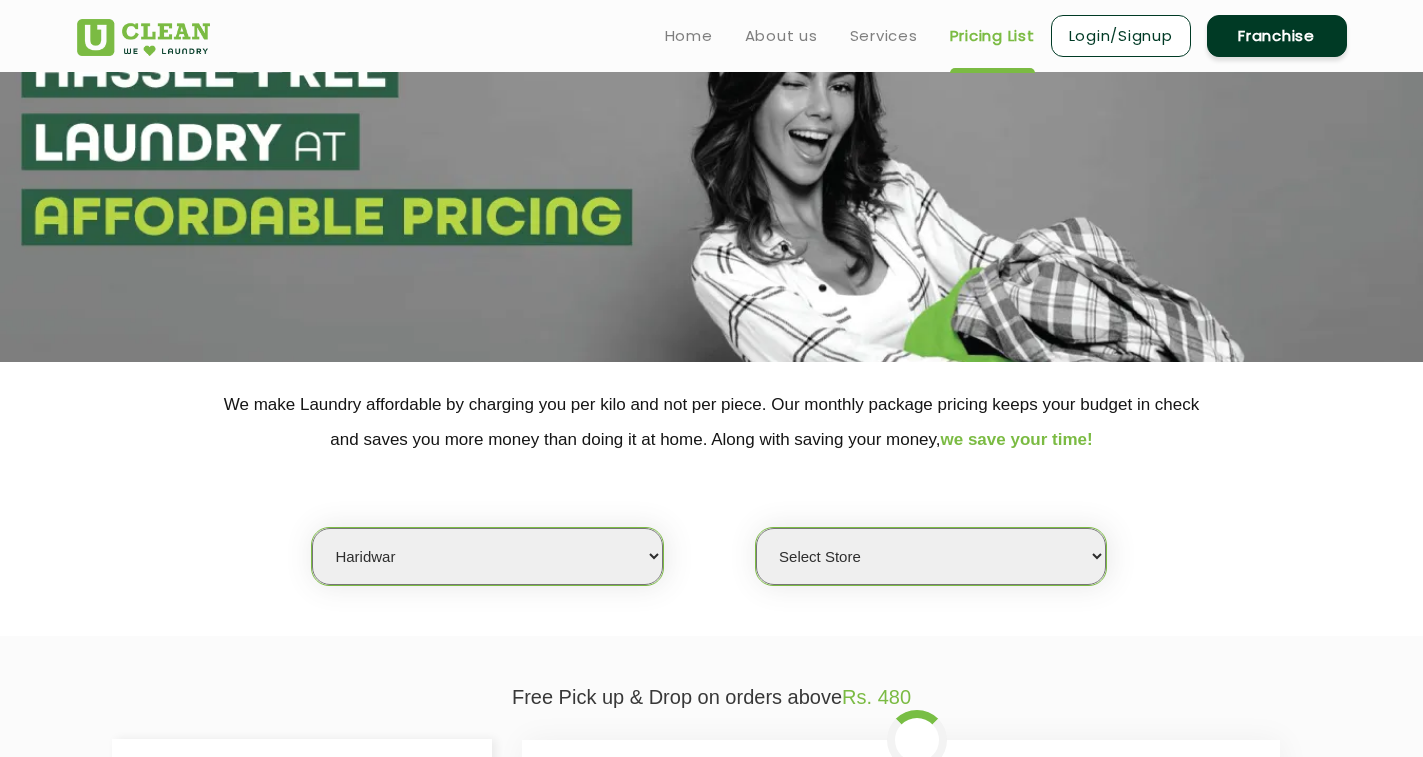 click on "[STORE] [AREA] [STORE] [AREA] [STORE] [AREA] [STORE] [AREA]" at bounding box center (931, 556) 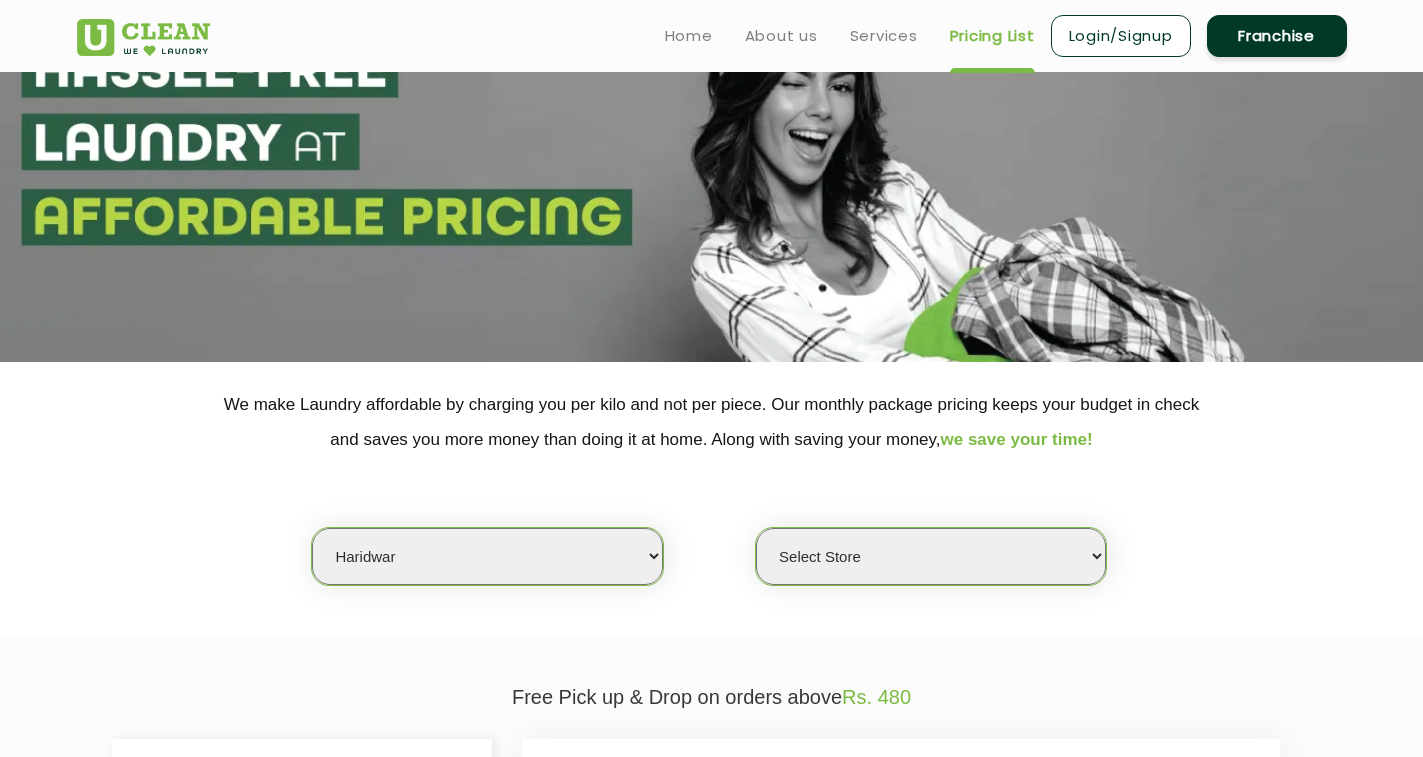 select on "484" 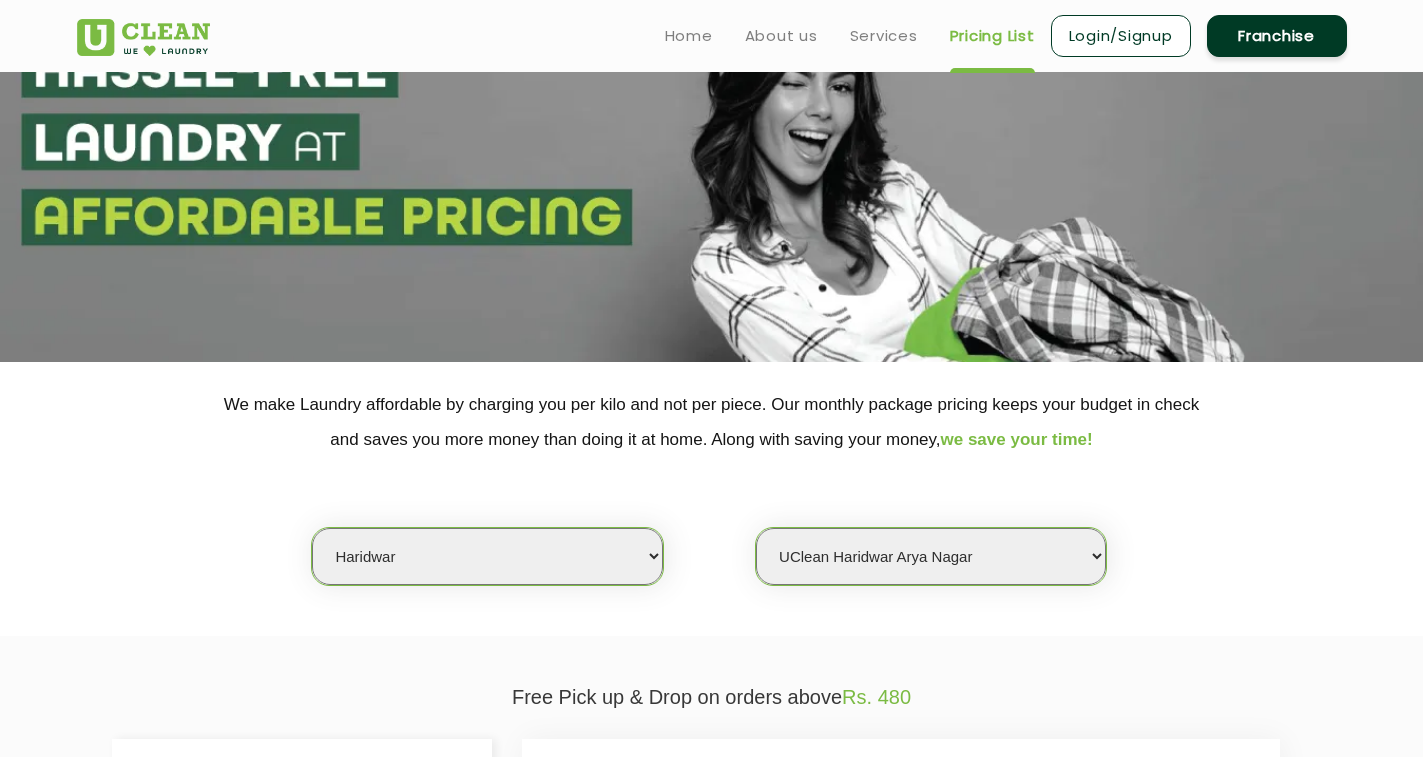 click on "[STORE] [AREA] [STORE] [AREA] [STORE] [AREA] [STORE] [AREA]" at bounding box center (931, 556) 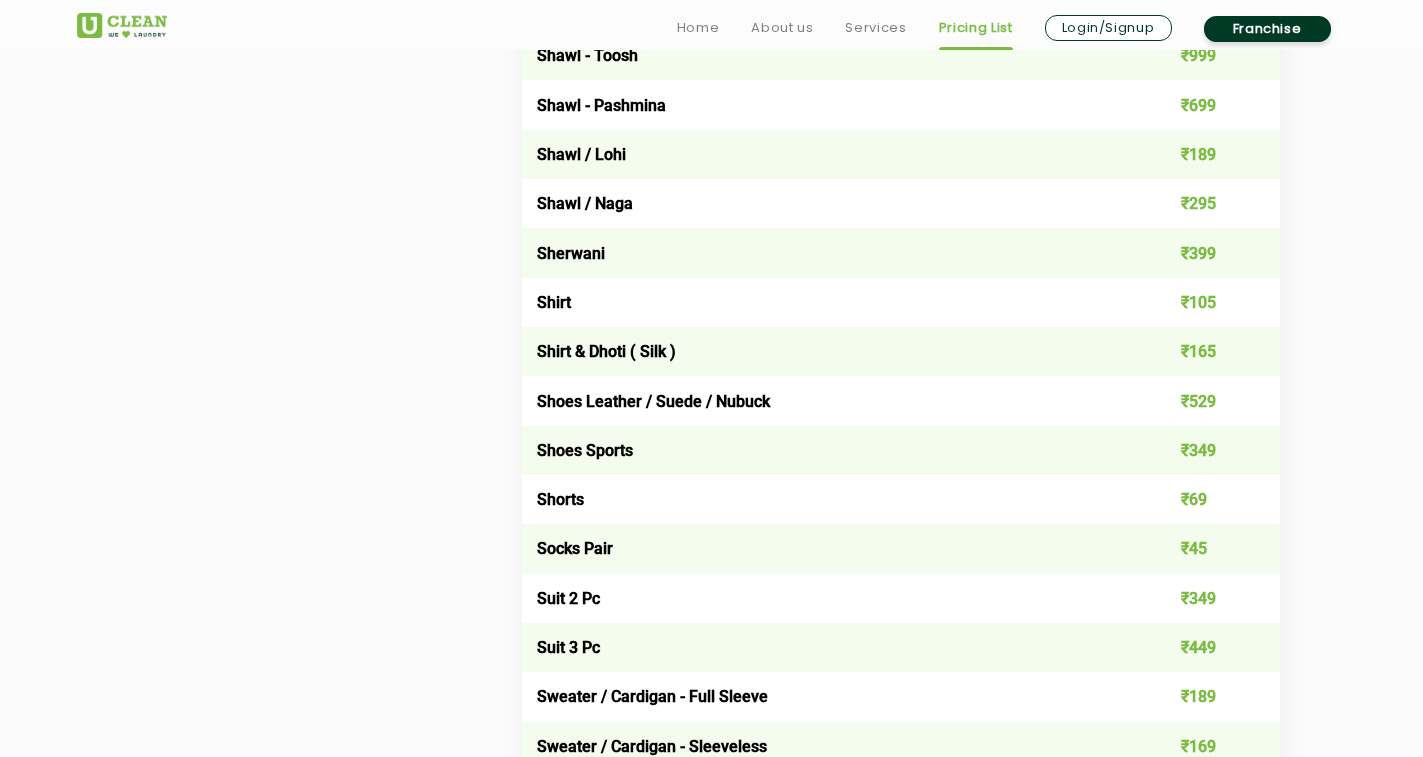 scroll, scrollTop: 2800, scrollLeft: 0, axis: vertical 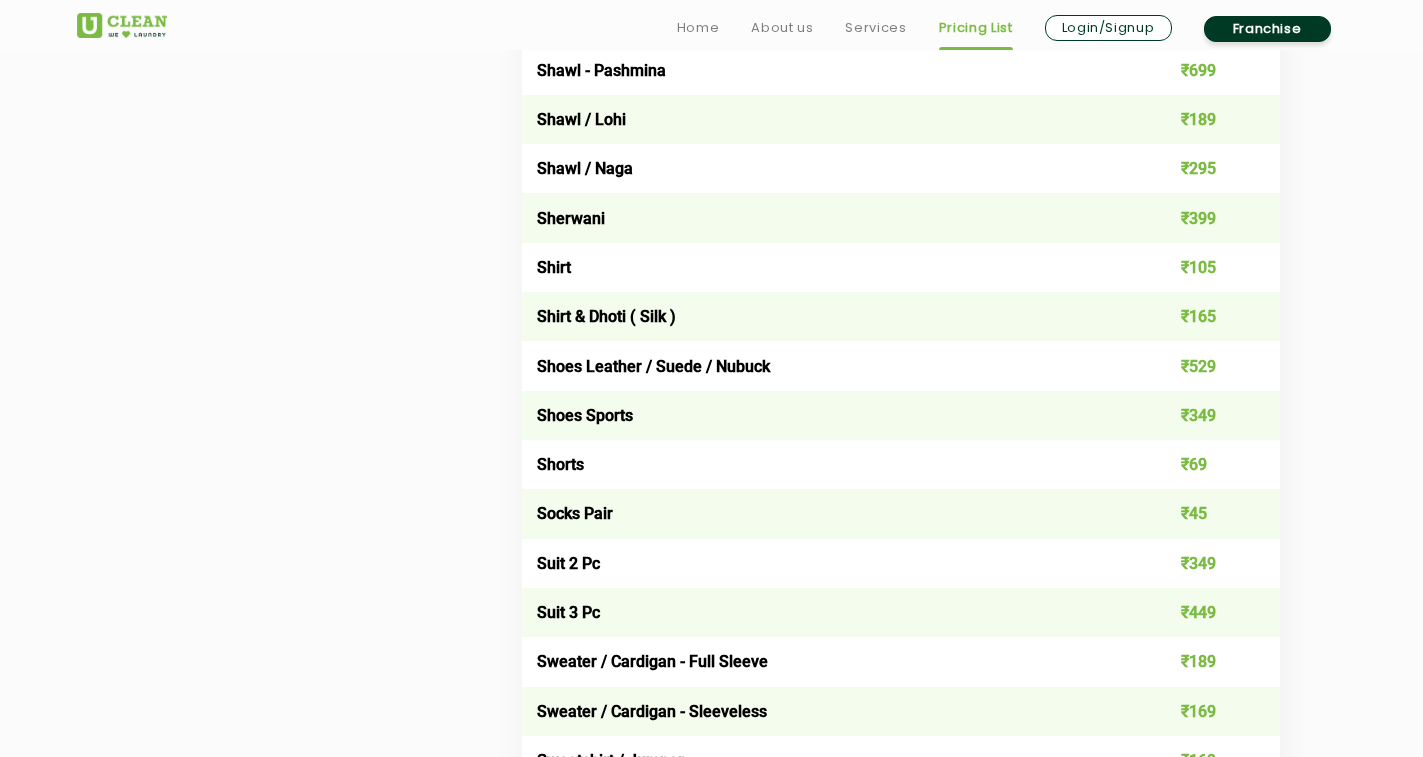 click on "Socks Pair" at bounding box center [825, 513] 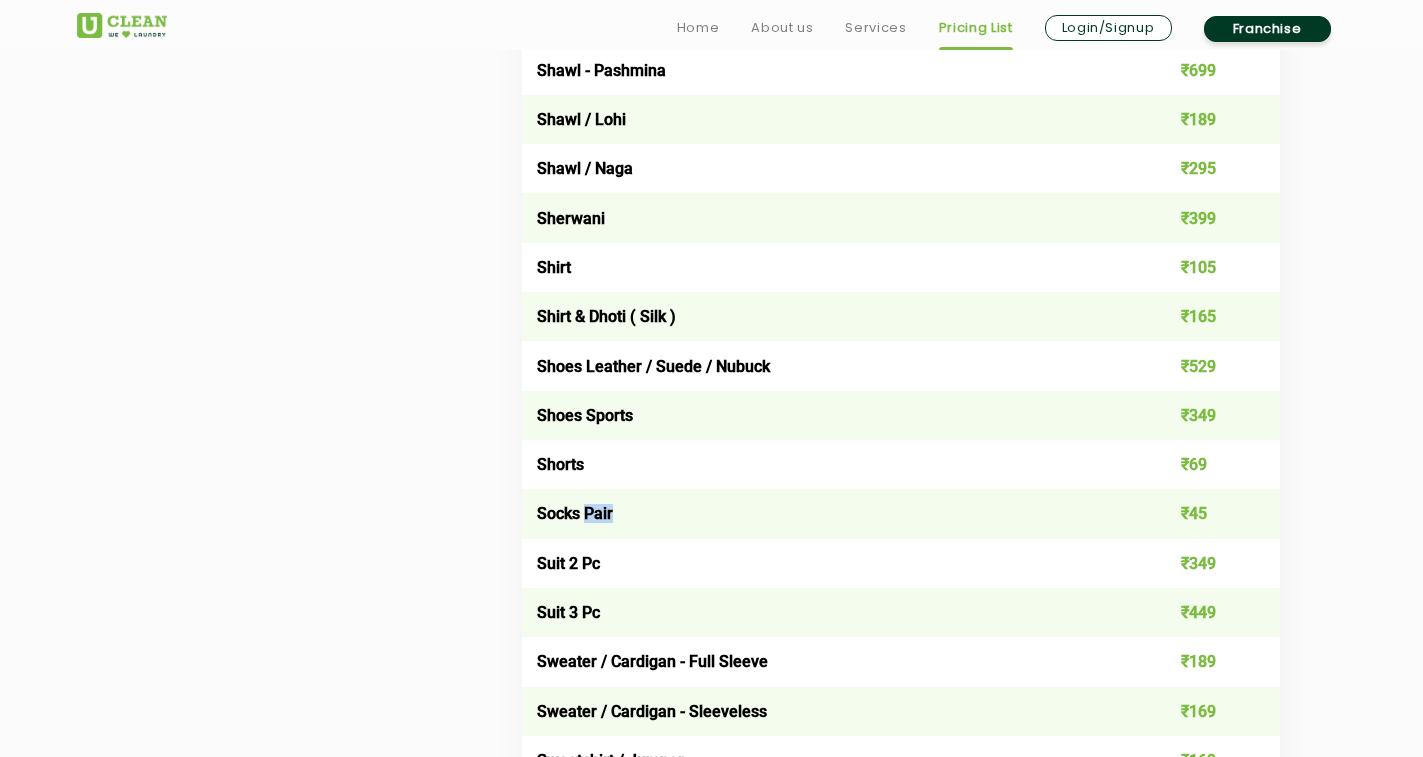 click on "Socks Pair" at bounding box center [825, 513] 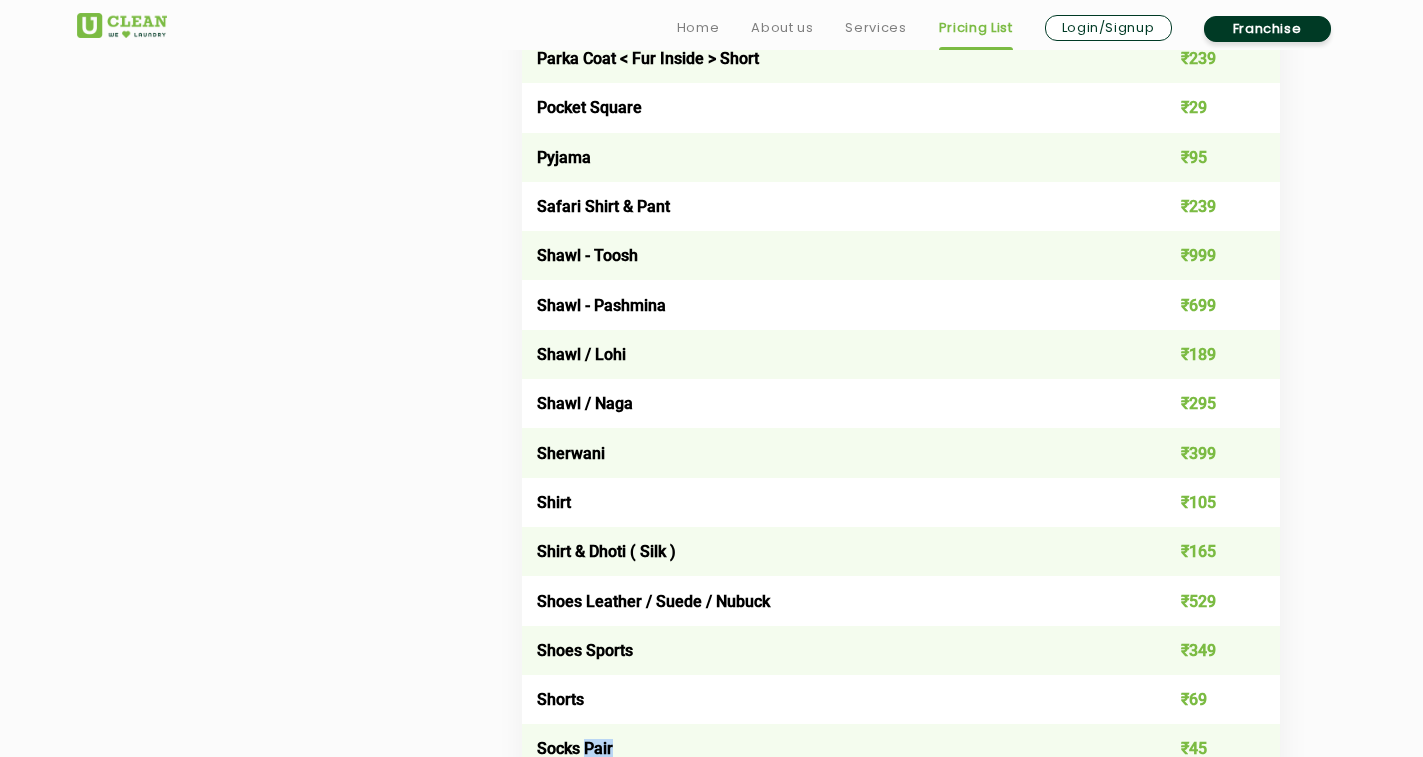 scroll, scrollTop: 2600, scrollLeft: 0, axis: vertical 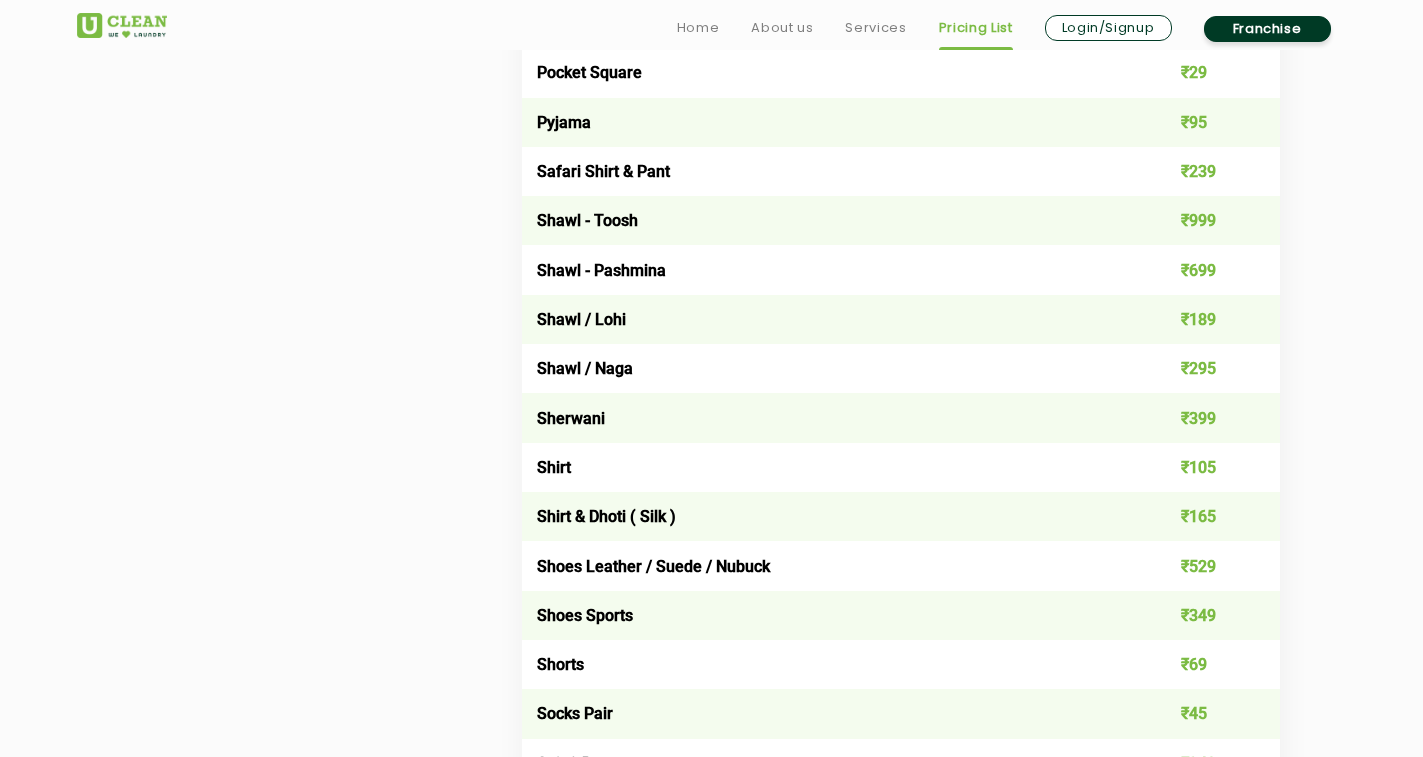 click on "₹399" at bounding box center (1204, 417) 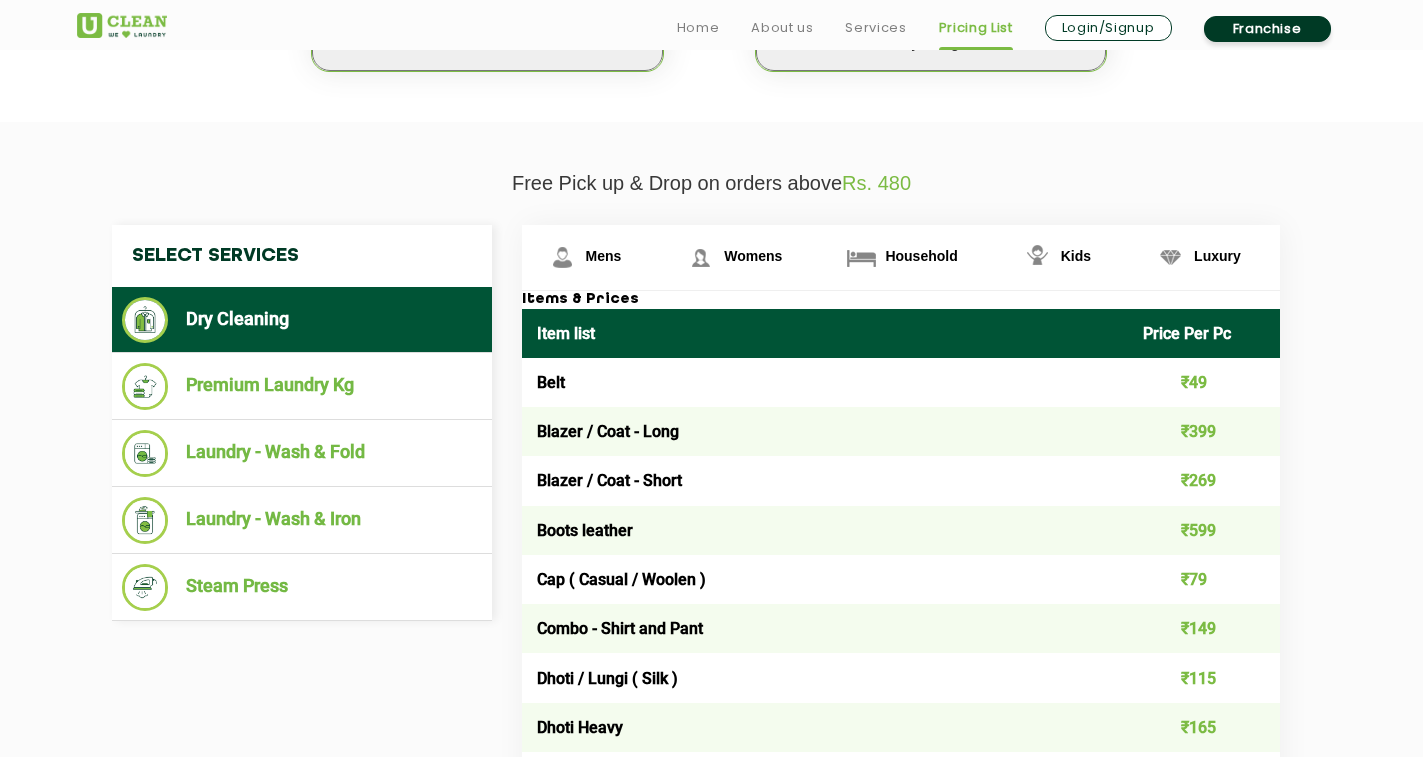 scroll, scrollTop: 700, scrollLeft: 0, axis: vertical 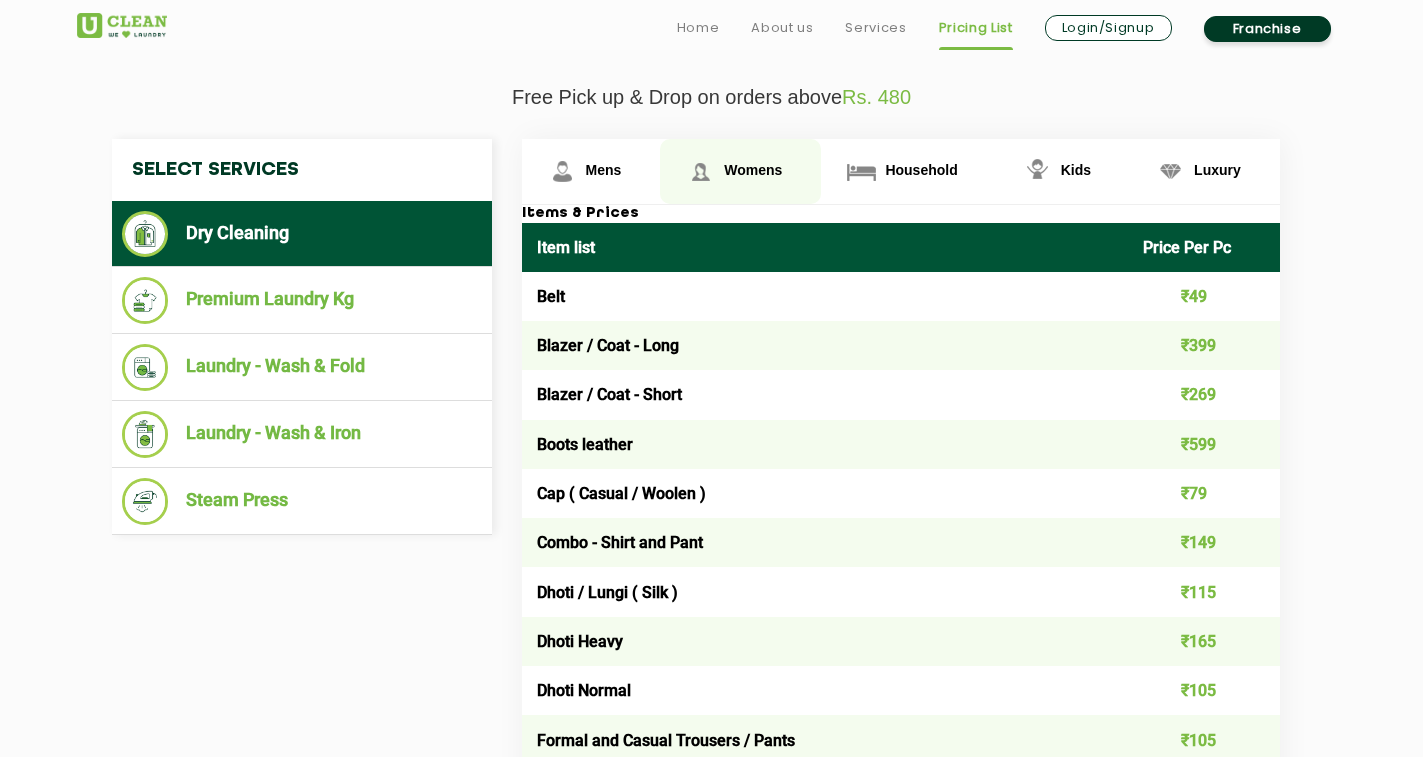 click on "Womens" at bounding box center [591, 171] 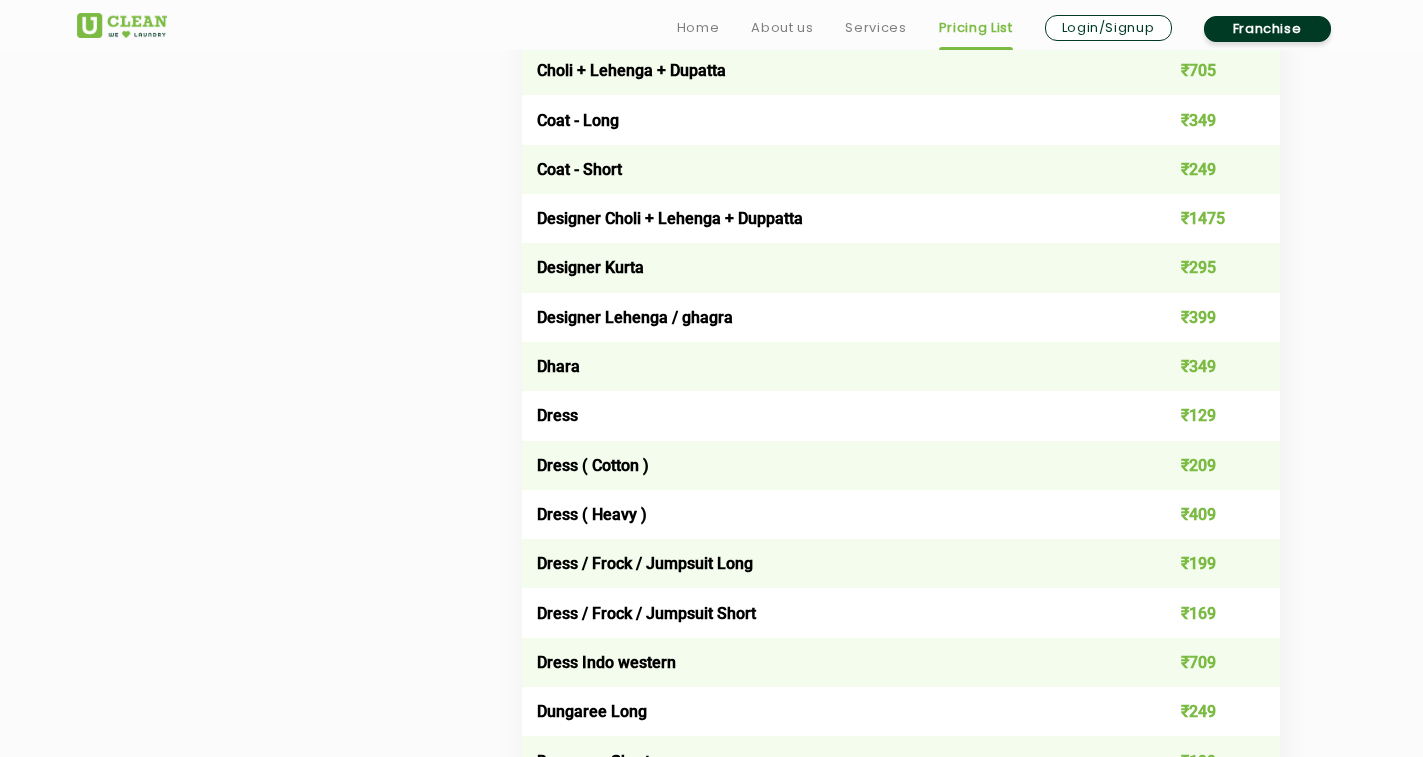 scroll, scrollTop: 1500, scrollLeft: 0, axis: vertical 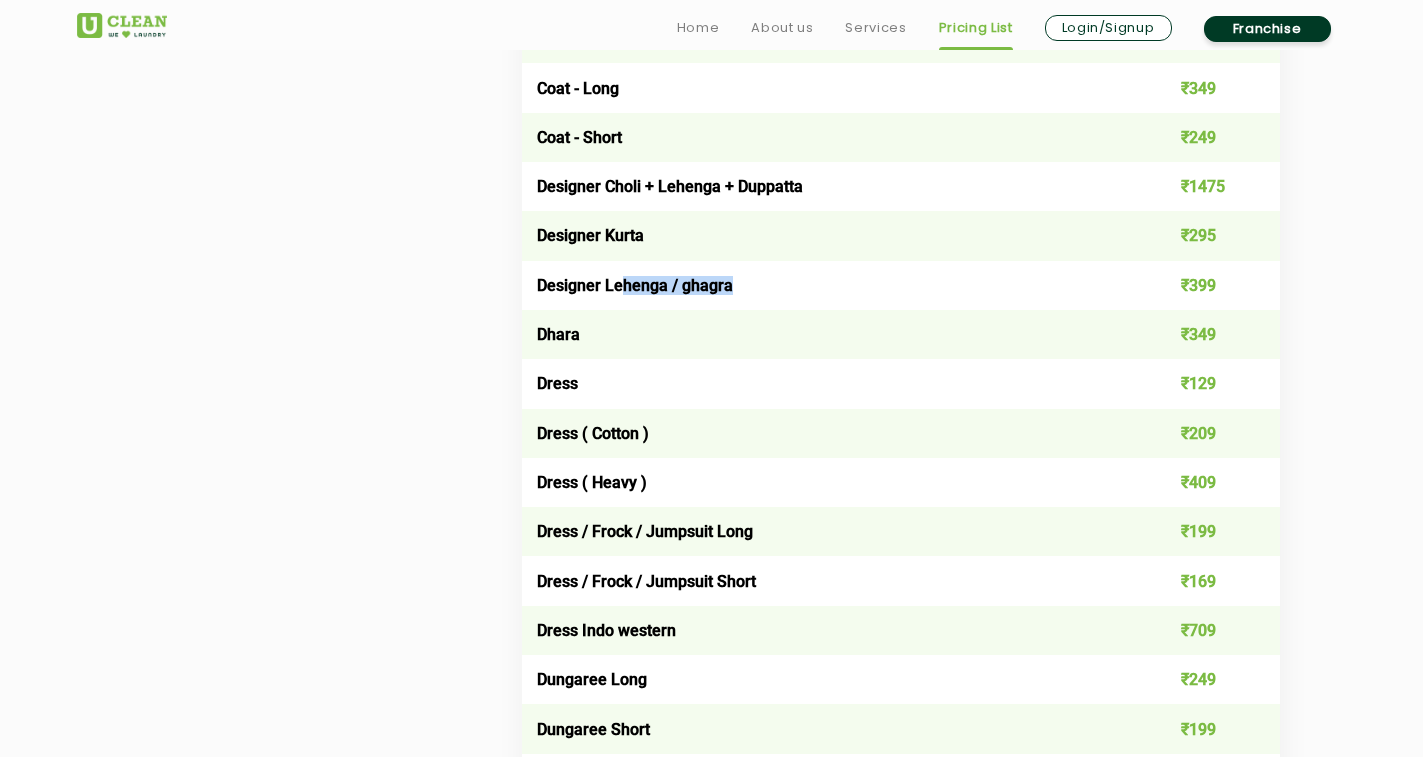 drag, startPoint x: 620, startPoint y: 291, endPoint x: 974, endPoint y: 289, distance: 354.00565 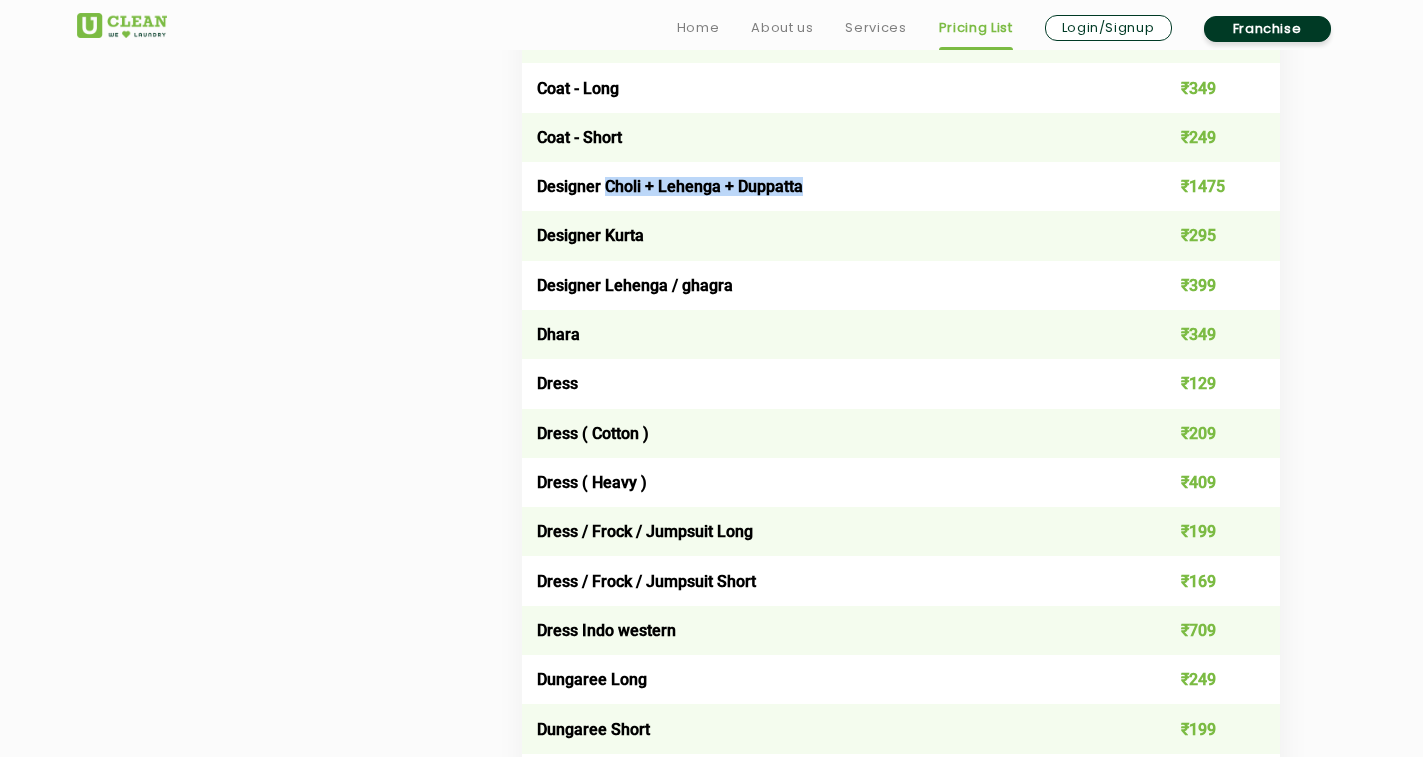 drag, startPoint x: 608, startPoint y: 188, endPoint x: 958, endPoint y: 183, distance: 350.0357 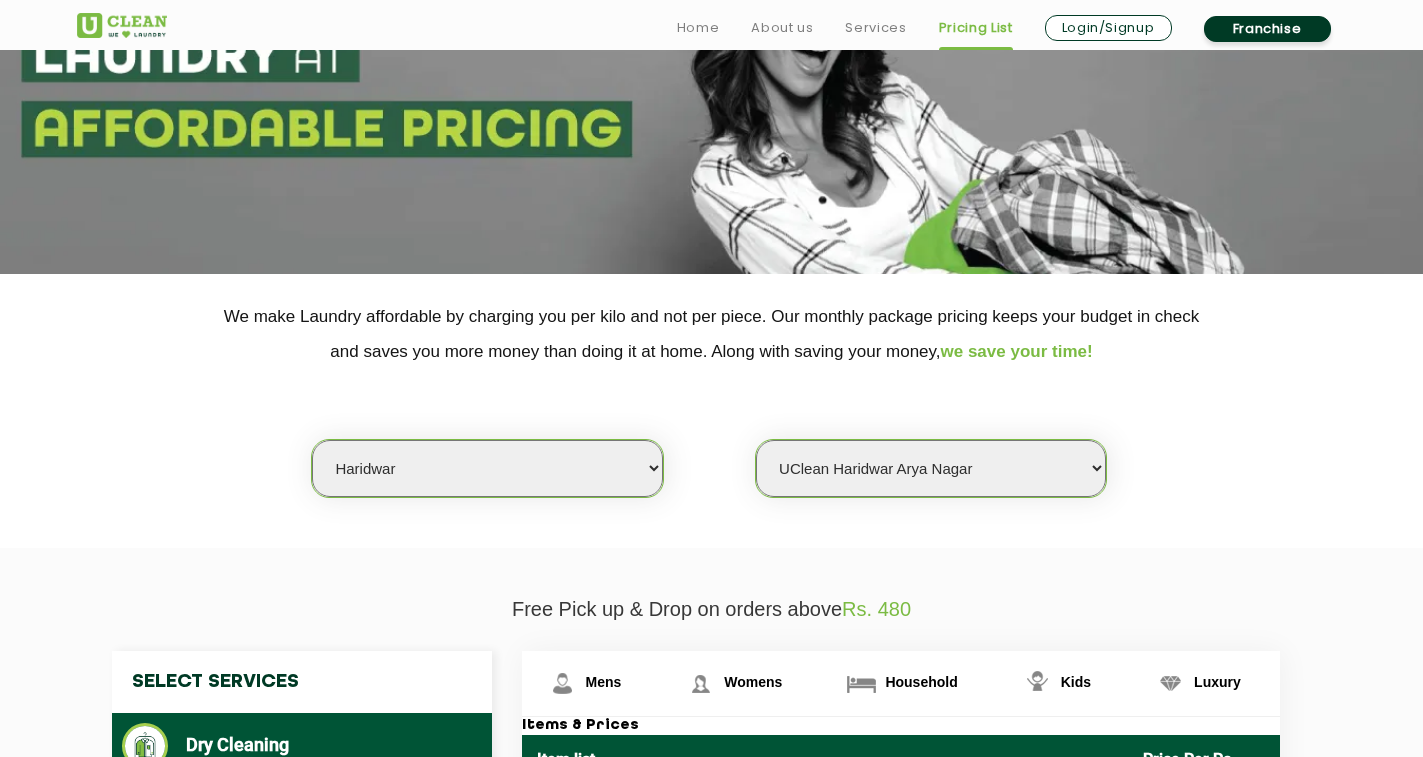 scroll, scrollTop: 500, scrollLeft: 0, axis: vertical 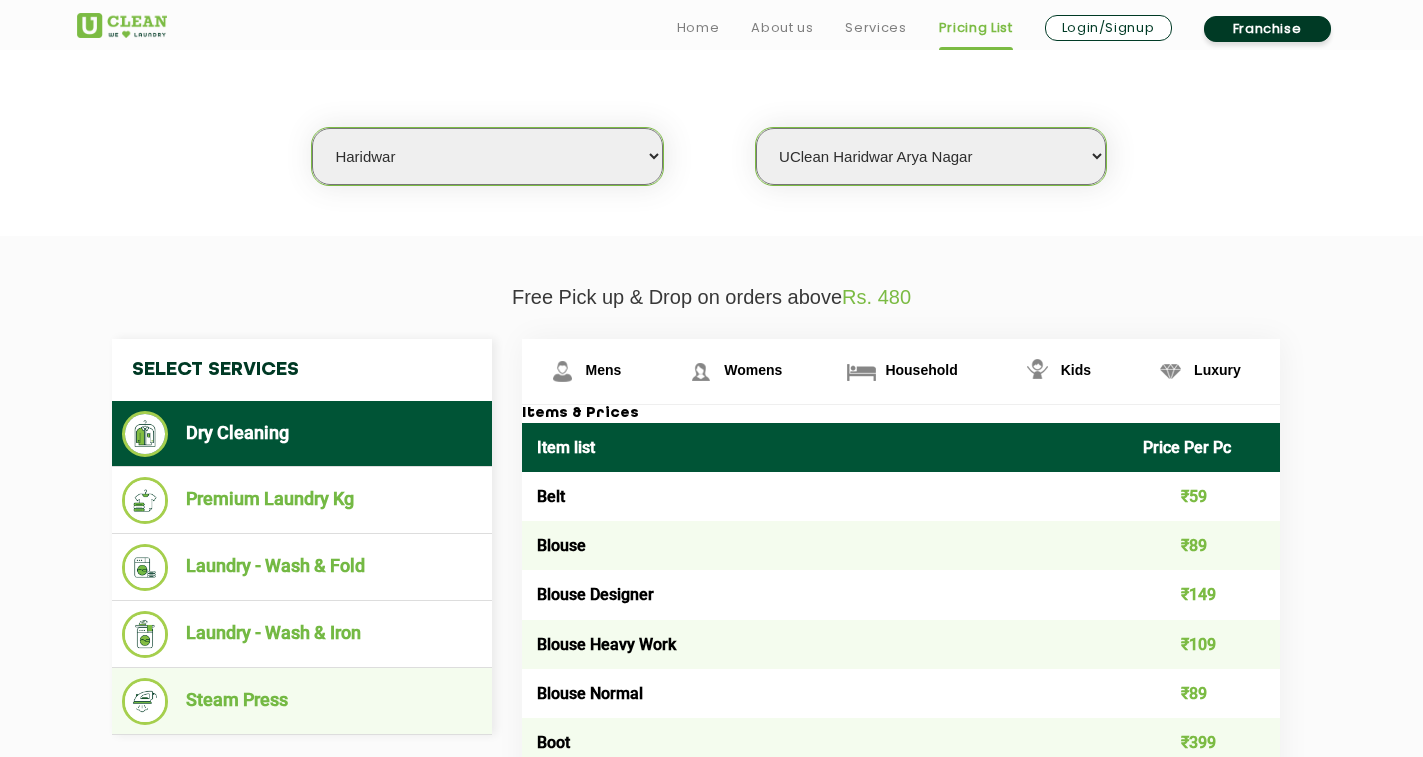 click on "Steam Press" at bounding box center (302, 701) 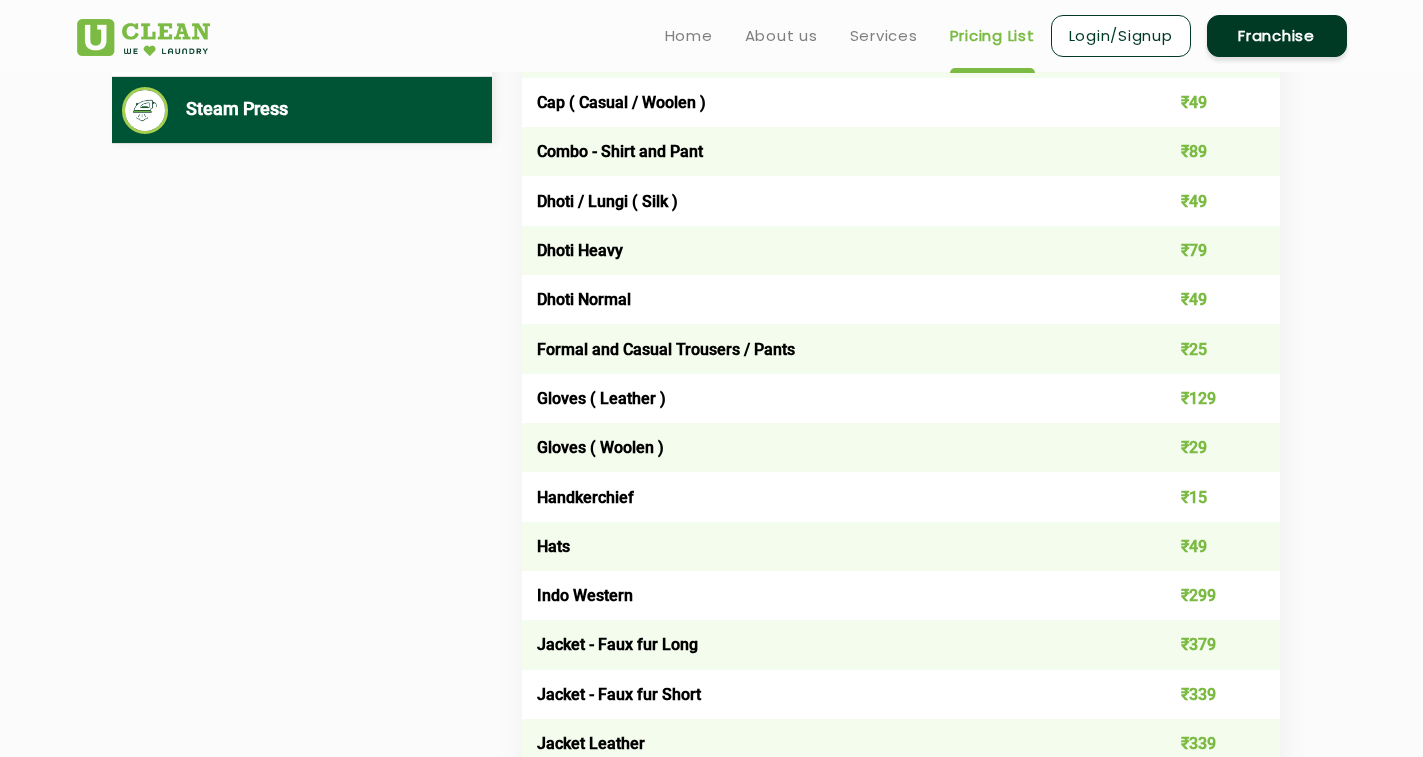 scroll, scrollTop: 1012, scrollLeft: 0, axis: vertical 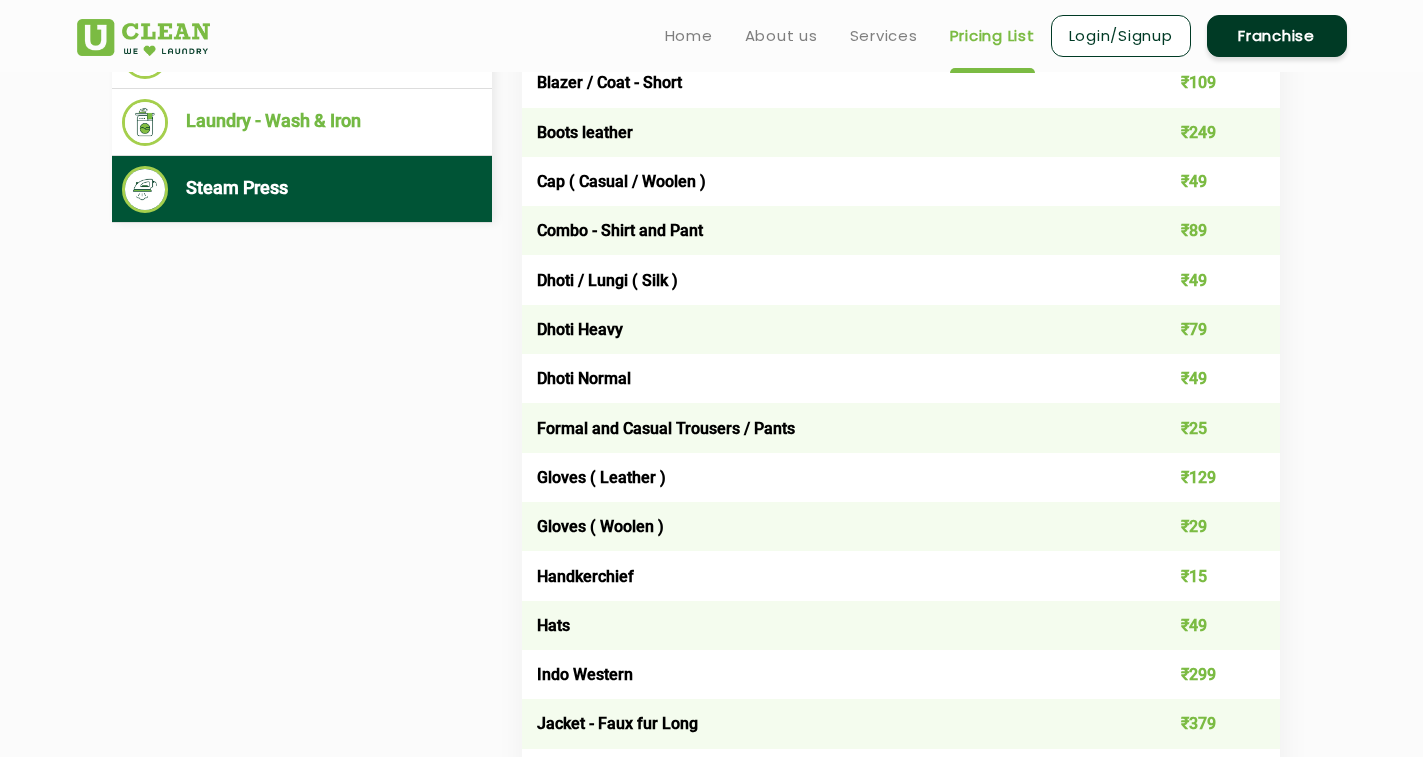 click on "Dhoti Normal" at bounding box center (825, 378) 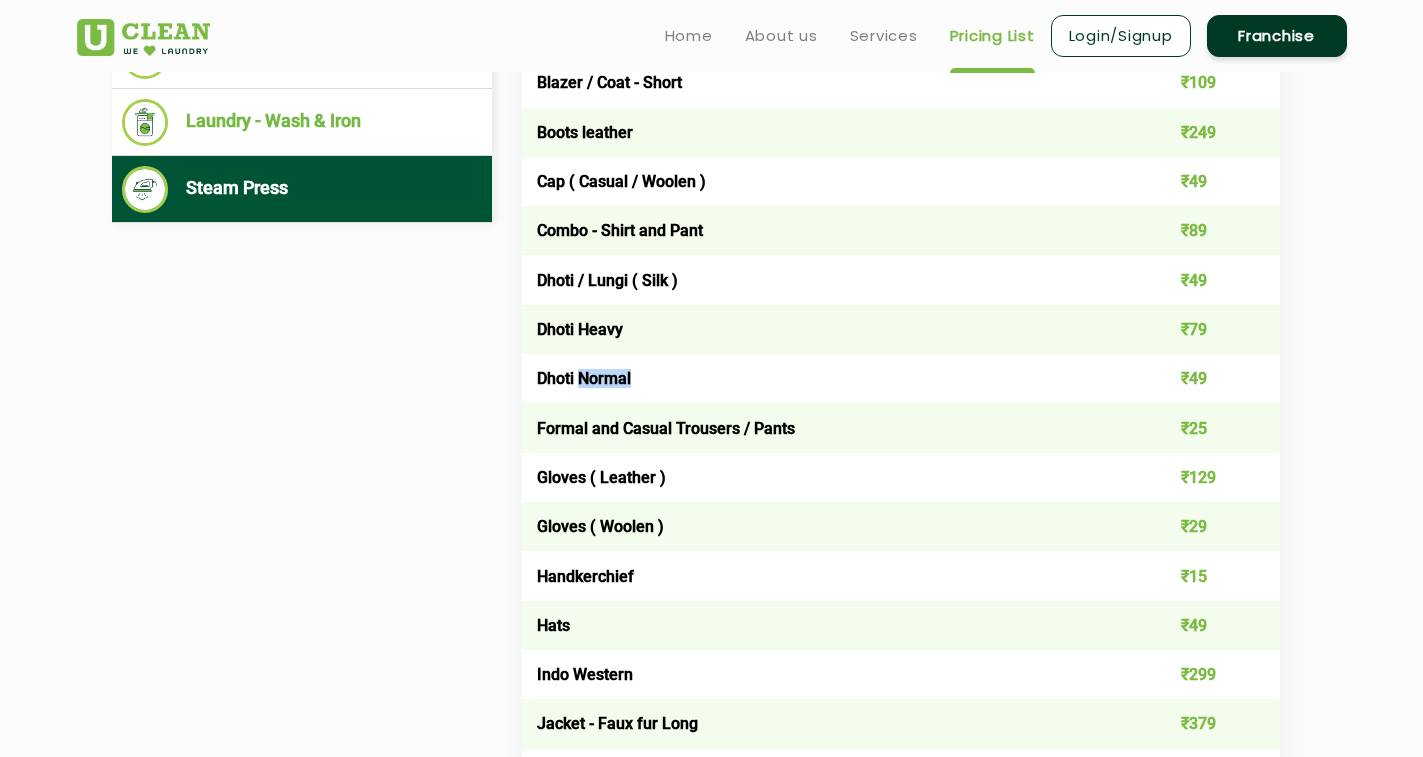 click on "Dhoti Normal" at bounding box center [825, 378] 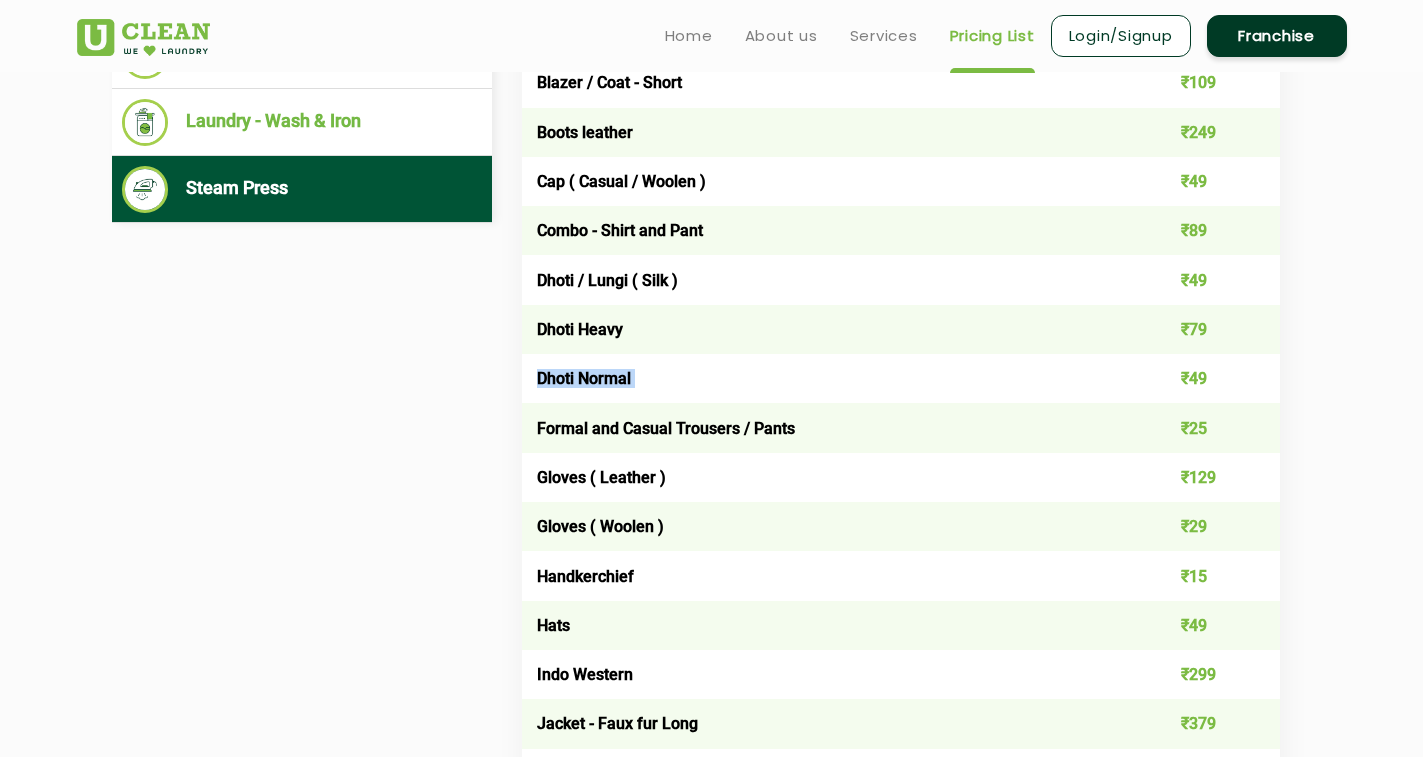 click on "Dhoti Normal" at bounding box center [825, 378] 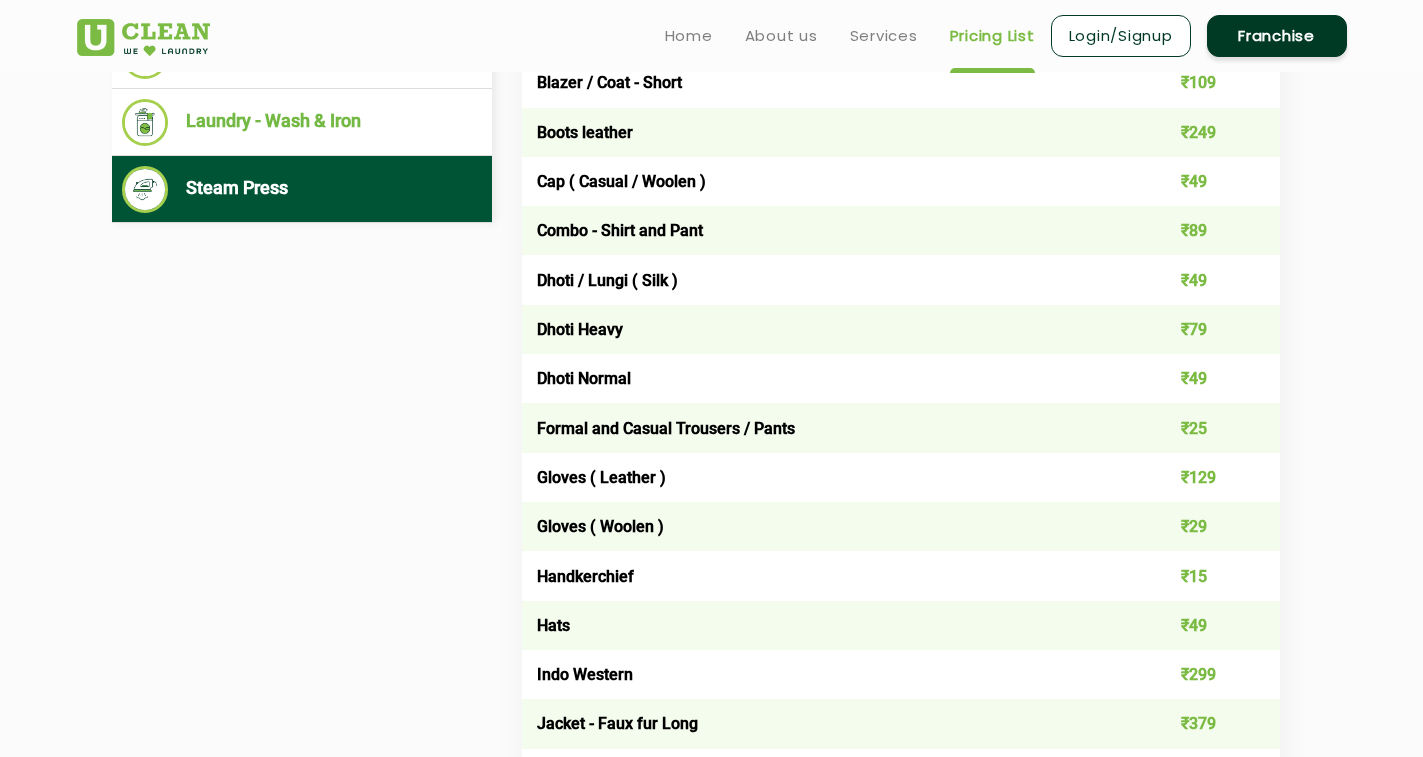 click on "Dhoti Heavy" at bounding box center [825, 329] 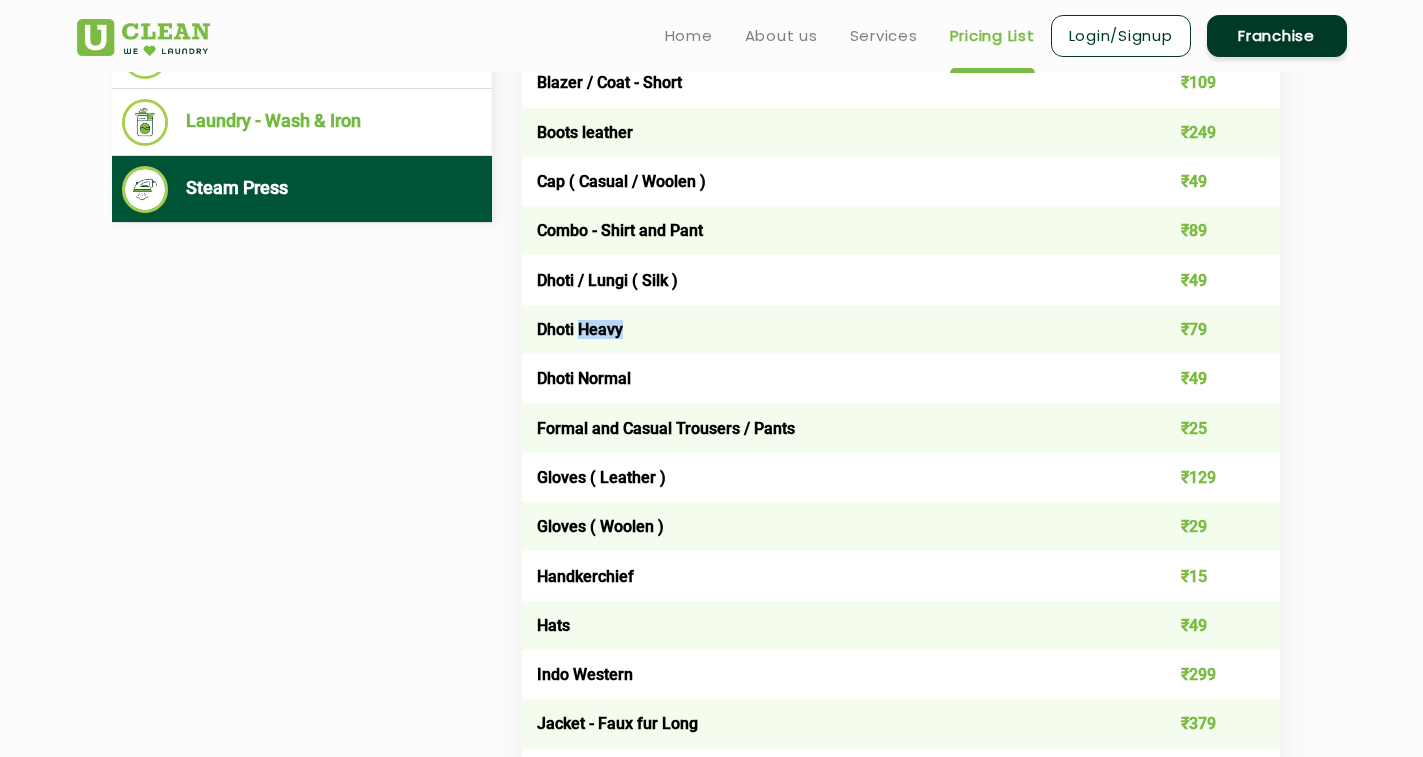 click on "Dhoti Heavy" at bounding box center (825, 329) 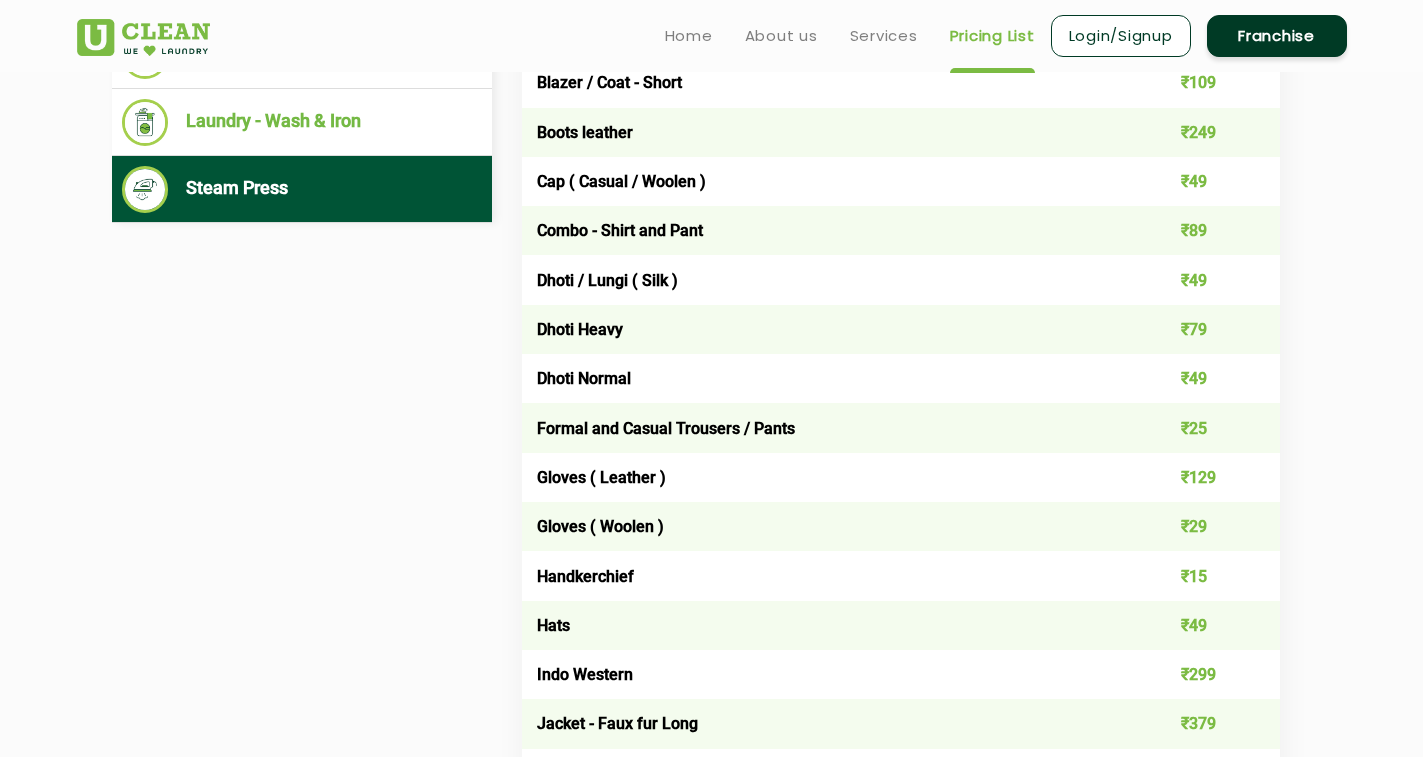 click on "Dhoti / Lungi ( Silk )" at bounding box center [825, 279] 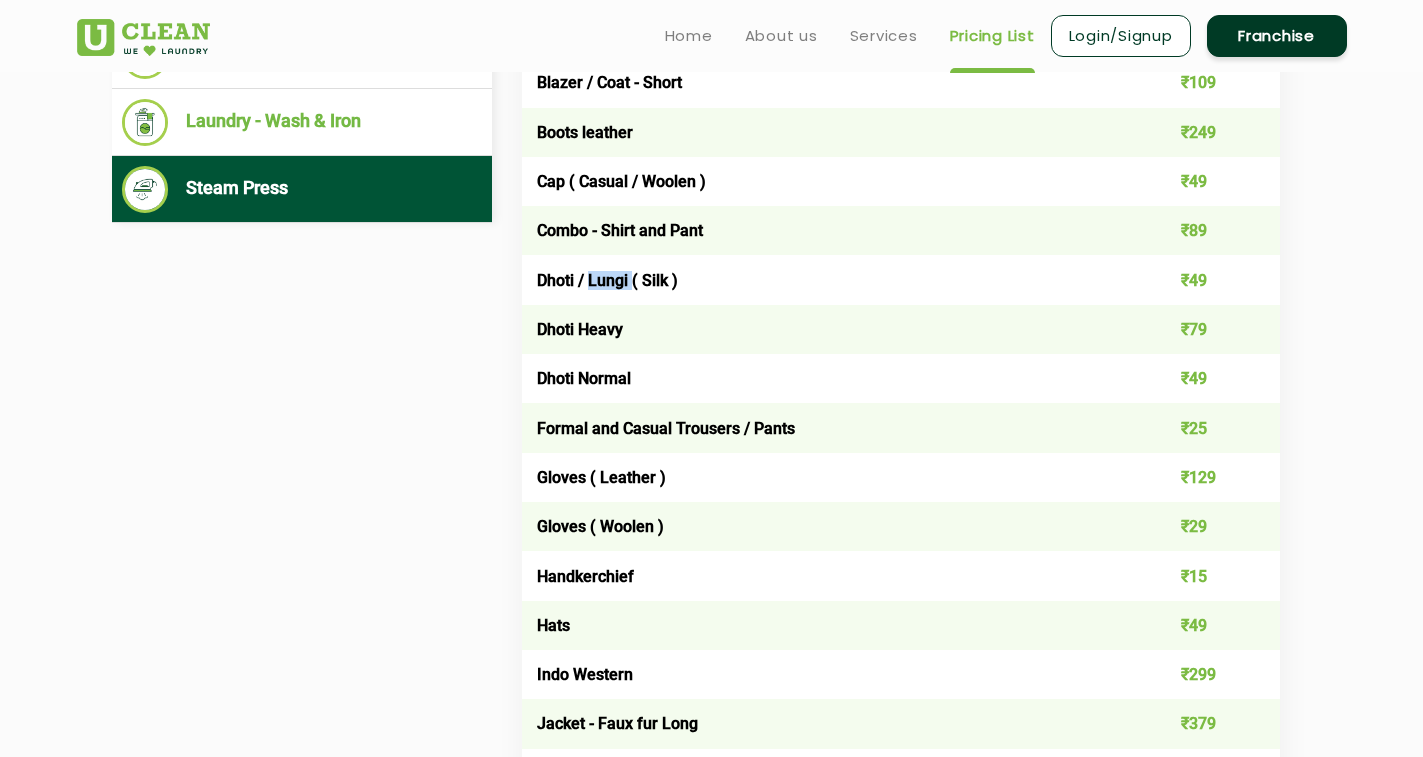 click on "Dhoti / Lungi ( Silk )" at bounding box center [825, 279] 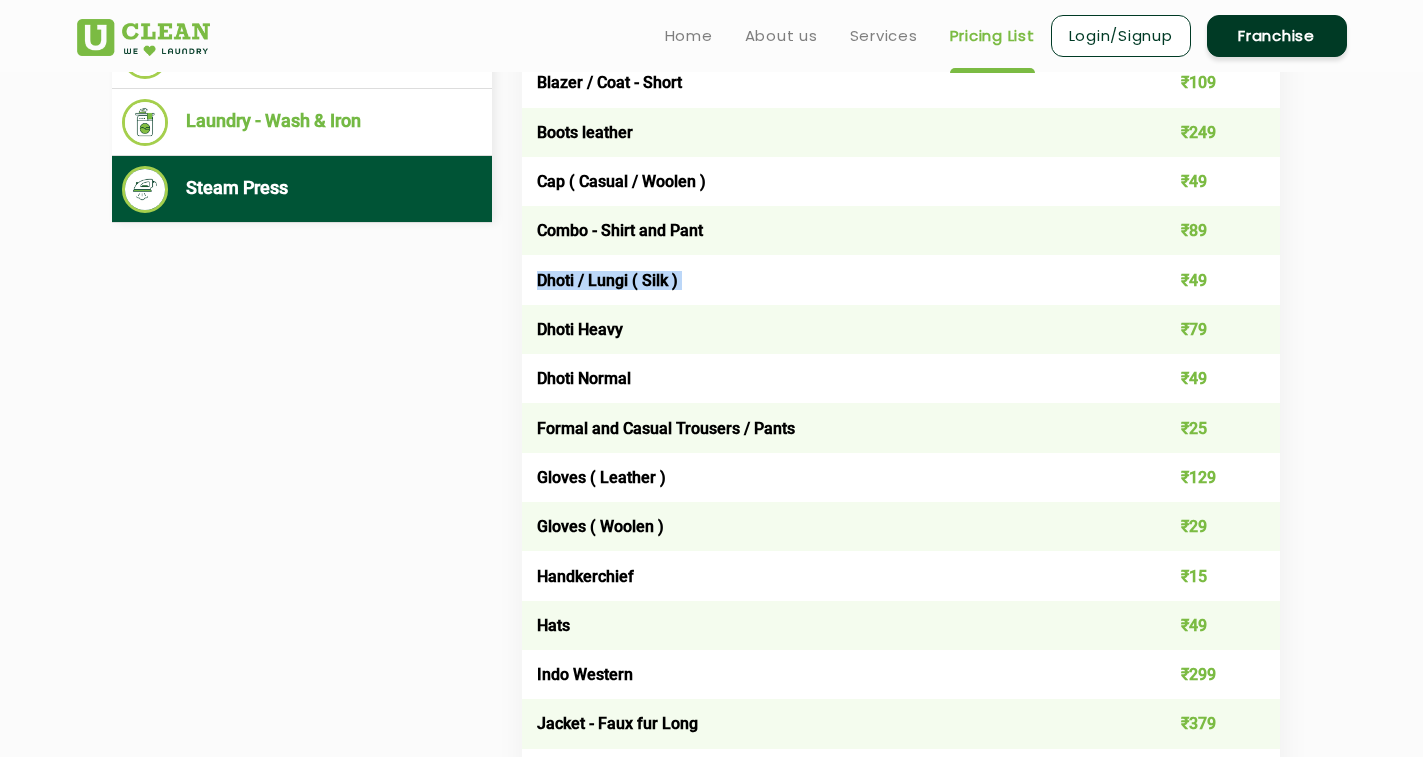 click on "Dhoti / Lungi ( Silk )" at bounding box center [825, 279] 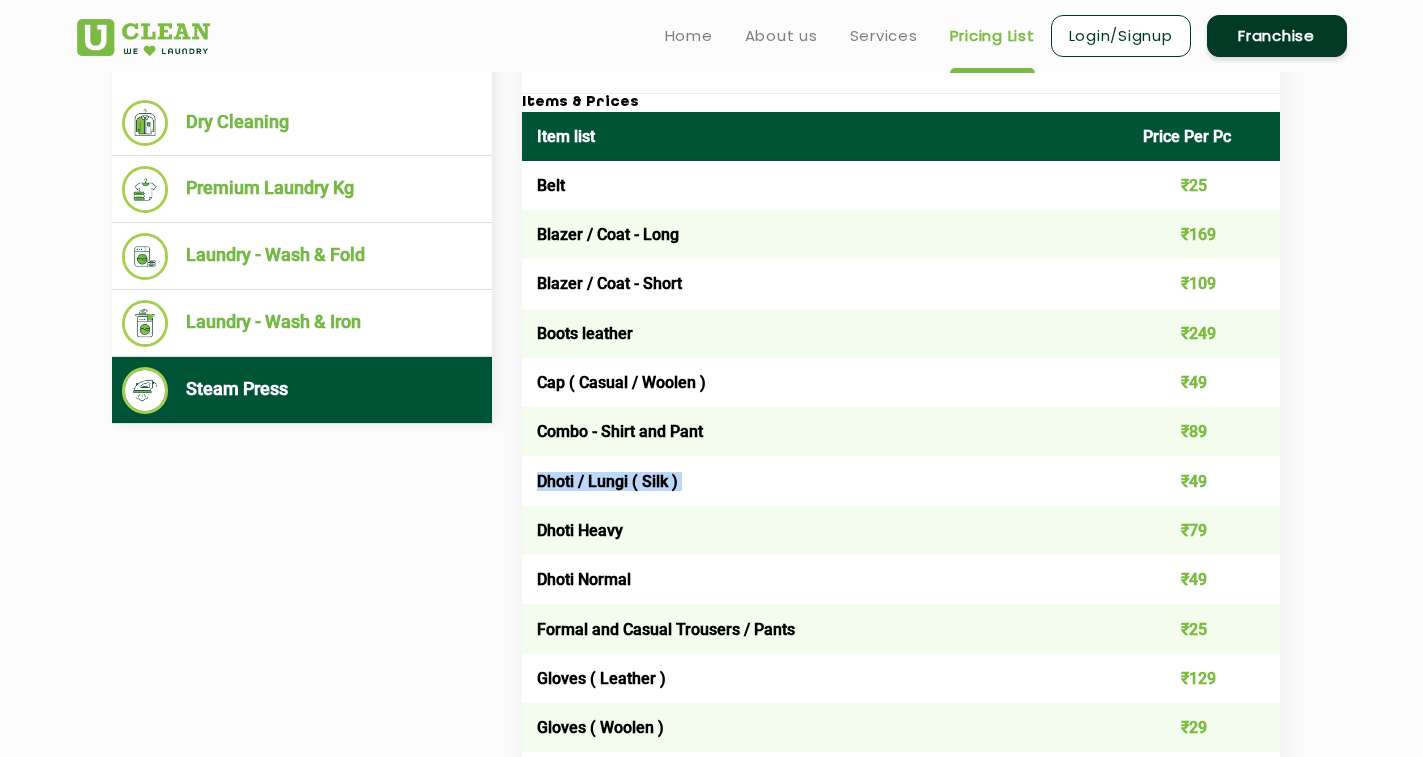 scroll, scrollTop: 712, scrollLeft: 0, axis: vertical 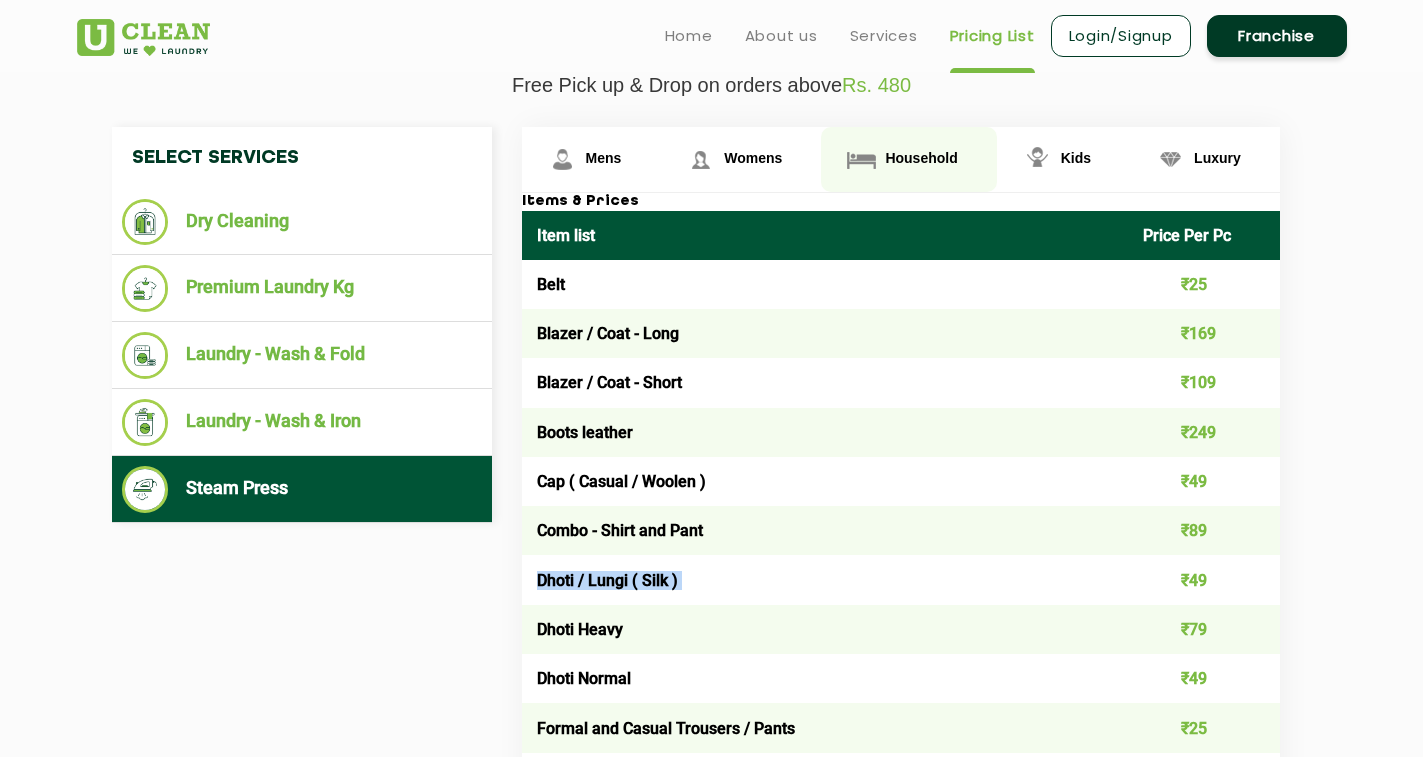 click on "Household" at bounding box center [591, 159] 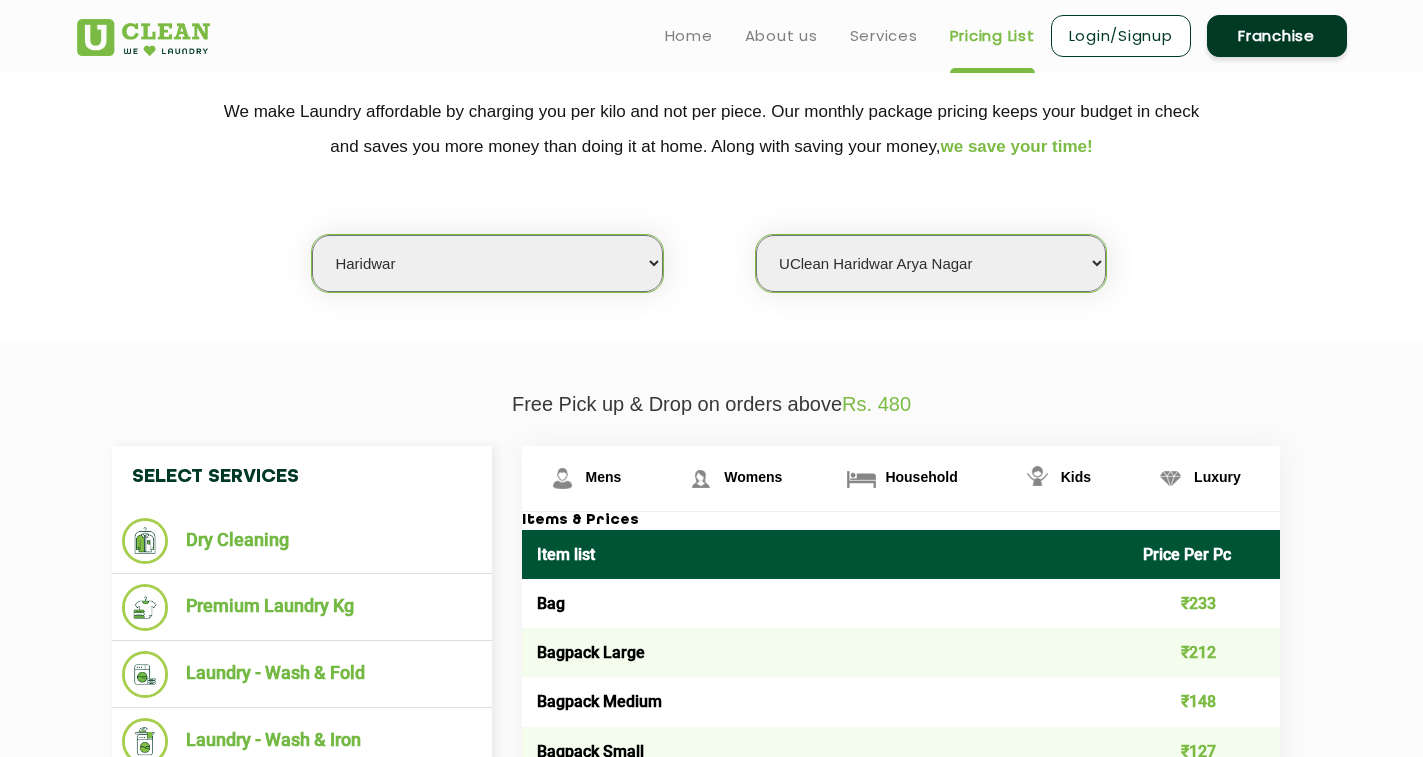 scroll, scrollTop: 212, scrollLeft: 0, axis: vertical 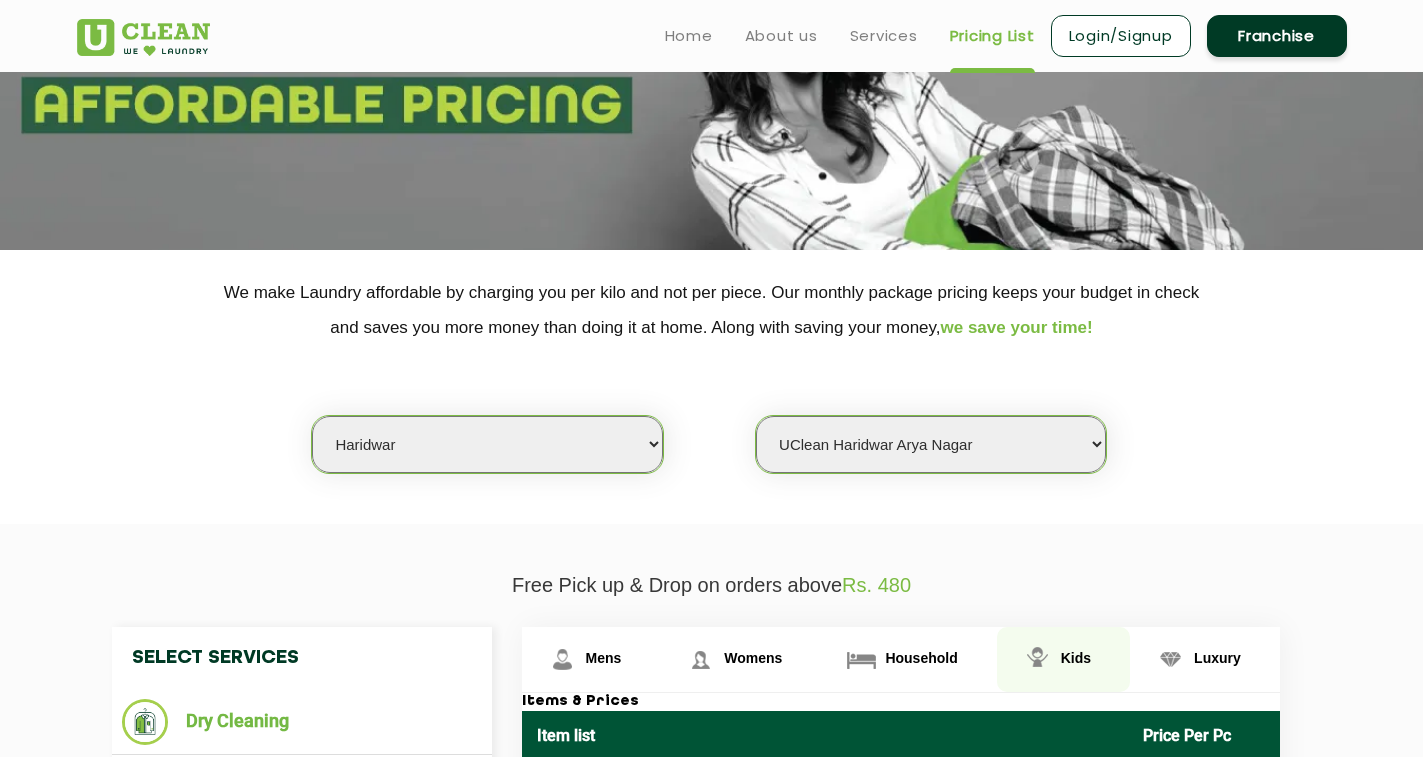 click on "Kids" at bounding box center (591, 659) 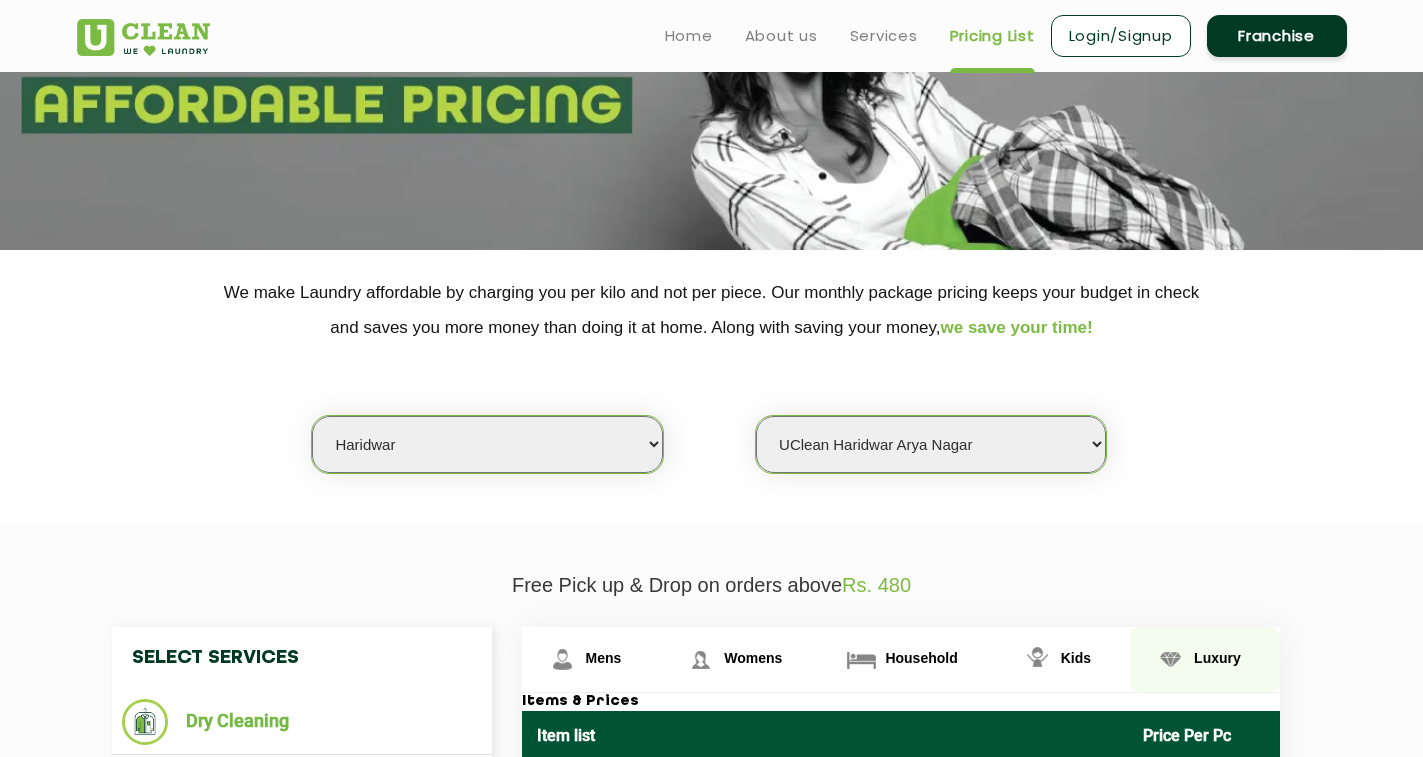 click at bounding box center (562, 659) 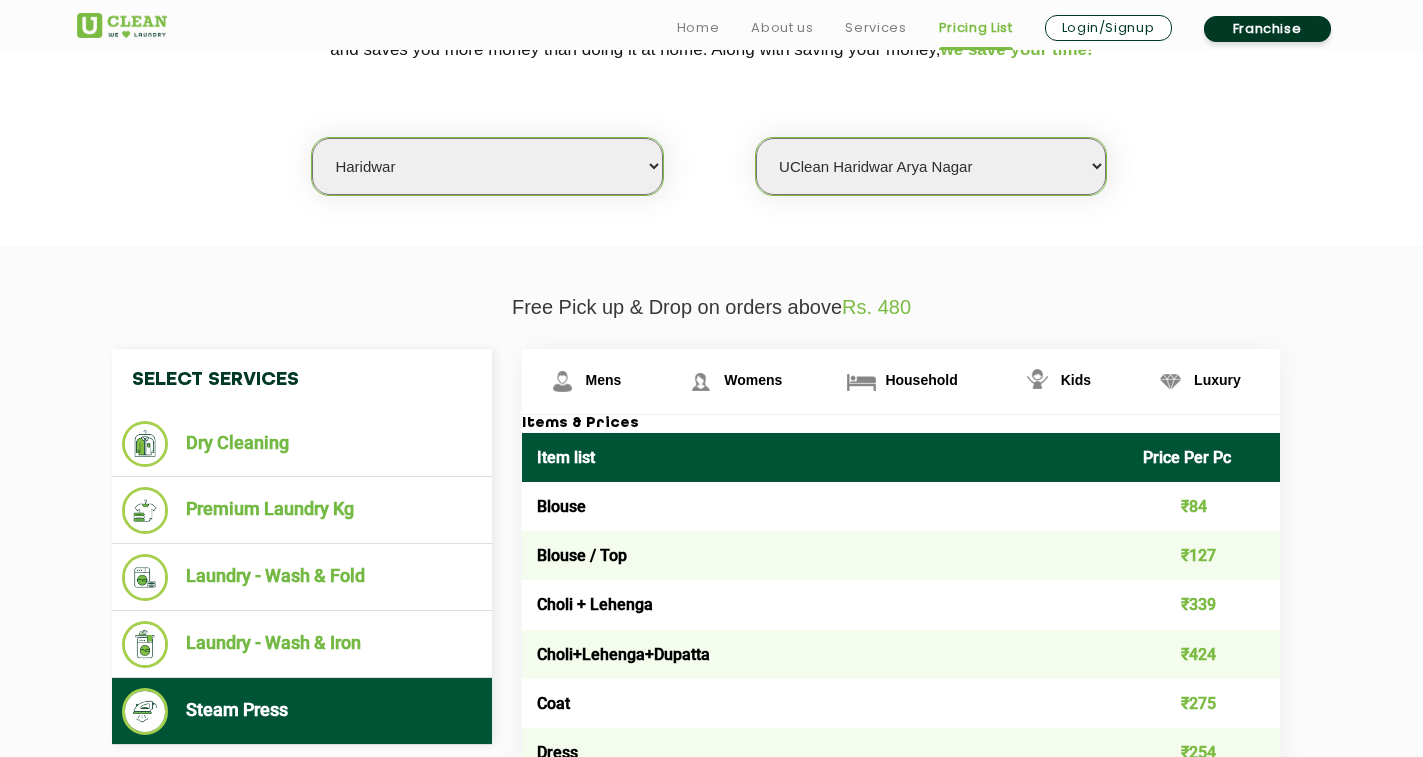 scroll, scrollTop: 612, scrollLeft: 0, axis: vertical 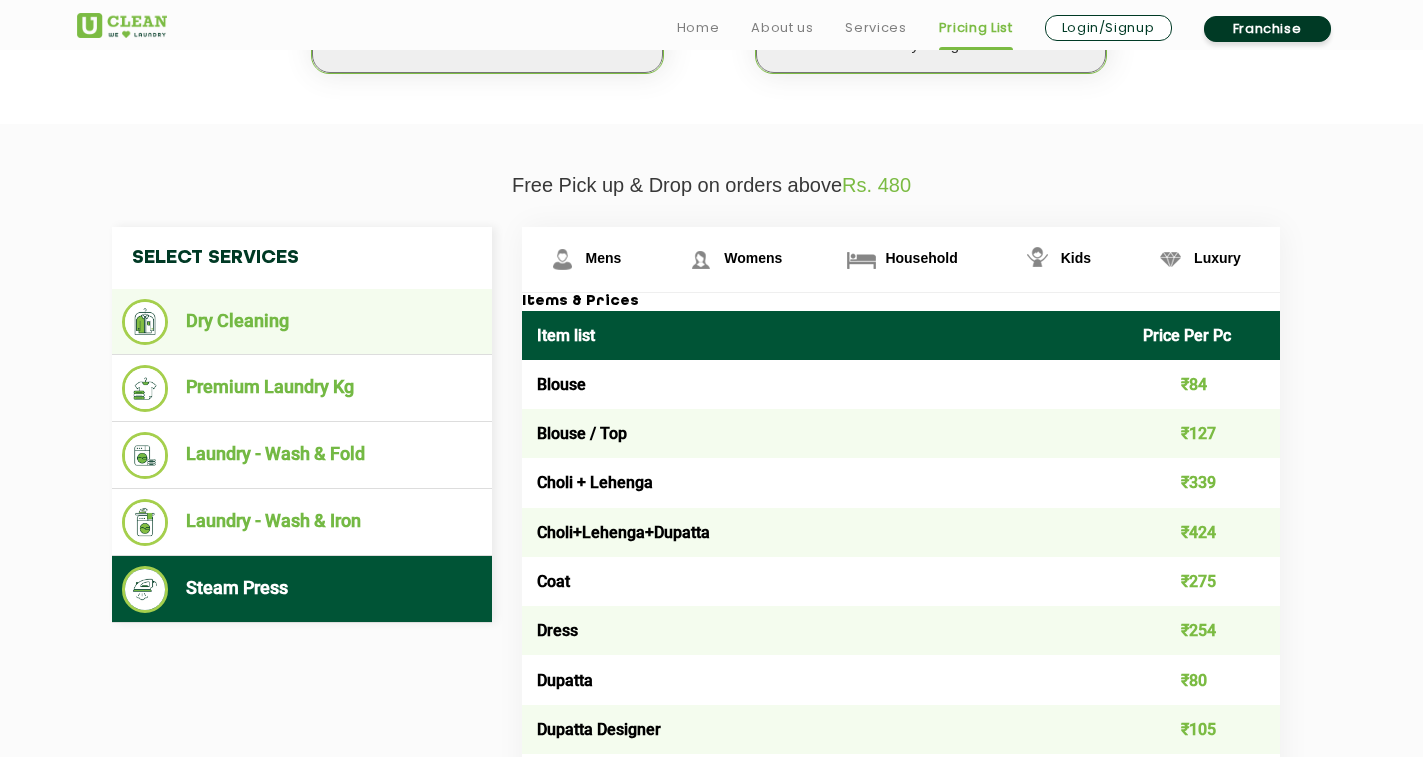 click on "Dry Cleaning" at bounding box center (302, 322) 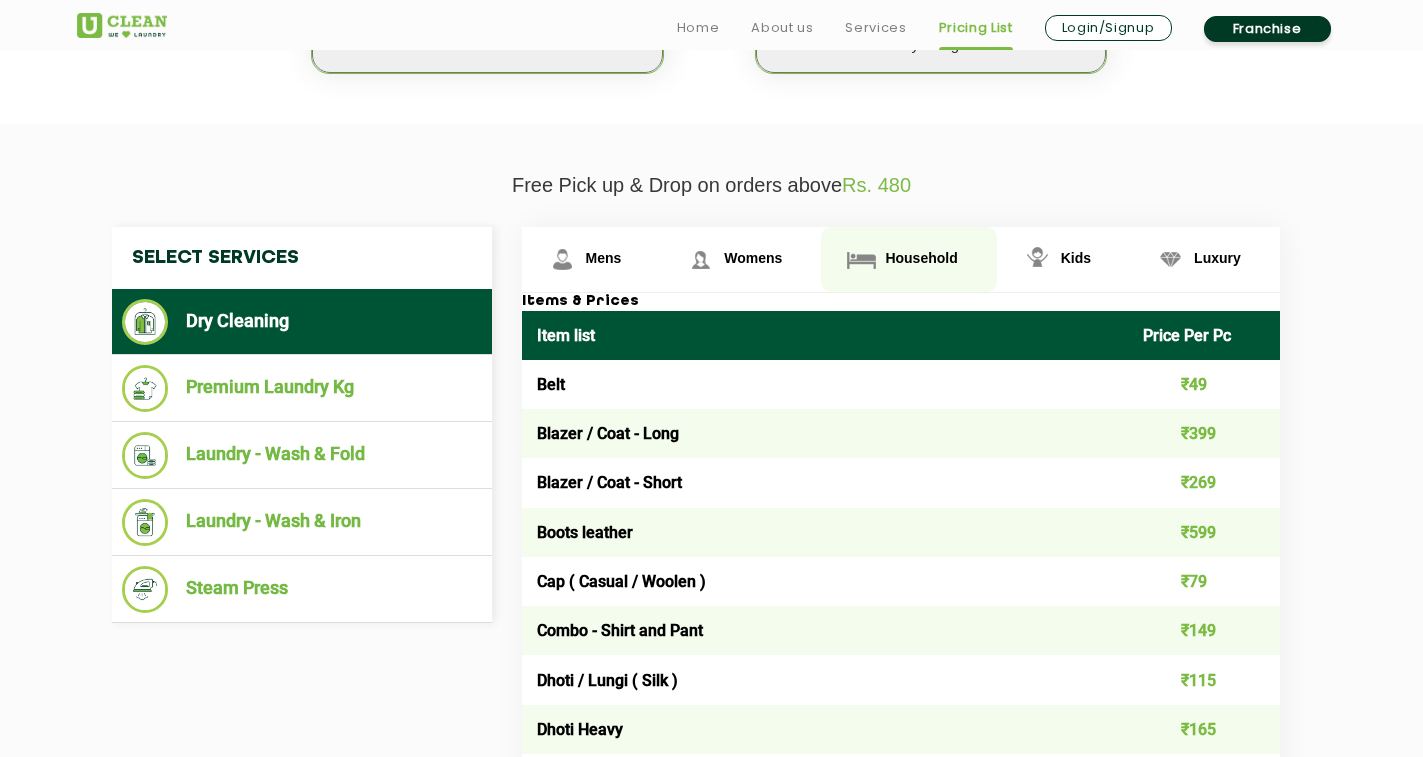 click on "Household" at bounding box center [604, 258] 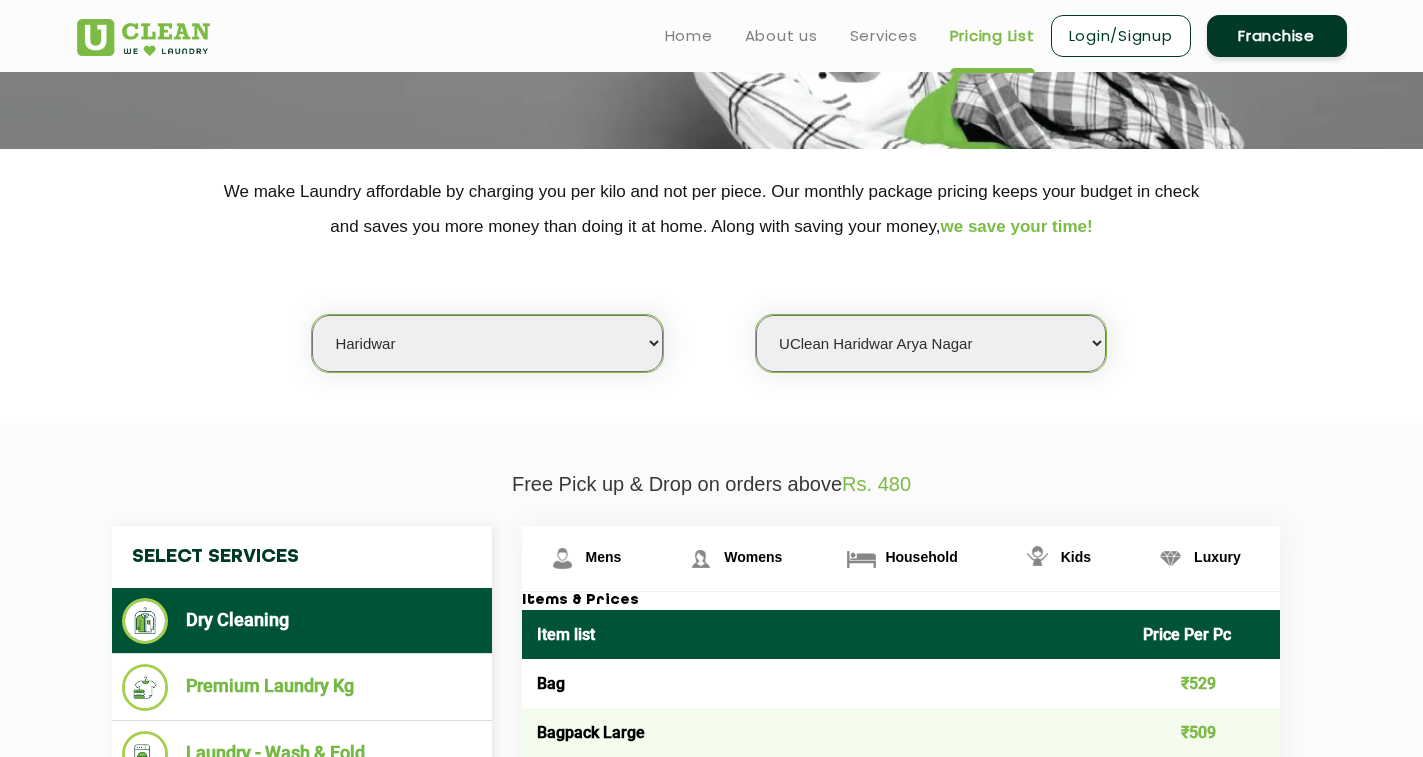 scroll, scrollTop: 312, scrollLeft: 0, axis: vertical 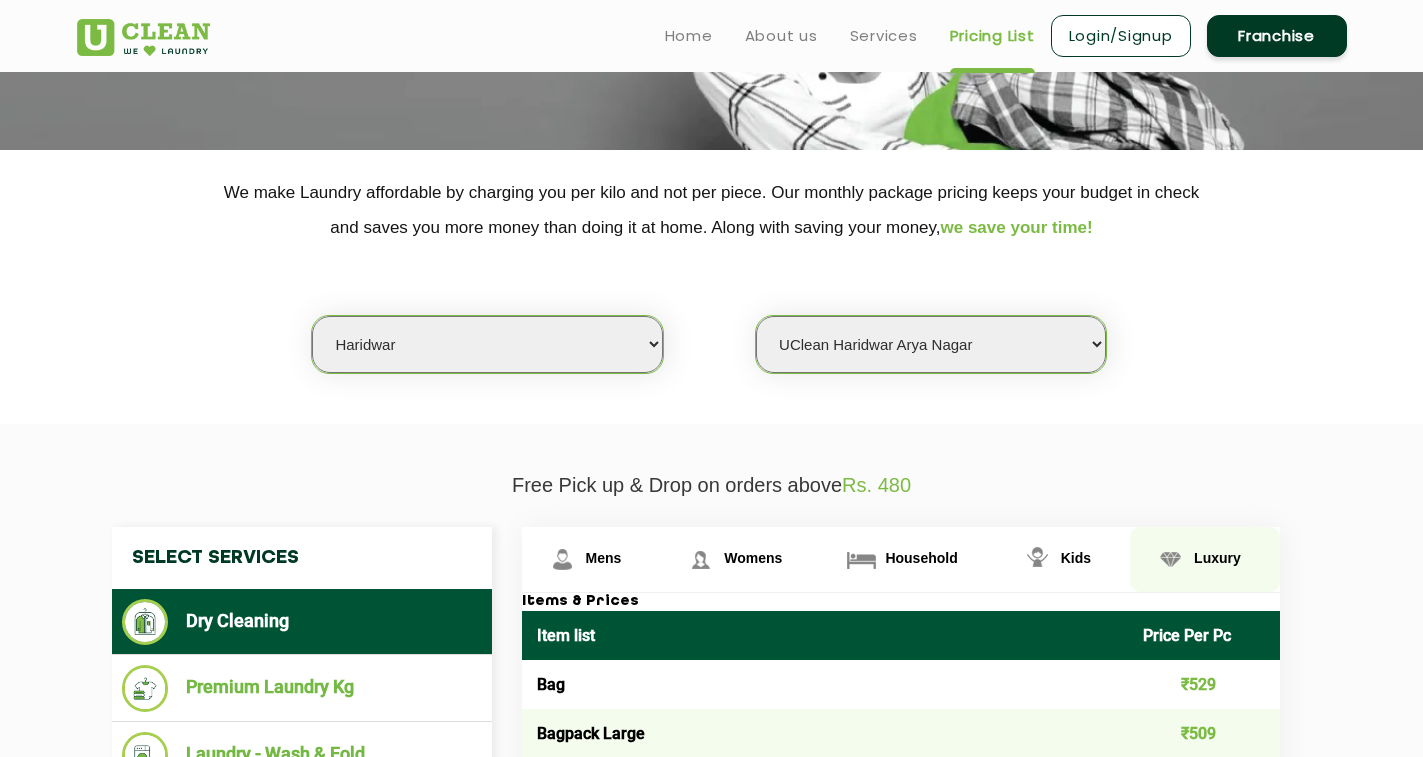 click at bounding box center [562, 559] 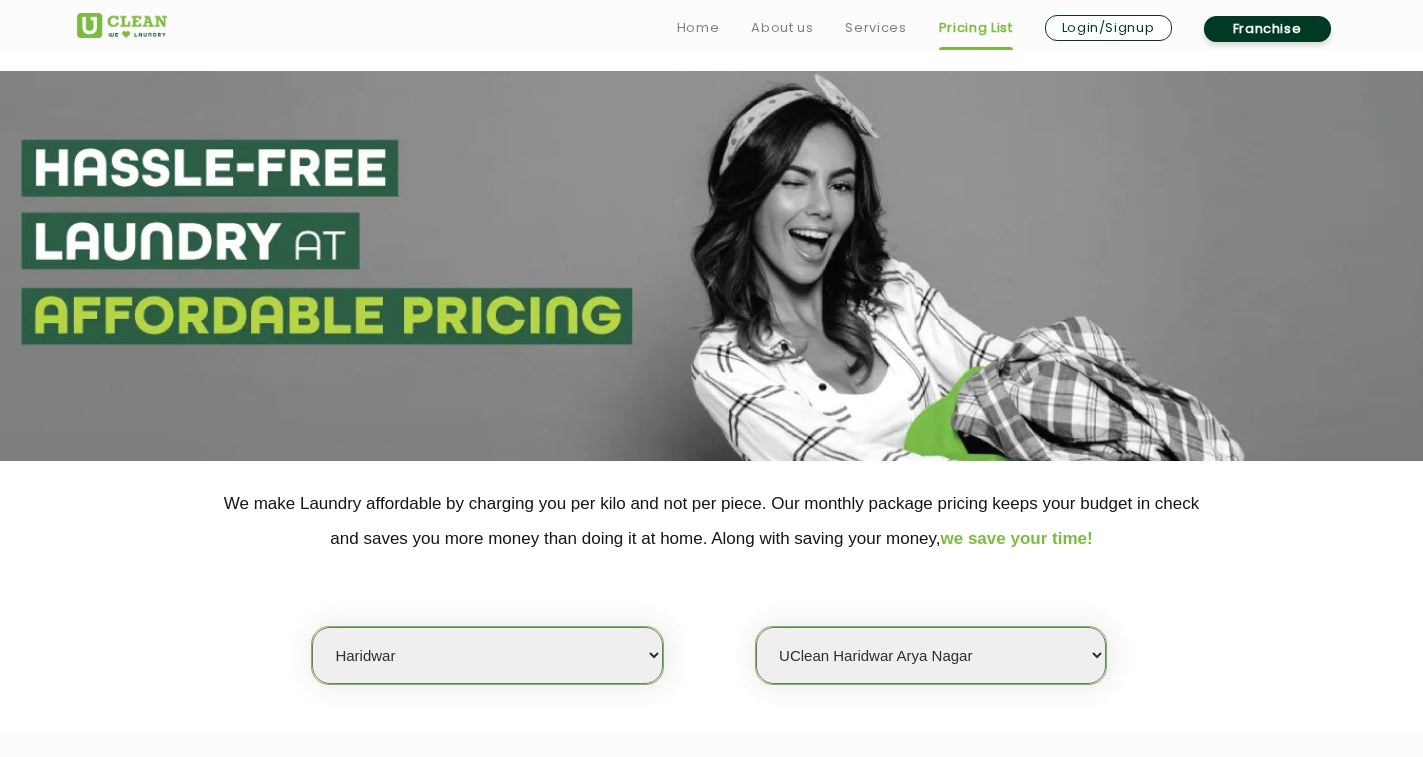 scroll, scrollTop: 500, scrollLeft: 0, axis: vertical 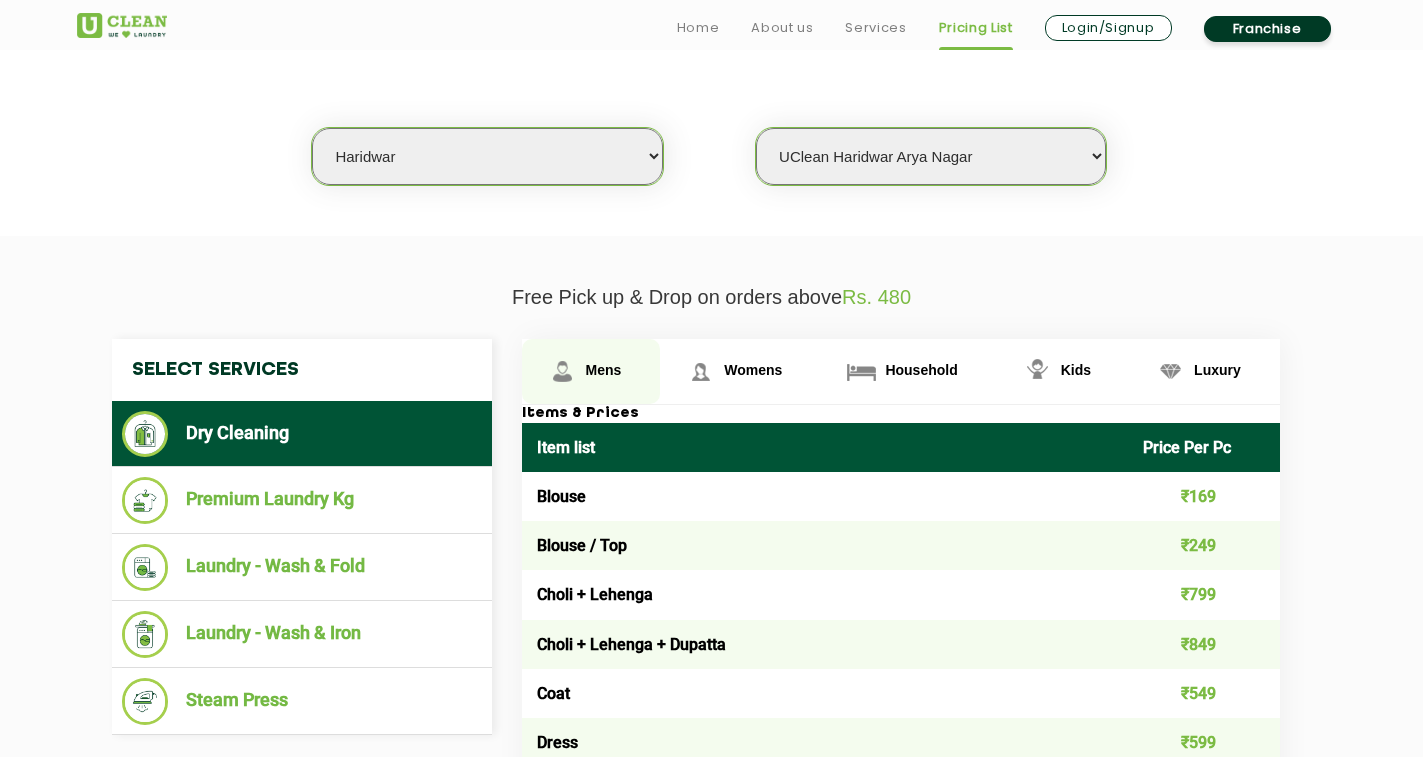 click on "Mens" at bounding box center [604, 370] 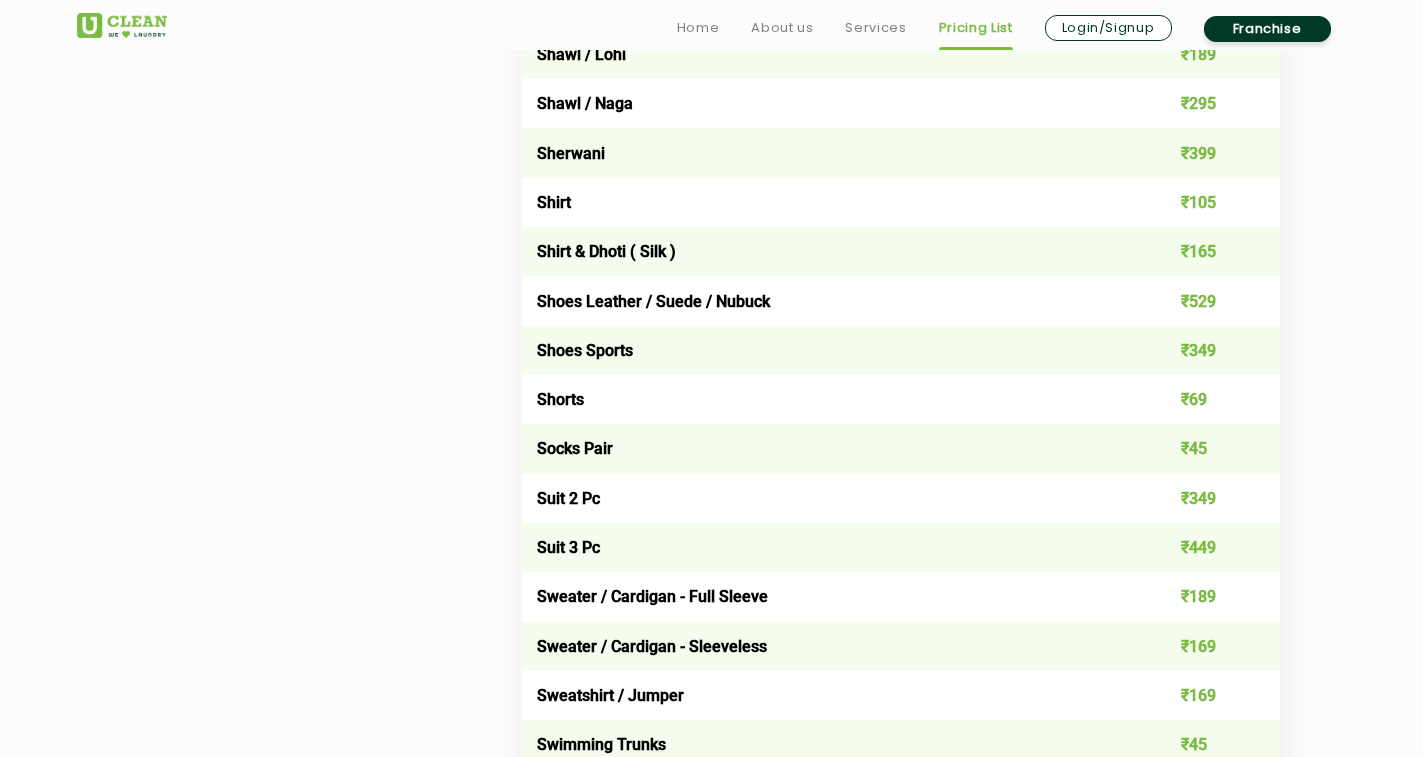 scroll, scrollTop: 2900, scrollLeft: 0, axis: vertical 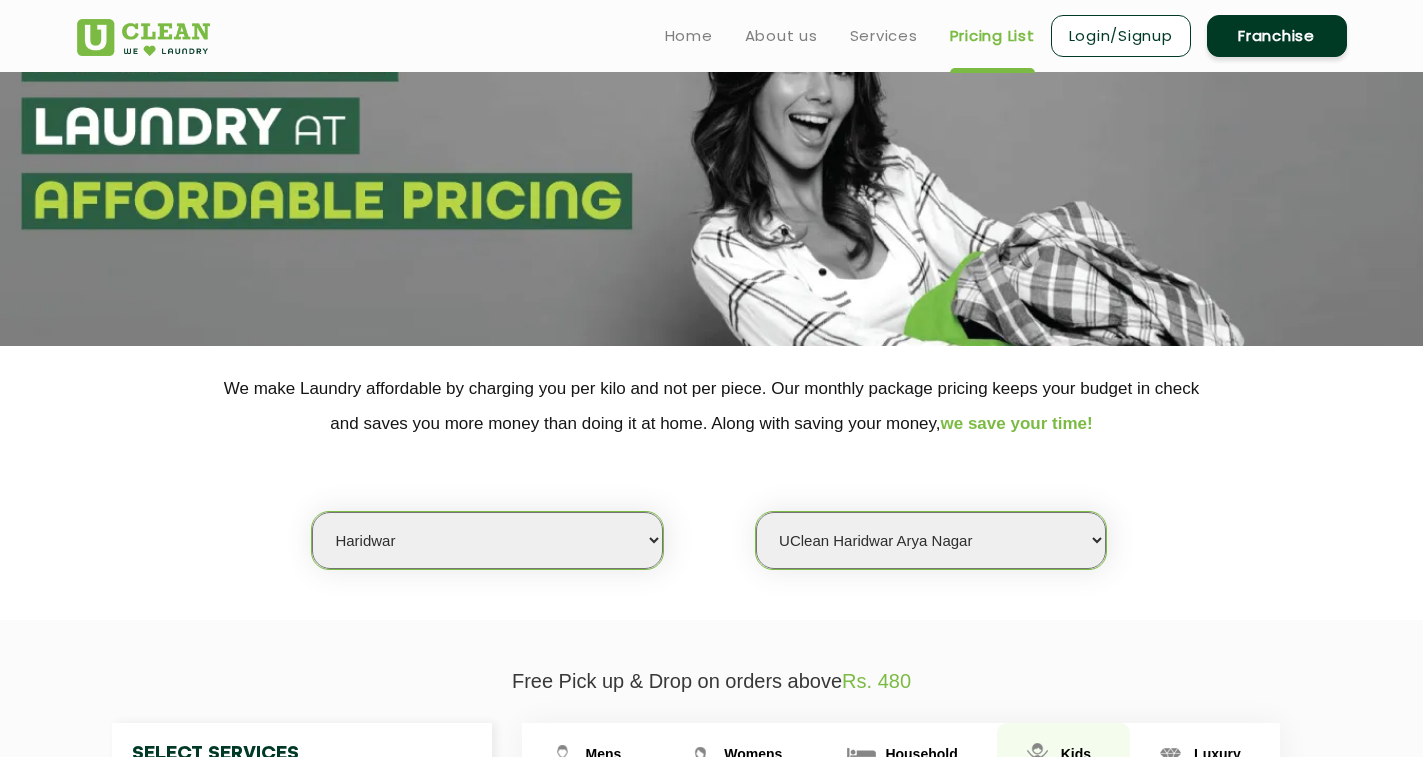 click on "Free Pick up & Drop on orders above  Rs. 480  Select Services Dry Cleaning  Premium Laundry Kg  Laundry - Wash & Fold  Laundry - Wash & Iron  Steam Press  Mens Womens Household Kids Luxury Items & Prices Item list Price Per Pc Belt ₹49 Blazer / Coat - Long ₹399 Blazer / Coat - Short ₹269 Boots leather ₹599 Cap ( Casual / Woolen ) ₹79 Combo - Shirt and Pant ₹149 Dhoti / Lungi ( Silk ) ₹115 Dhoti Heavy ₹165 Dhoti Normal ₹105 Formal and Casual Trousers / Pants ₹105 Gloves ( Leather ) ₹349 Gloves ( Woolen ) ₹69 Handkerchief ₹19 Hats ₹99 Indo Western ₹699 Jacket -  Faux fur Long ₹749 Jacket -  Faux fur Short ₹649 Jacket Leather ₹649 Jacket Normal Long ₹339 Jacket Normal Short ₹169 Jacket Puffer Long ₹339 Jacket Puffer Short ₹249 Jacket Rexine ₹249 Jeans ₹139 Joggers ₹169 Kurta ( Cotton ) ₹149 Kurta ( Silk ) ₹199 Kurta Heavy ₹239 Kurta Payjama ( Heavy ) ₹329 Kurta Payjama ( Light ) ₹189 Muffler ( Woolen / Pashmina ) ₹225 Pagdi ₹155 ₹299 ₹239 ₹29" 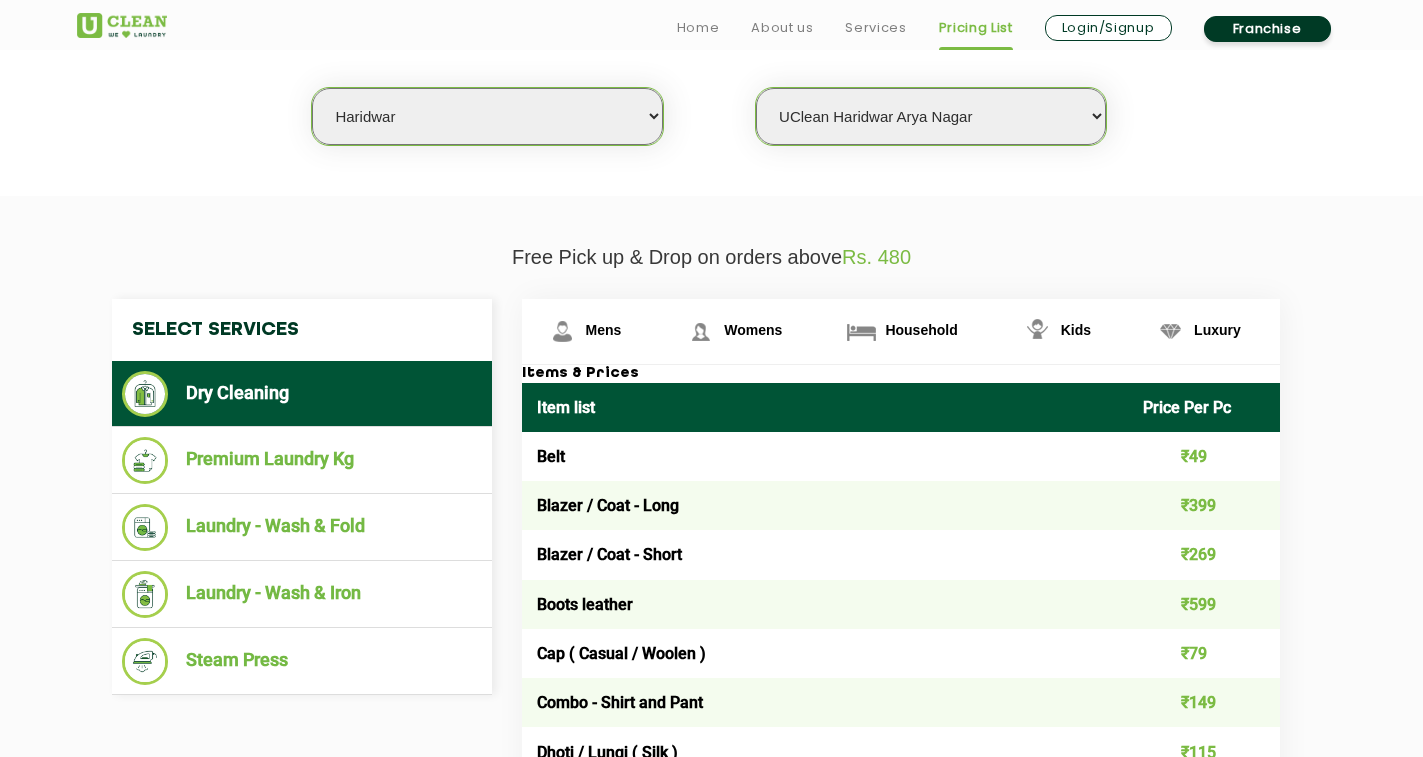 scroll, scrollTop: 600, scrollLeft: 0, axis: vertical 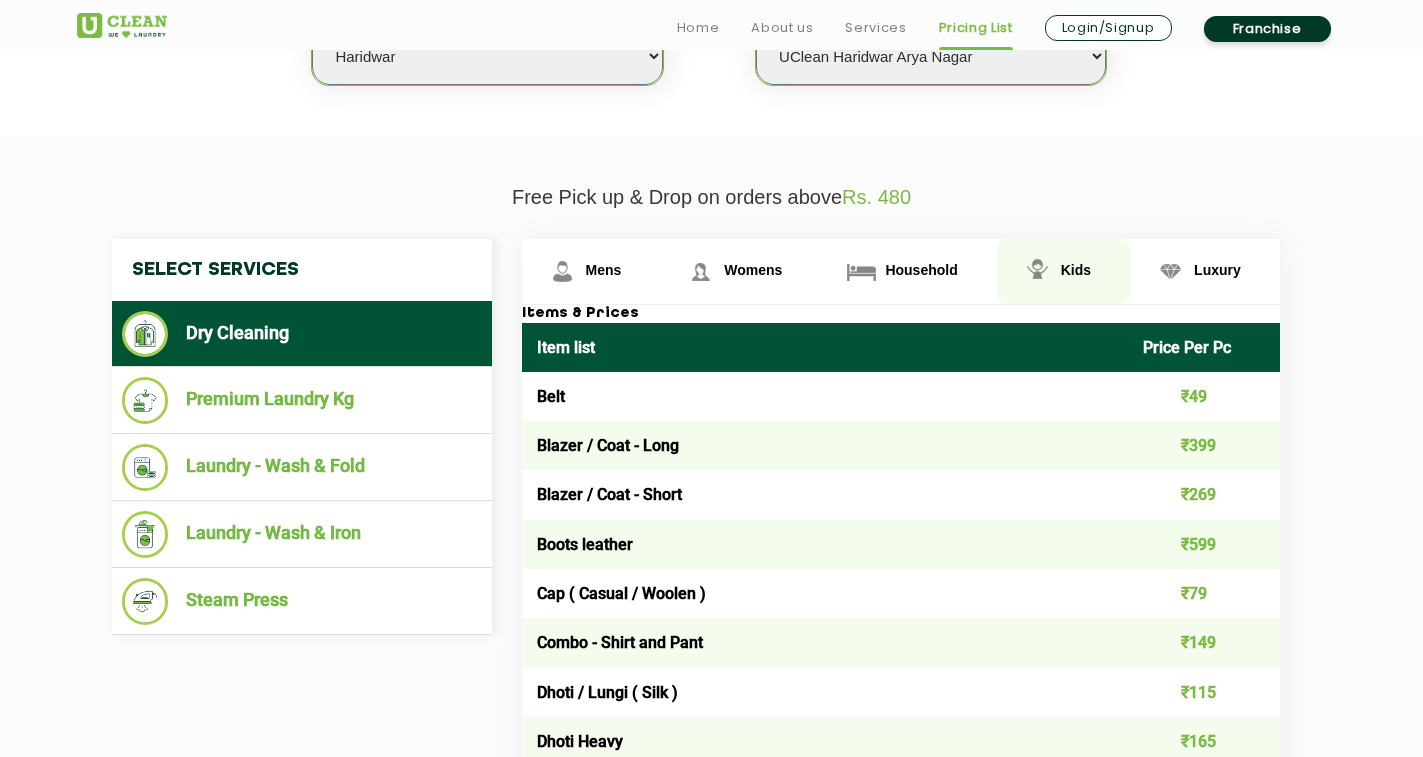 click on "Kids" at bounding box center (591, 271) 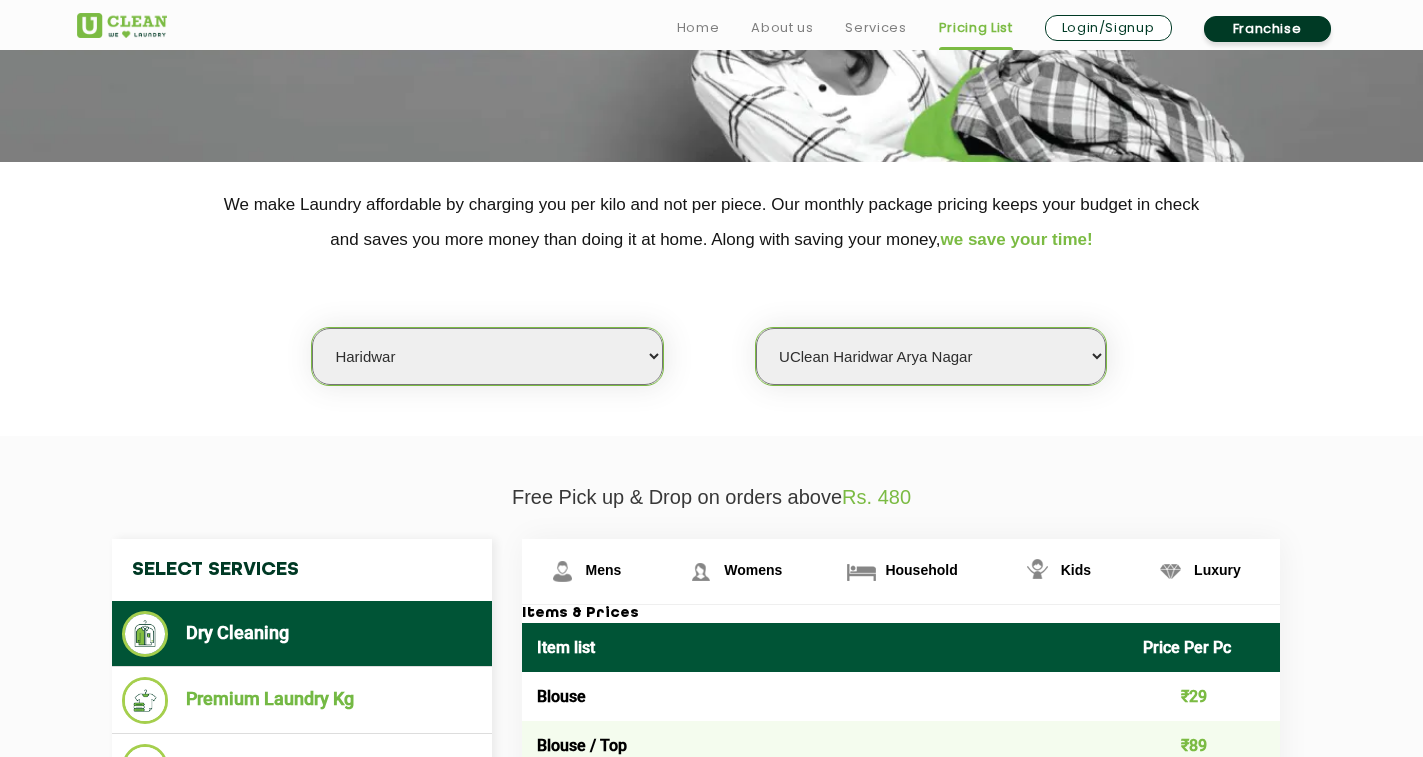 scroll, scrollTop: 500, scrollLeft: 0, axis: vertical 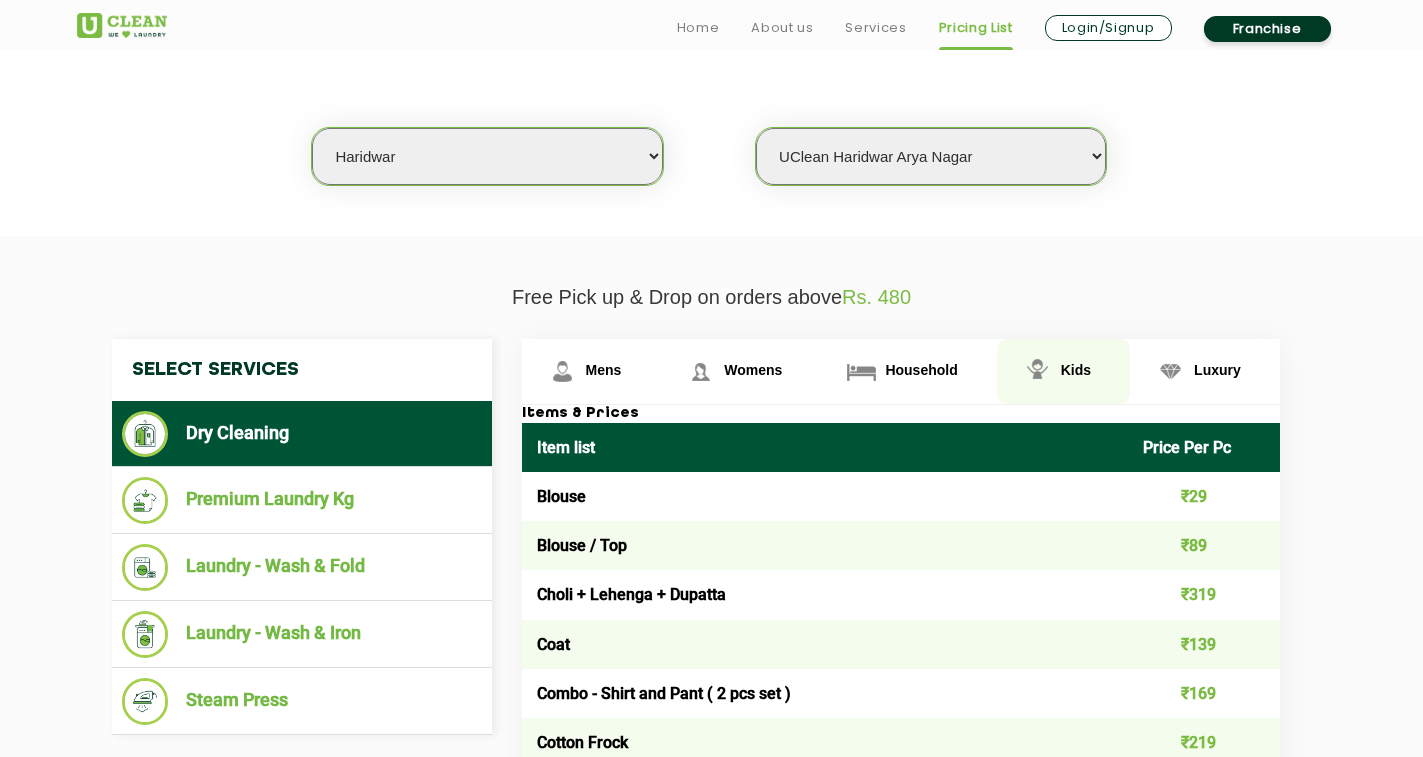 click on "Kids" at bounding box center (1076, 370) 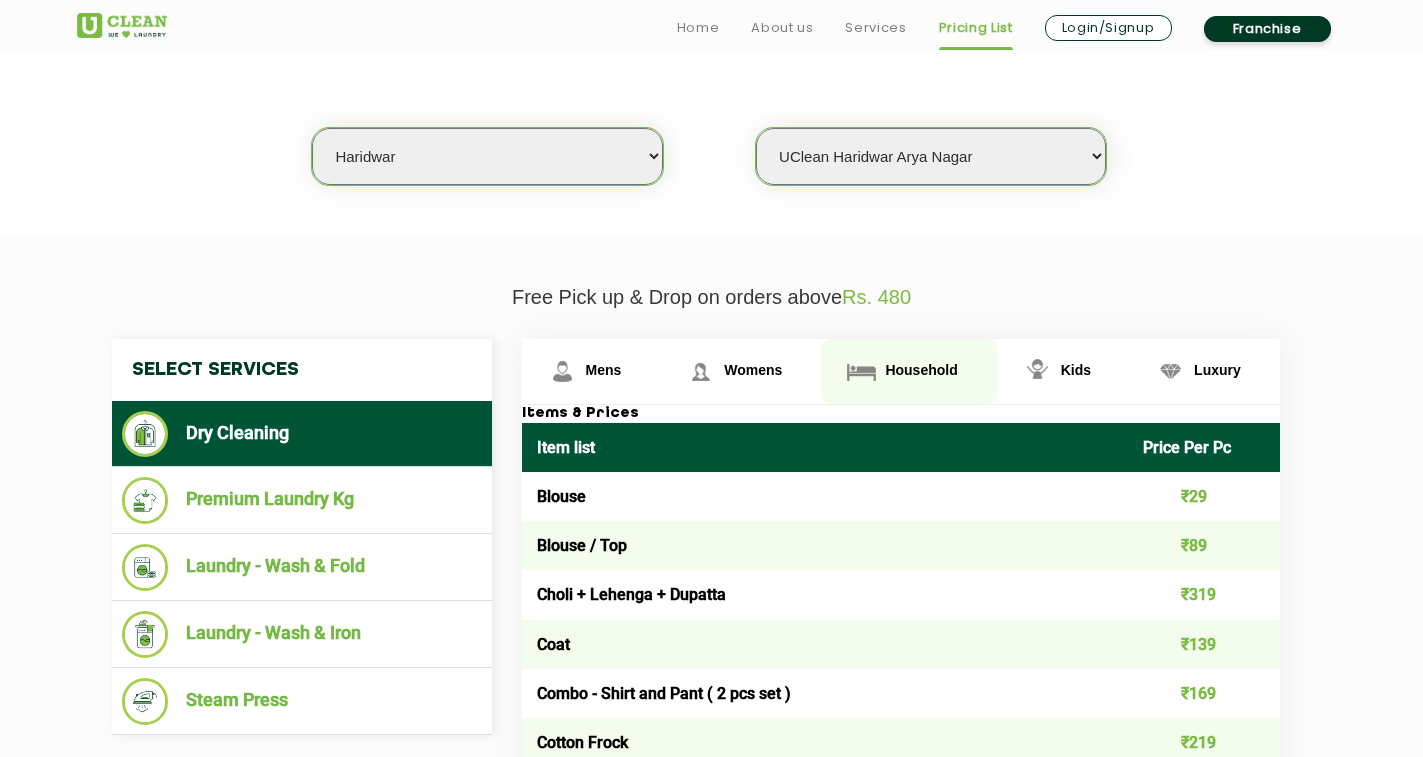 click on "Household" at bounding box center [604, 370] 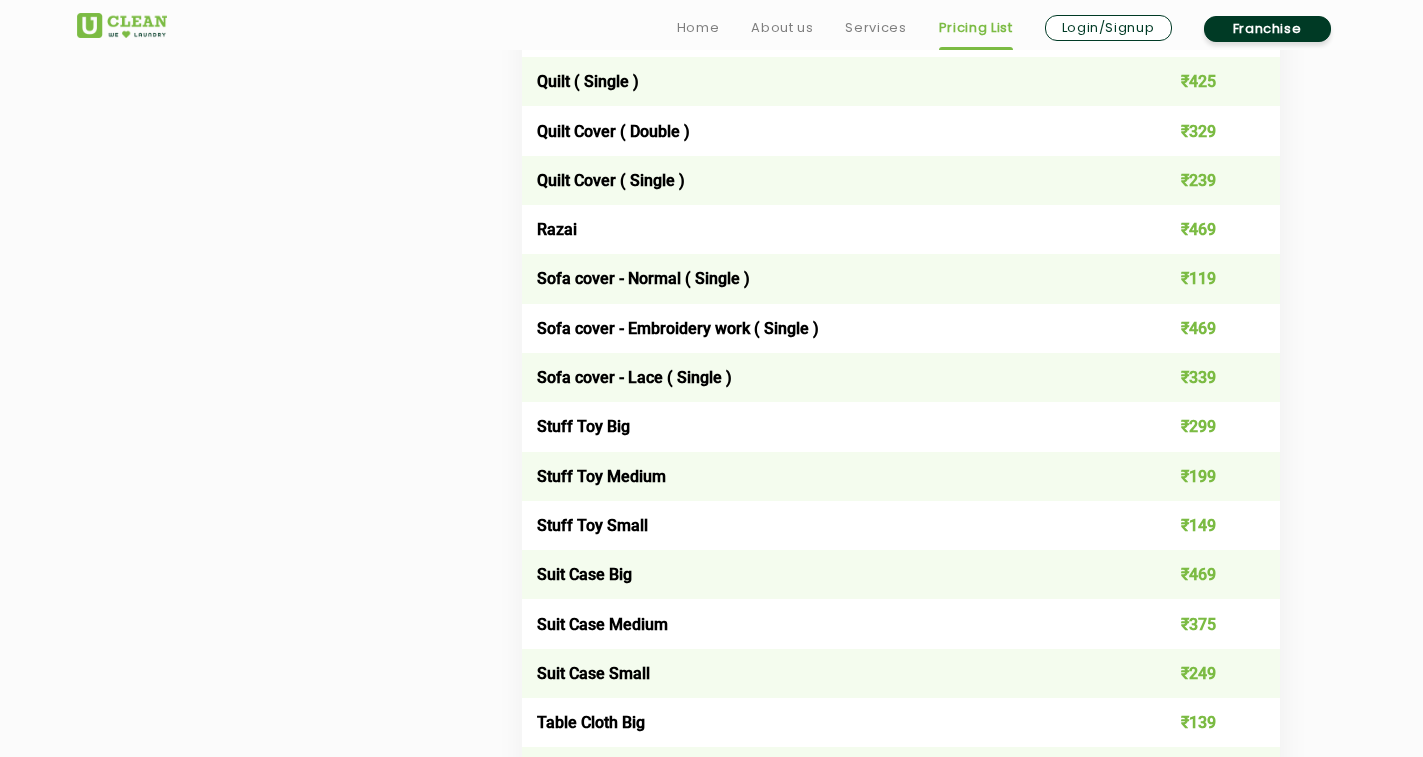 scroll, scrollTop: 3000, scrollLeft: 0, axis: vertical 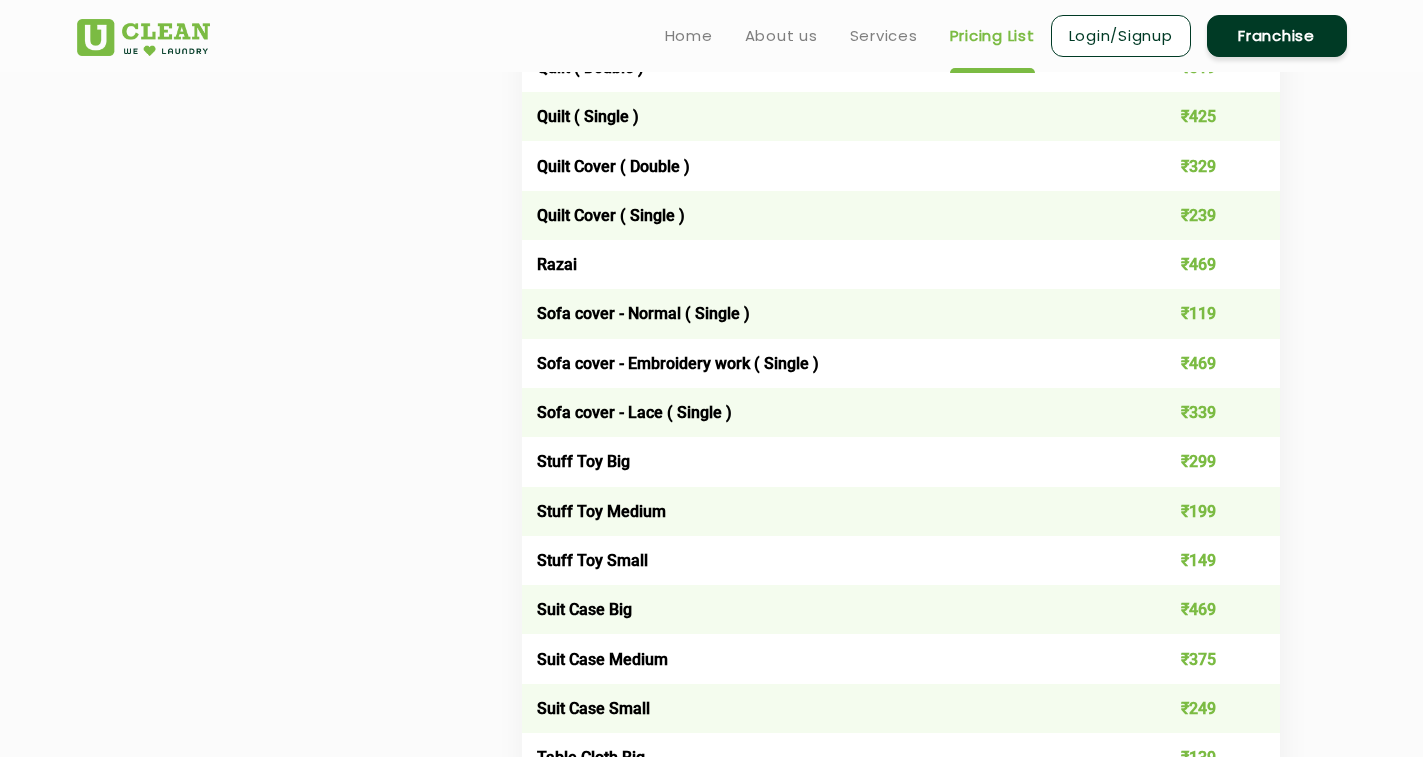 click on "Stuff Toy Big" at bounding box center [825, 461] 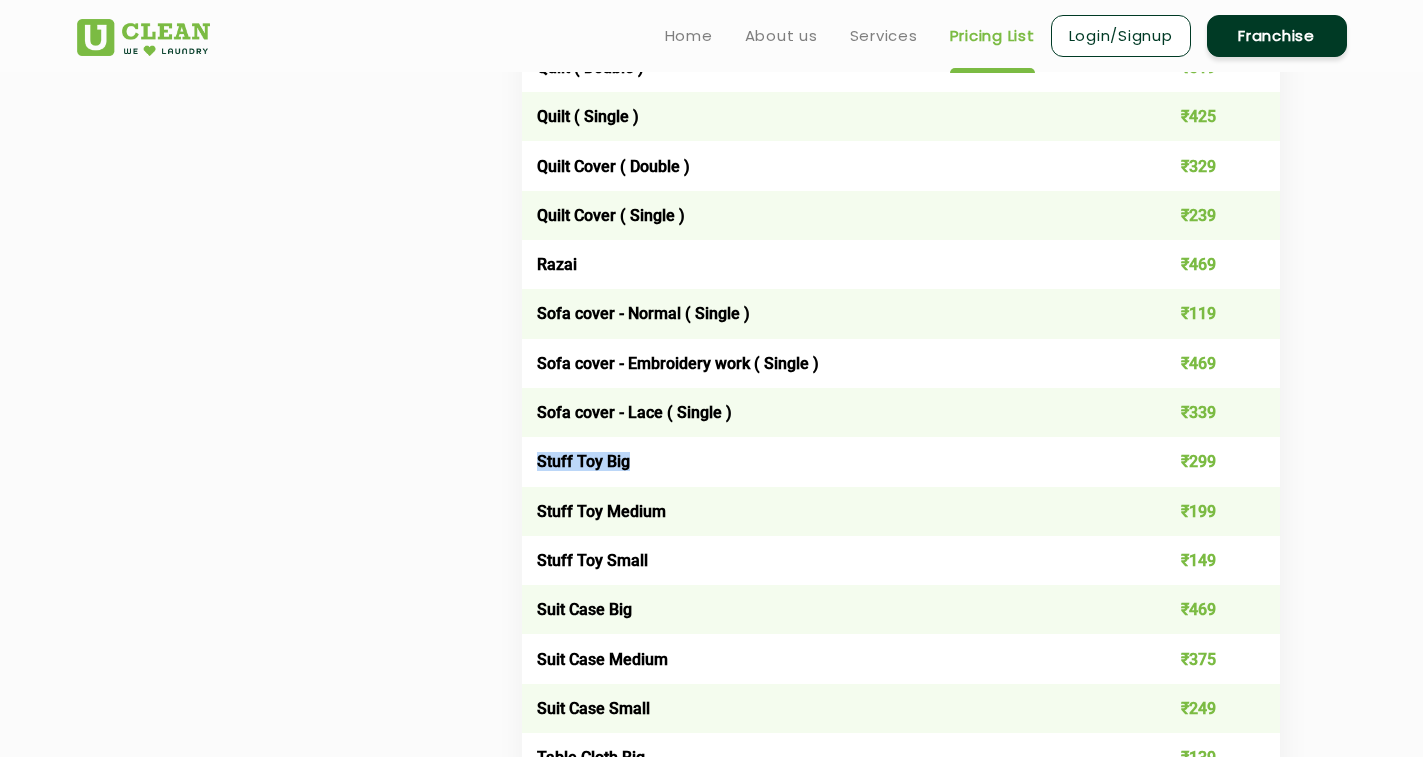 copy on "Stuff Toy Big" 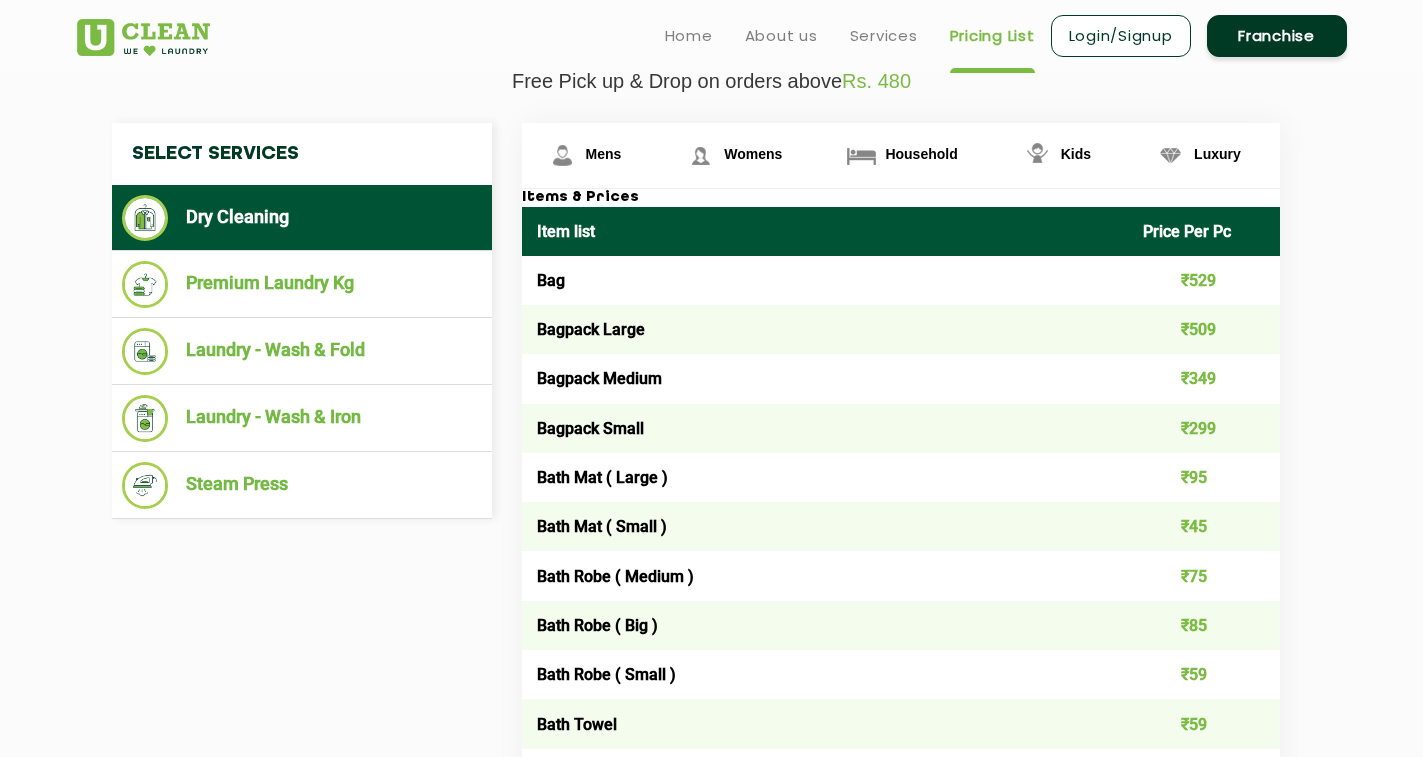 scroll, scrollTop: 600, scrollLeft: 0, axis: vertical 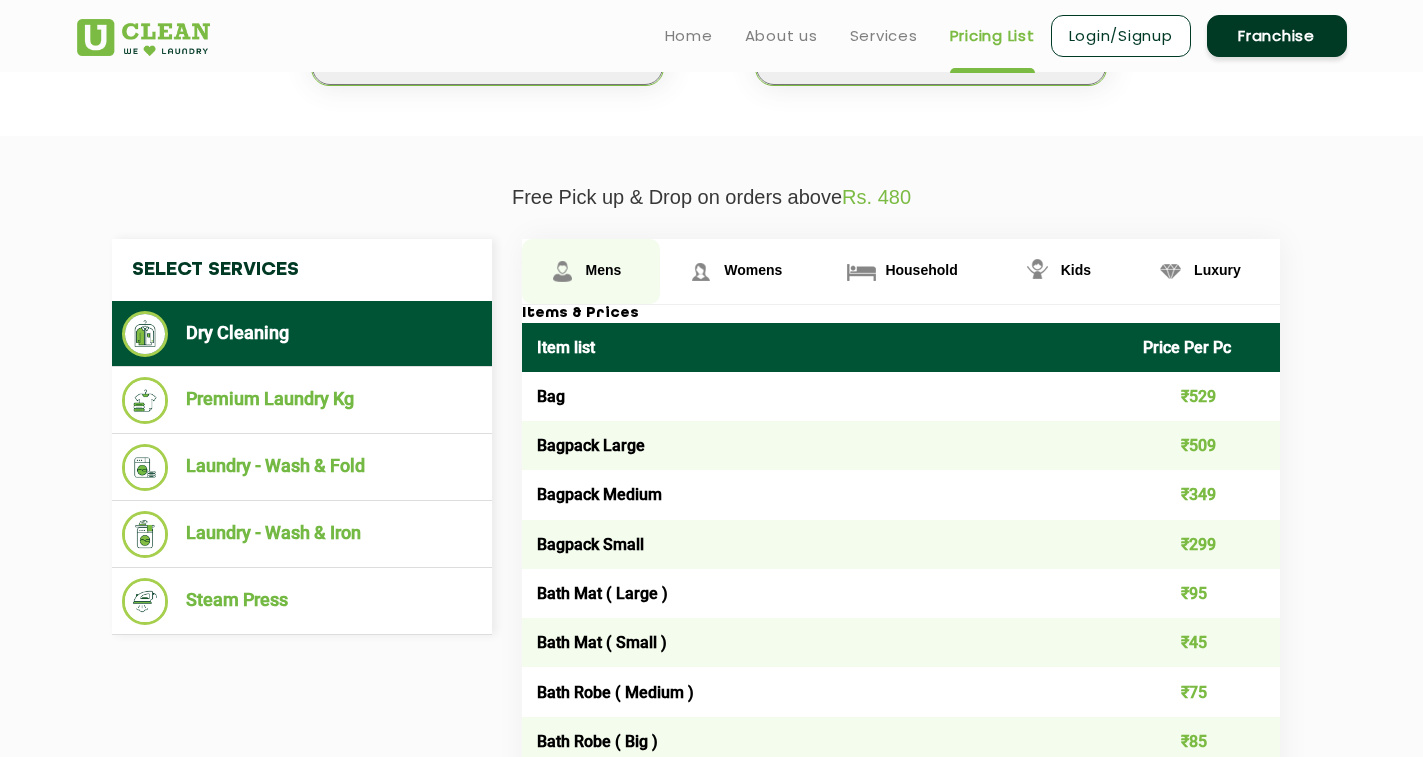 click on "Mens" at bounding box center [591, 271] 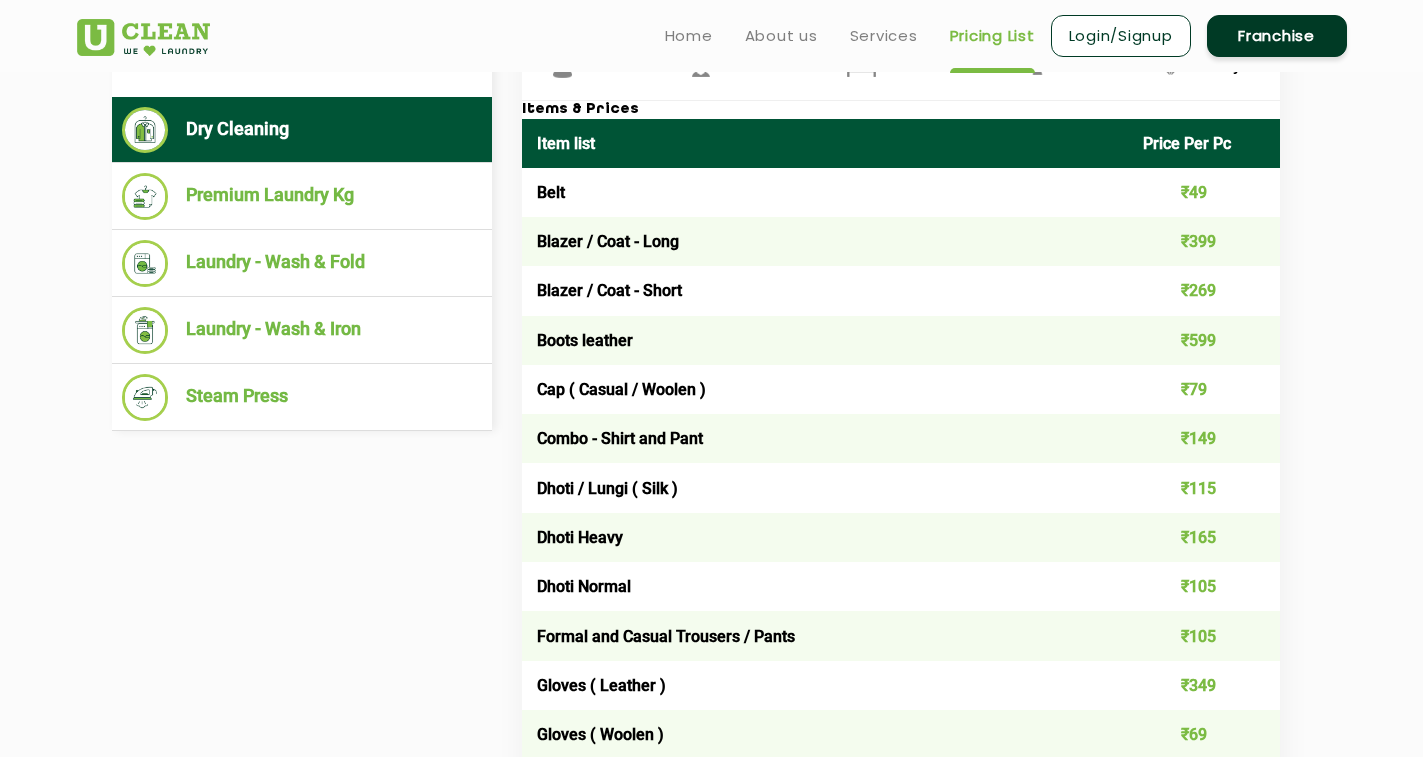 scroll, scrollTop: 800, scrollLeft: 0, axis: vertical 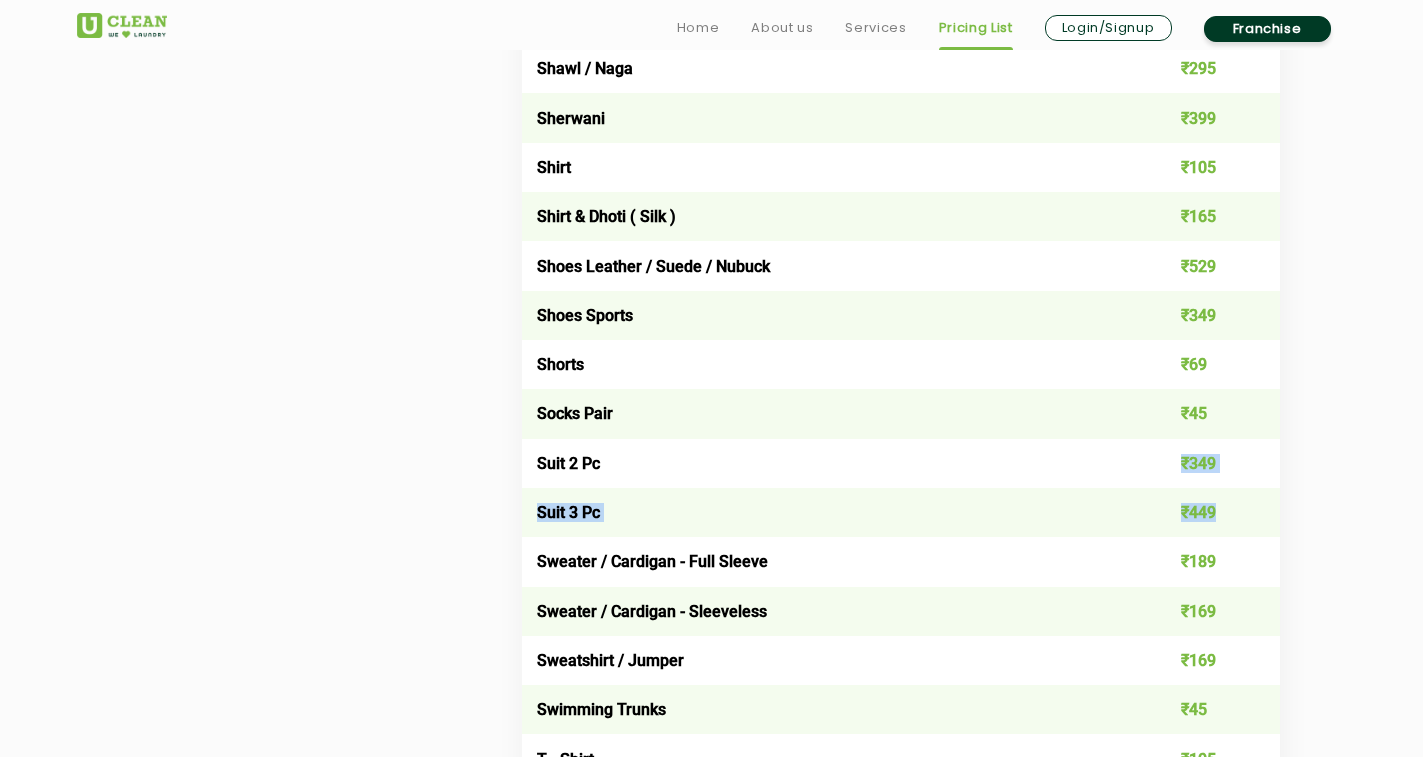 drag, startPoint x: 607, startPoint y: 463, endPoint x: 1250, endPoint y: 522, distance: 645.7012 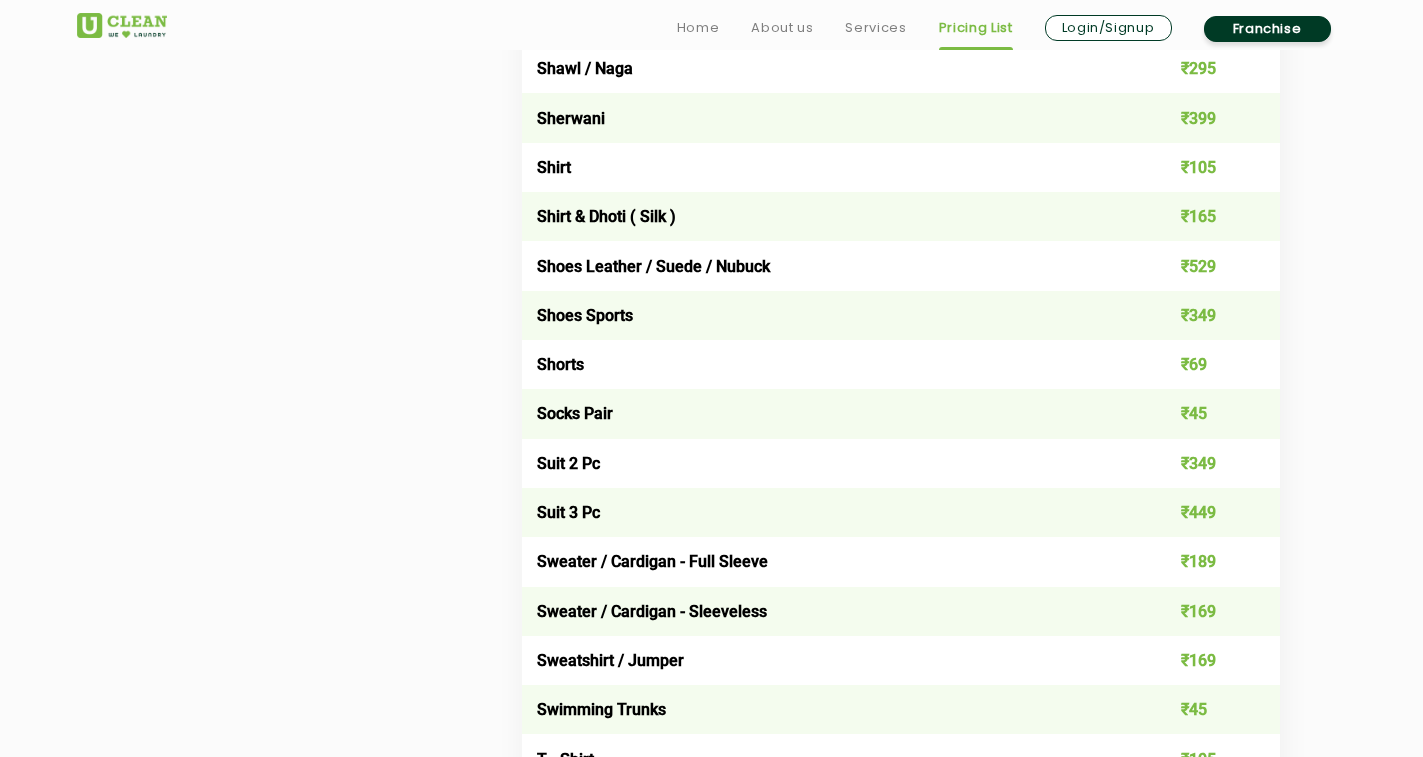 click on "Suit 2 Pc" at bounding box center (825, 463) 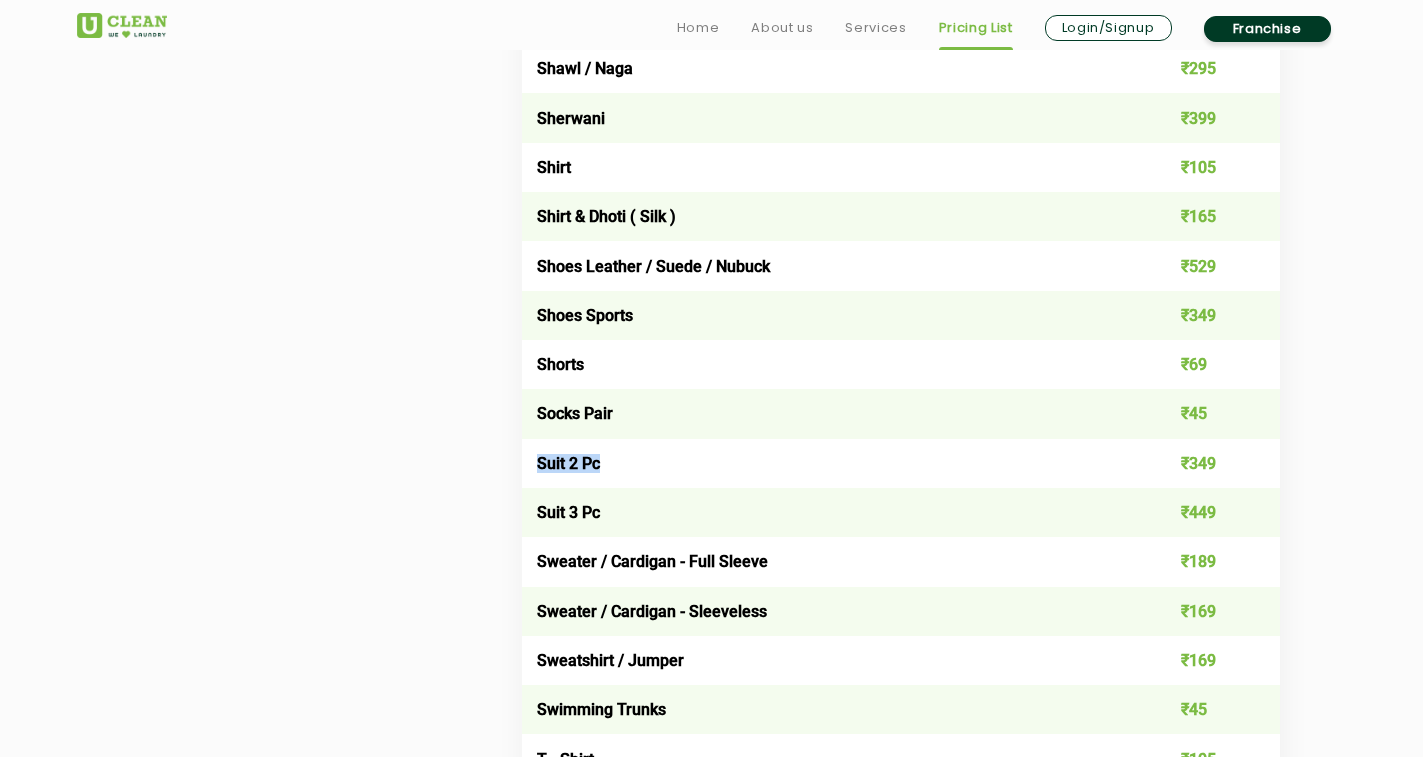 copy on "Suit 2 Pc" 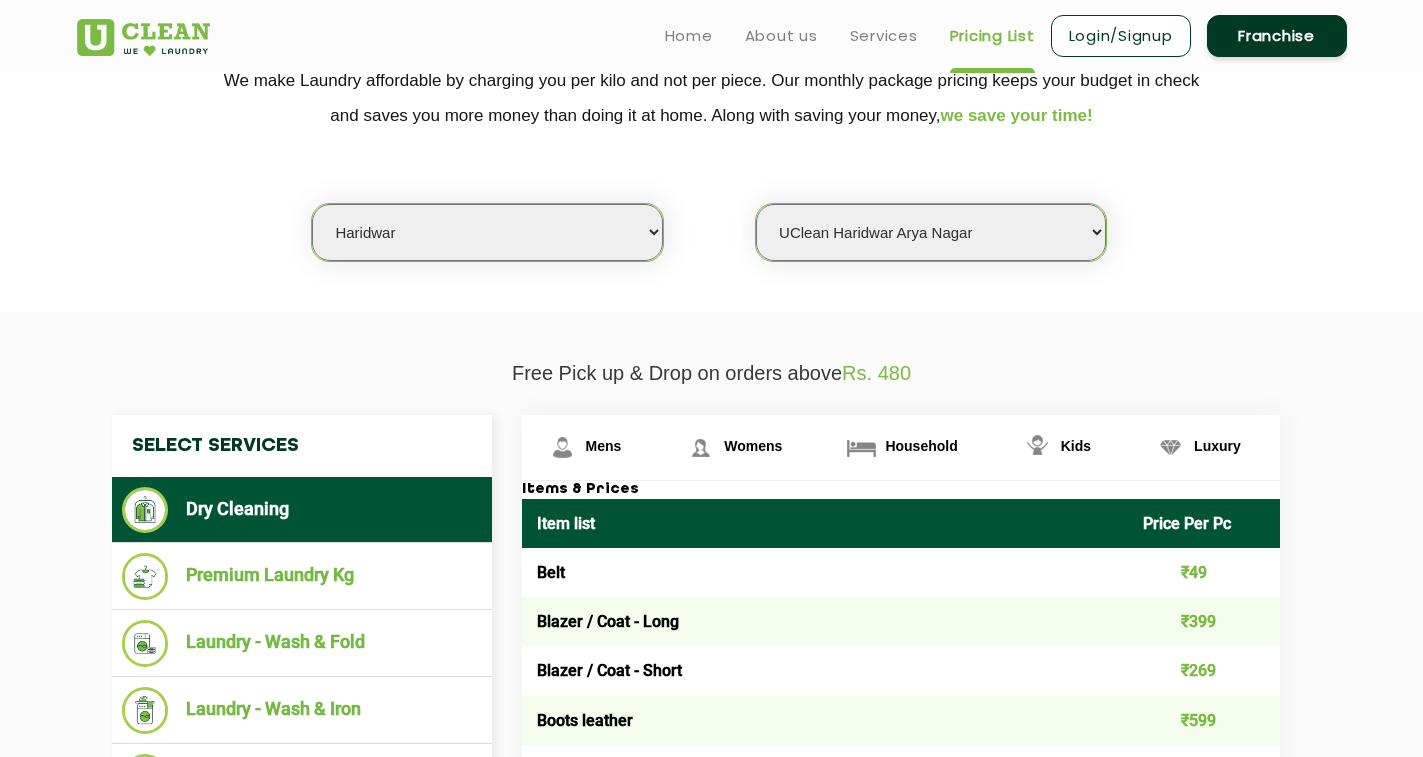 scroll, scrollTop: 200, scrollLeft: 0, axis: vertical 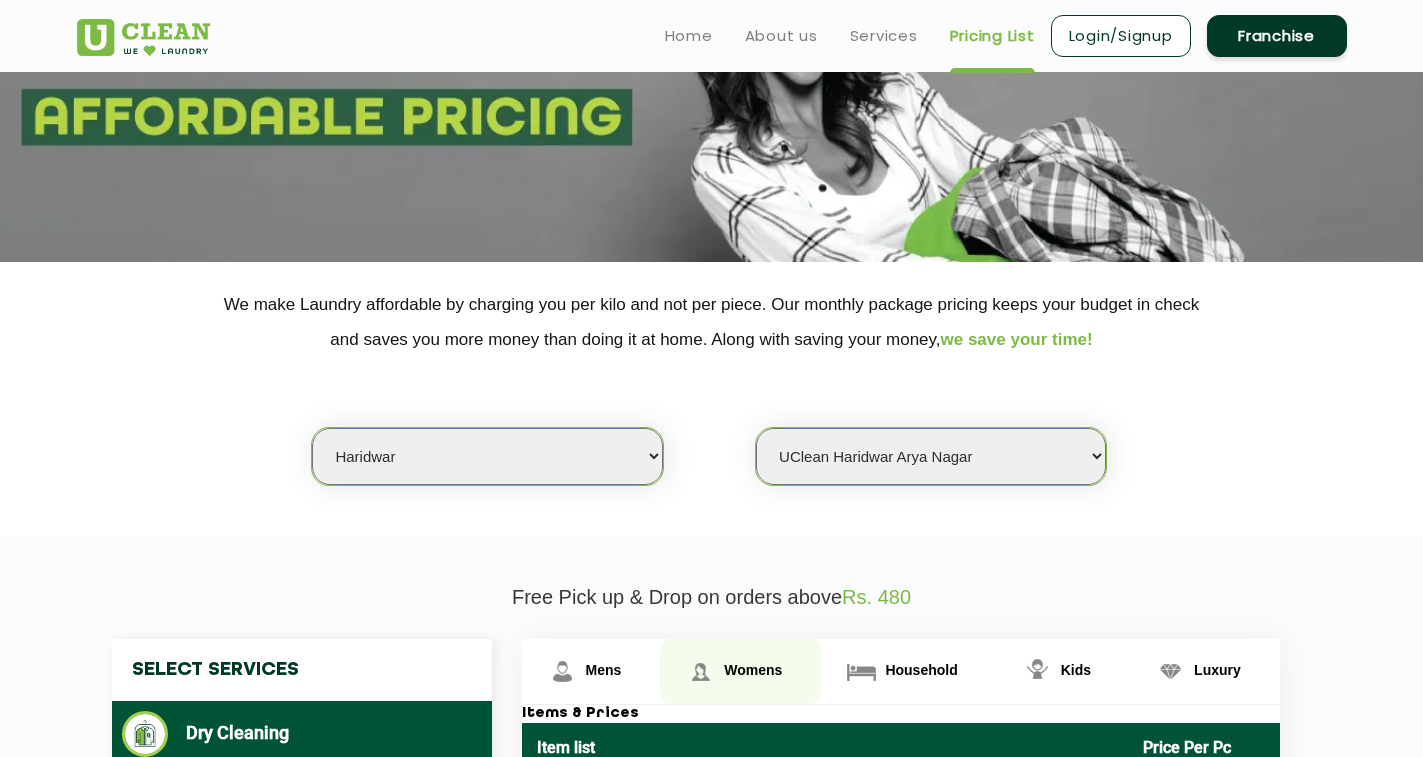 click on "Womens" at bounding box center (591, 671) 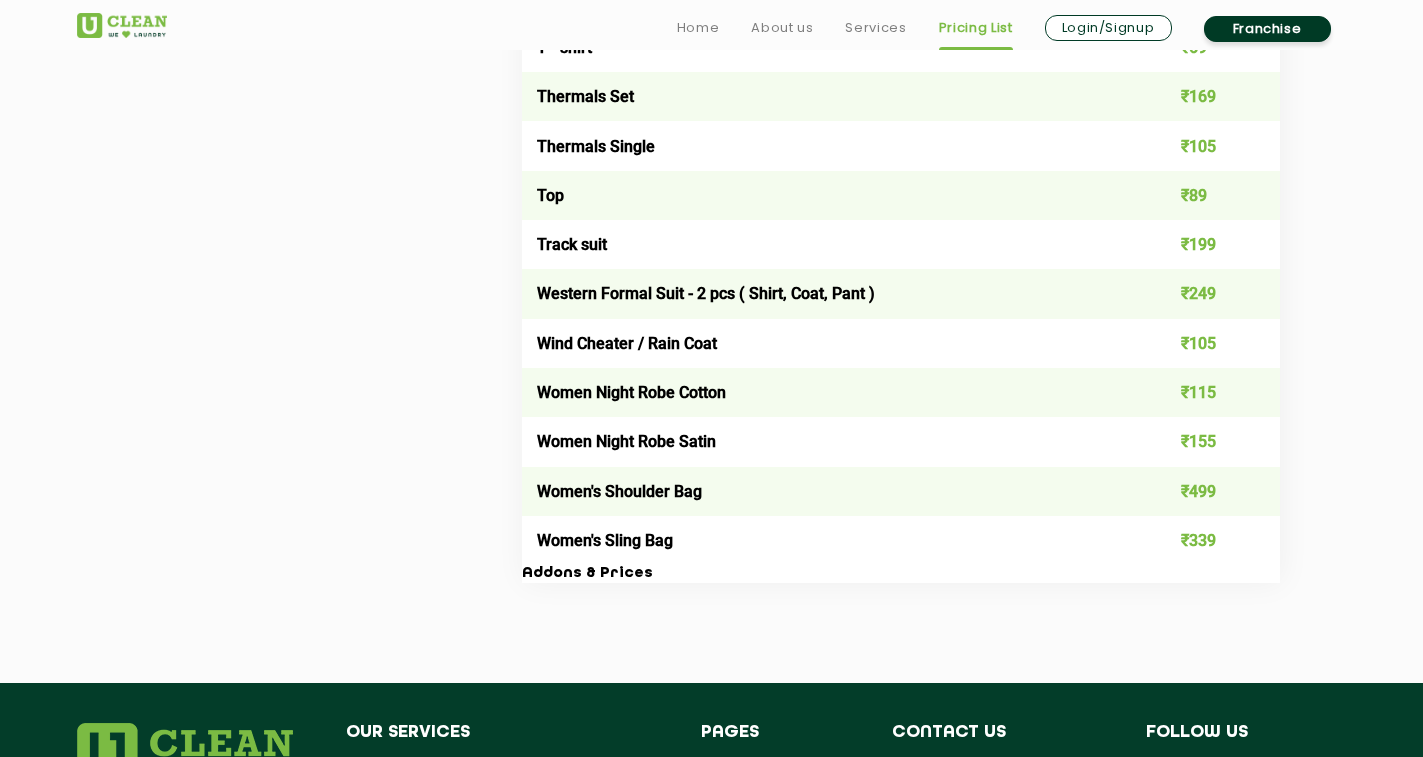 scroll, scrollTop: 7000, scrollLeft: 0, axis: vertical 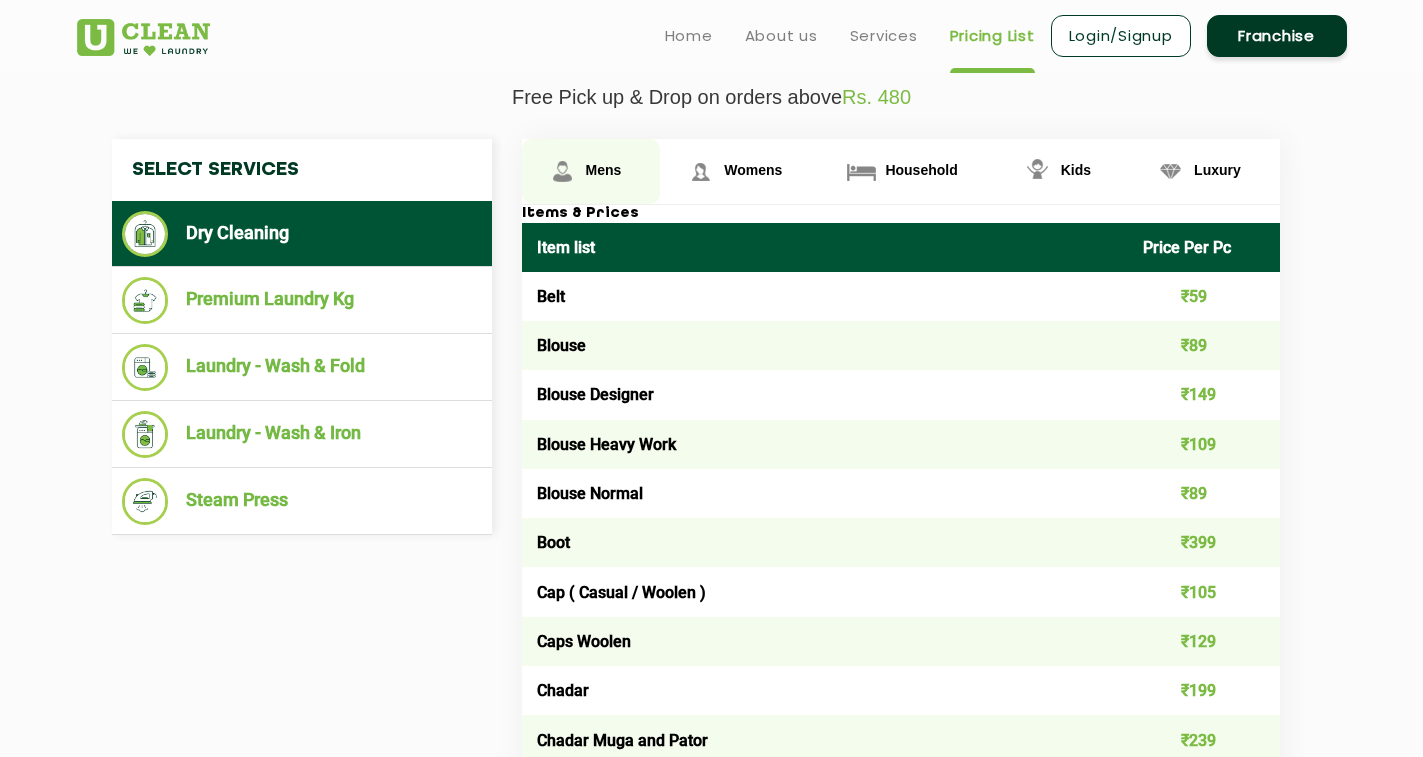 click on "Mens" at bounding box center (591, 171) 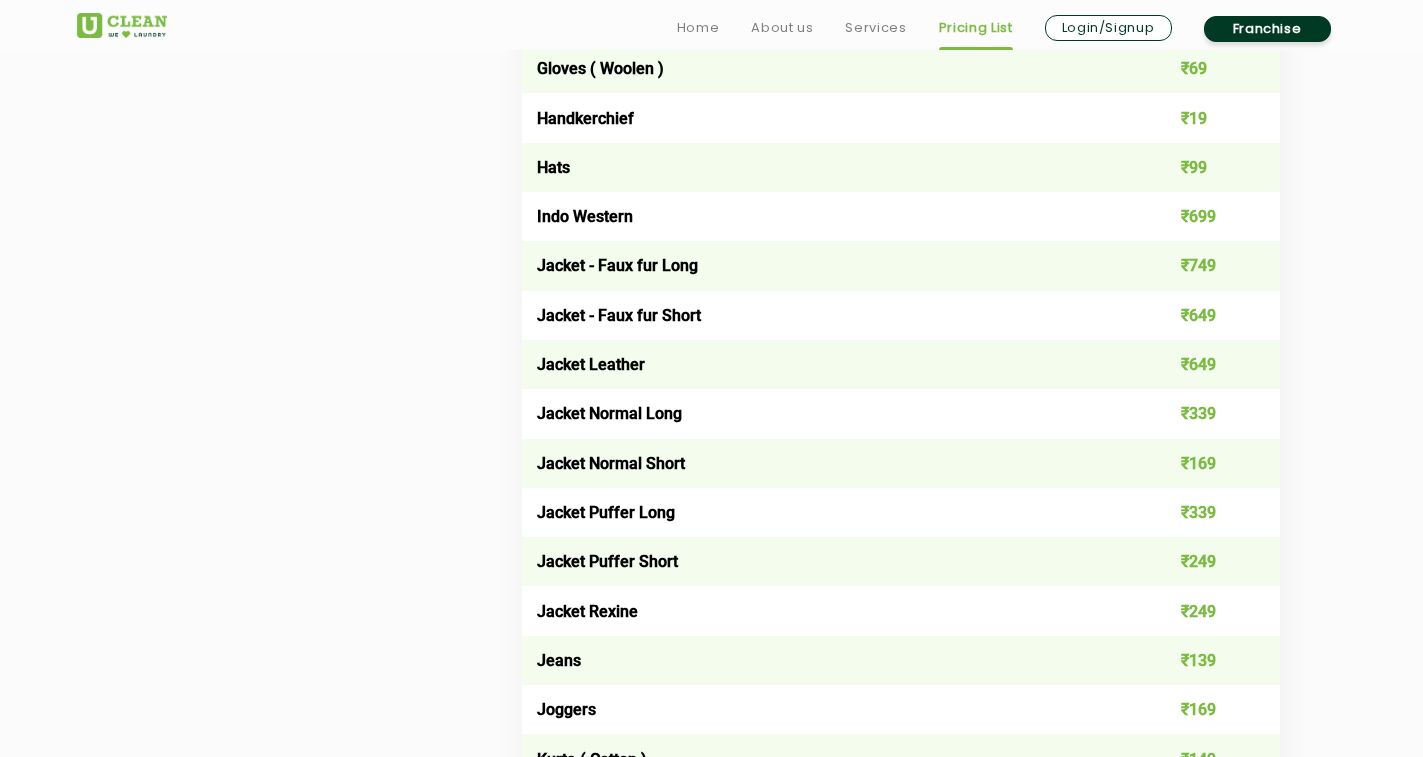 scroll, scrollTop: 1500, scrollLeft: 0, axis: vertical 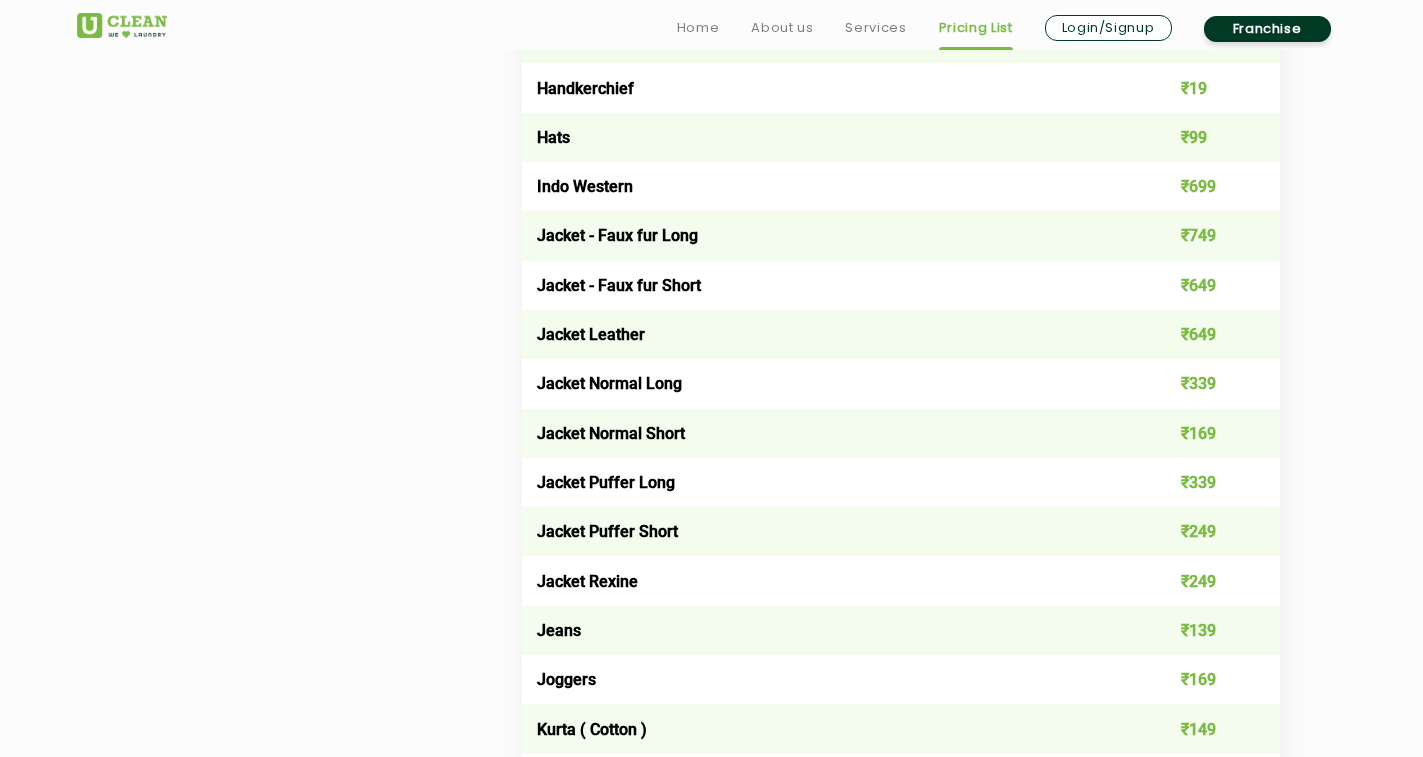 click on "Jacket Leather" at bounding box center [825, 334] 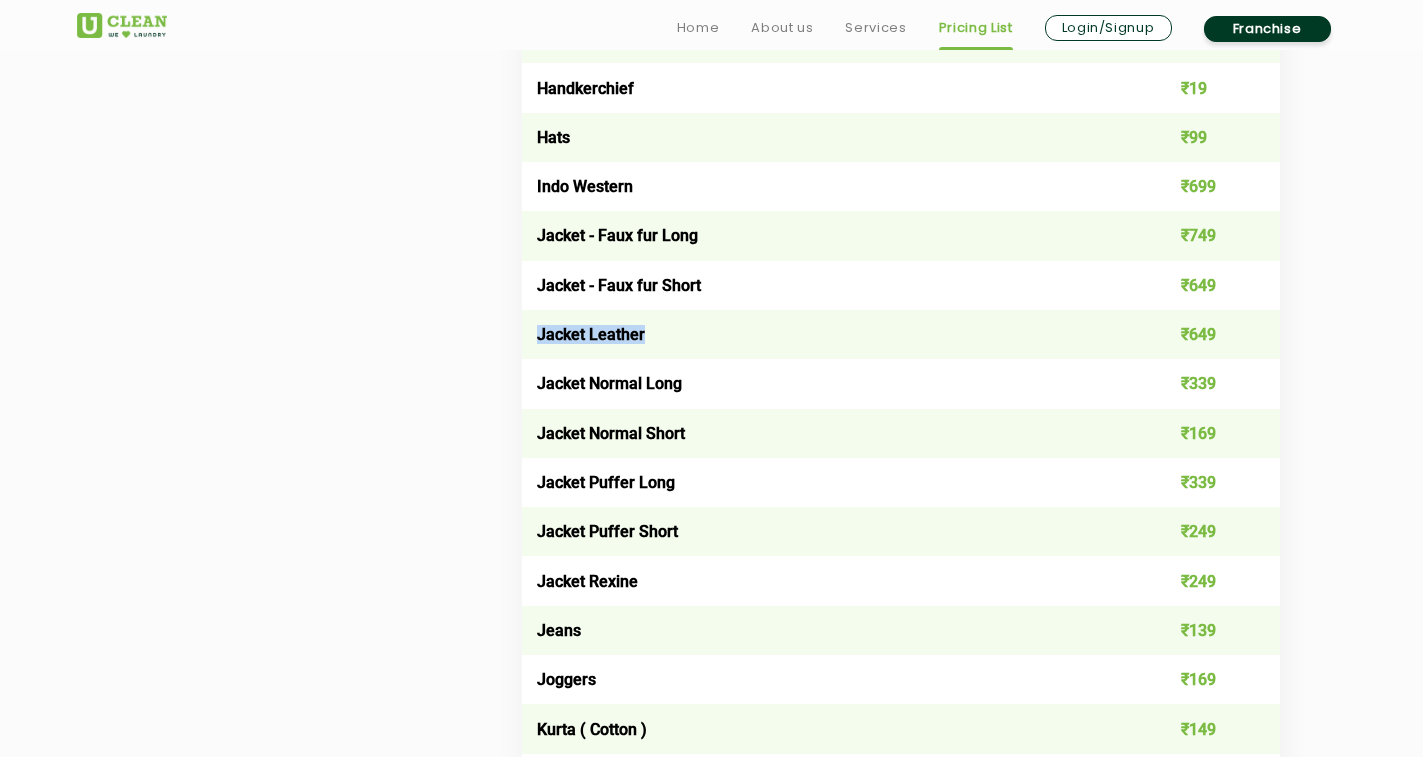 drag, startPoint x: 611, startPoint y: 339, endPoint x: 549, endPoint y: 346, distance: 62.39391 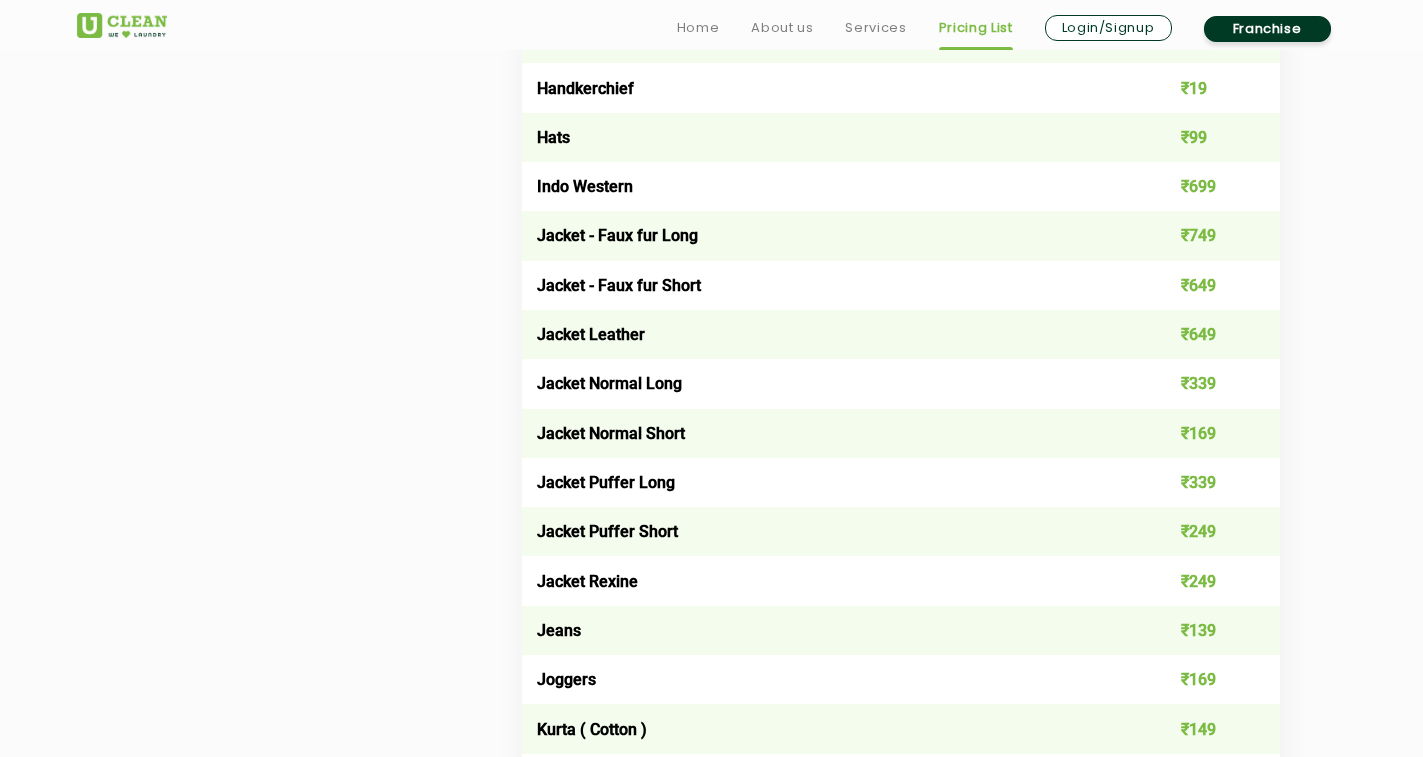 click on "Jacket -  Faux fur Long" at bounding box center (825, 235) 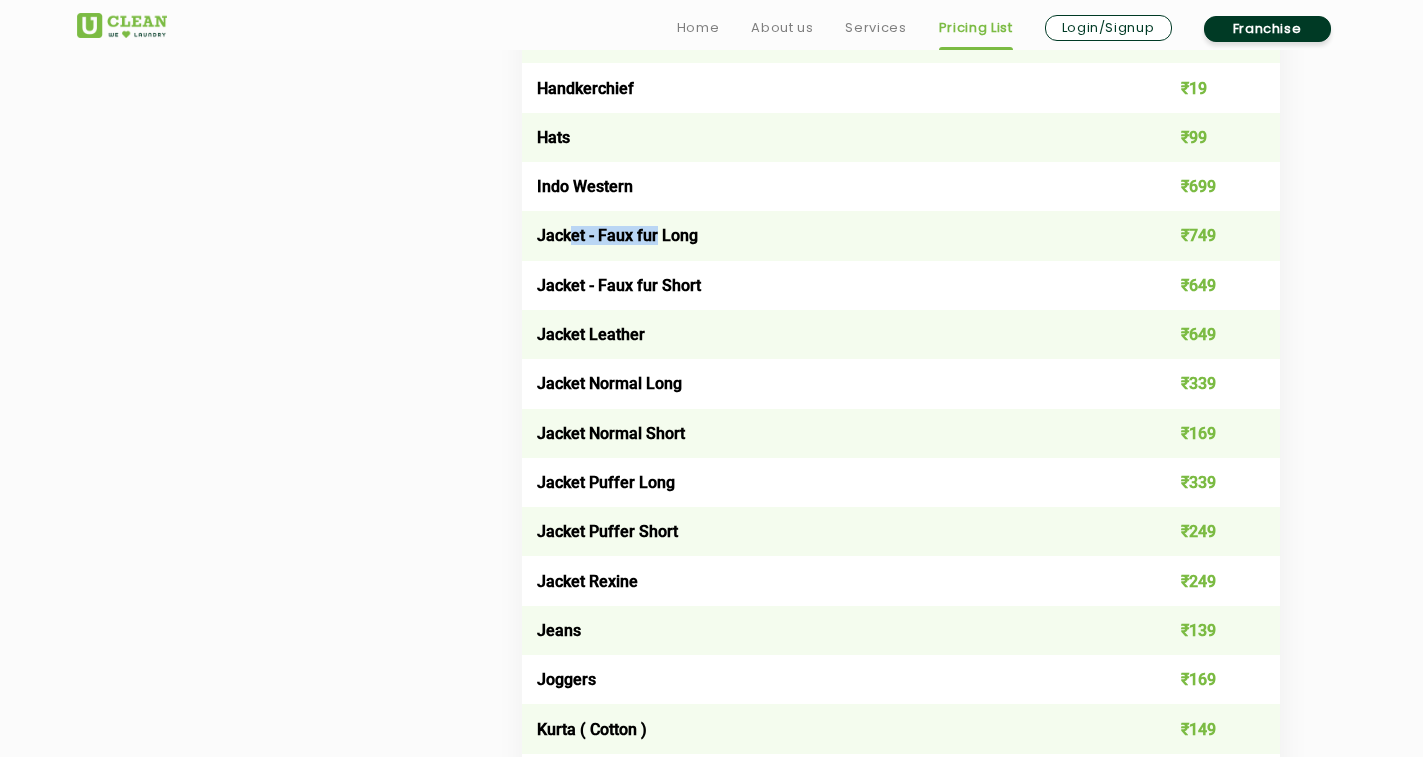 drag, startPoint x: 567, startPoint y: 240, endPoint x: 657, endPoint y: 226, distance: 91.08238 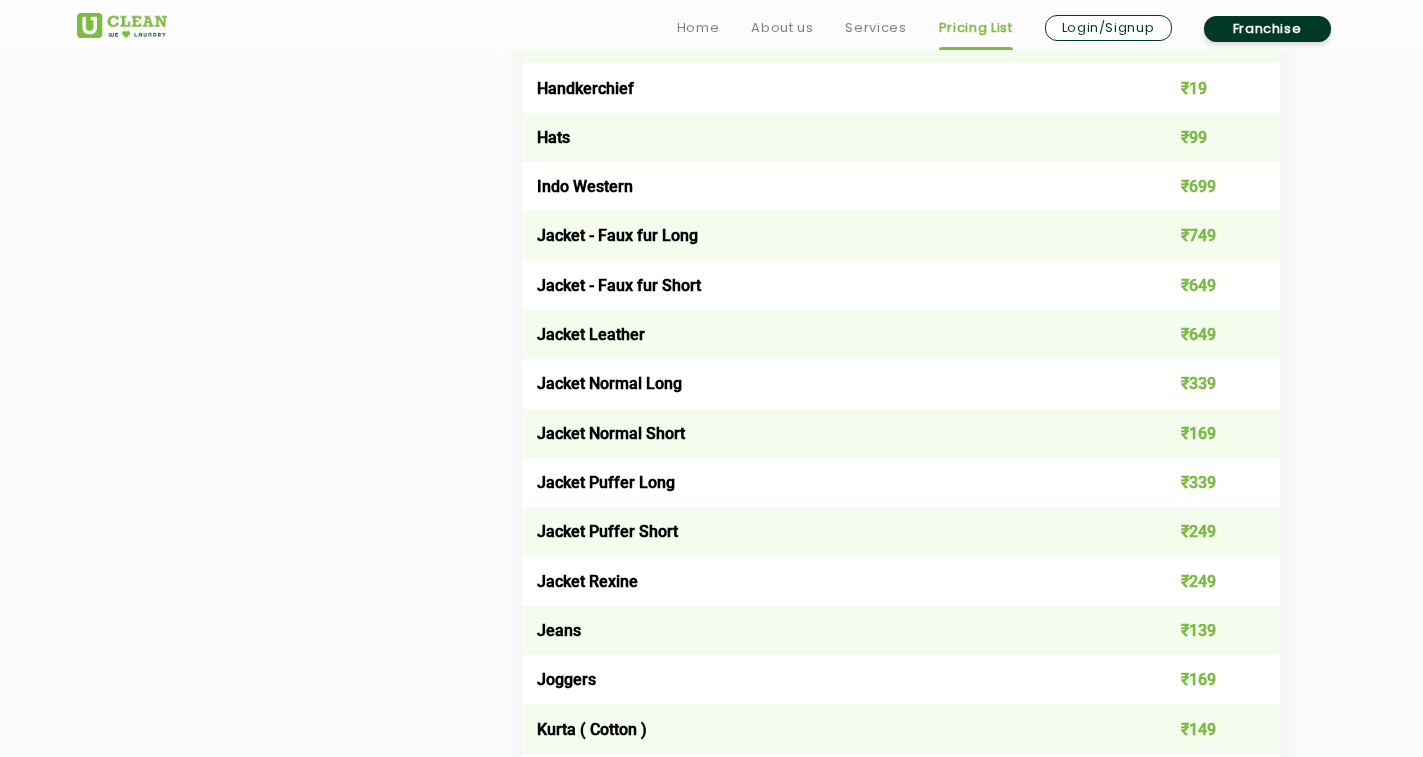 click on "Jacket -  Faux fur Long" at bounding box center [825, 235] 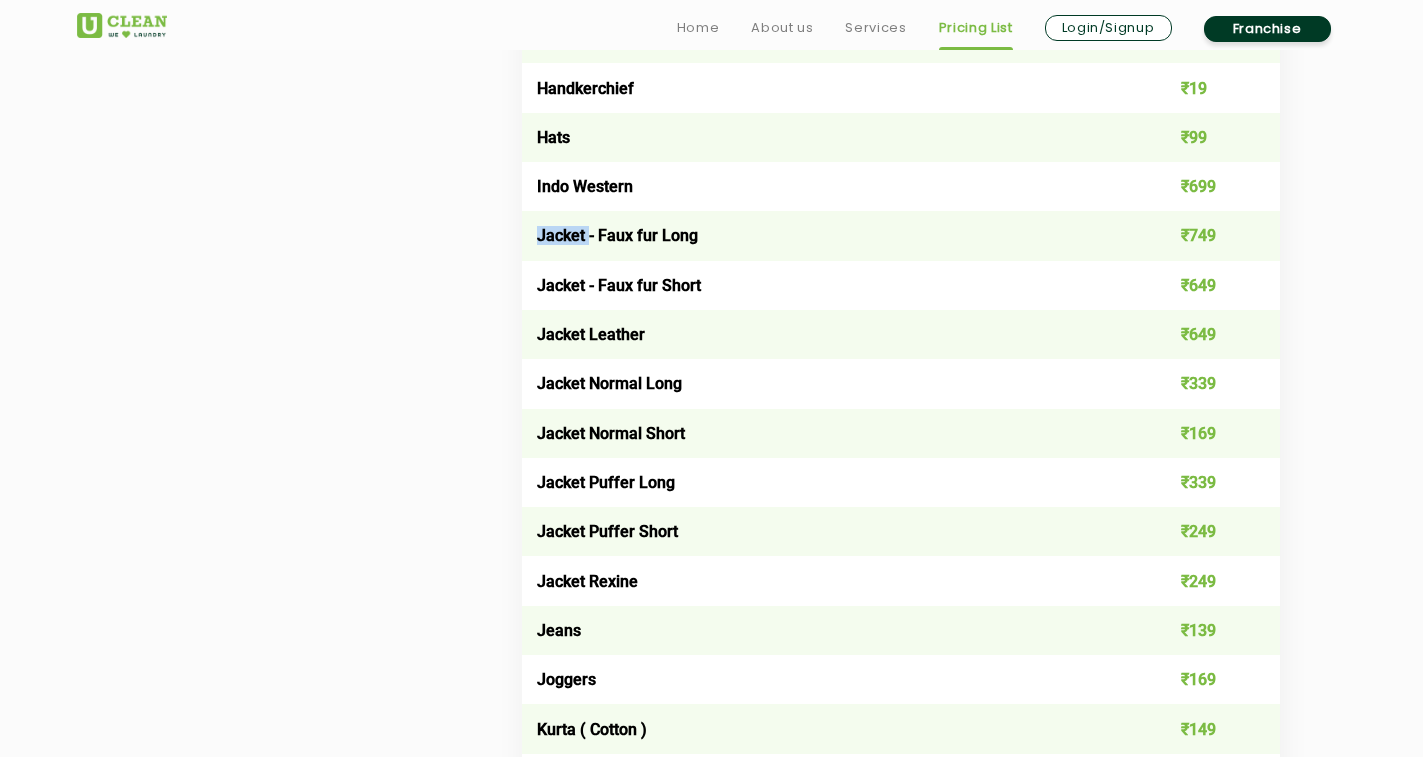 click on "Jacket -  Faux fur Long" at bounding box center (825, 235) 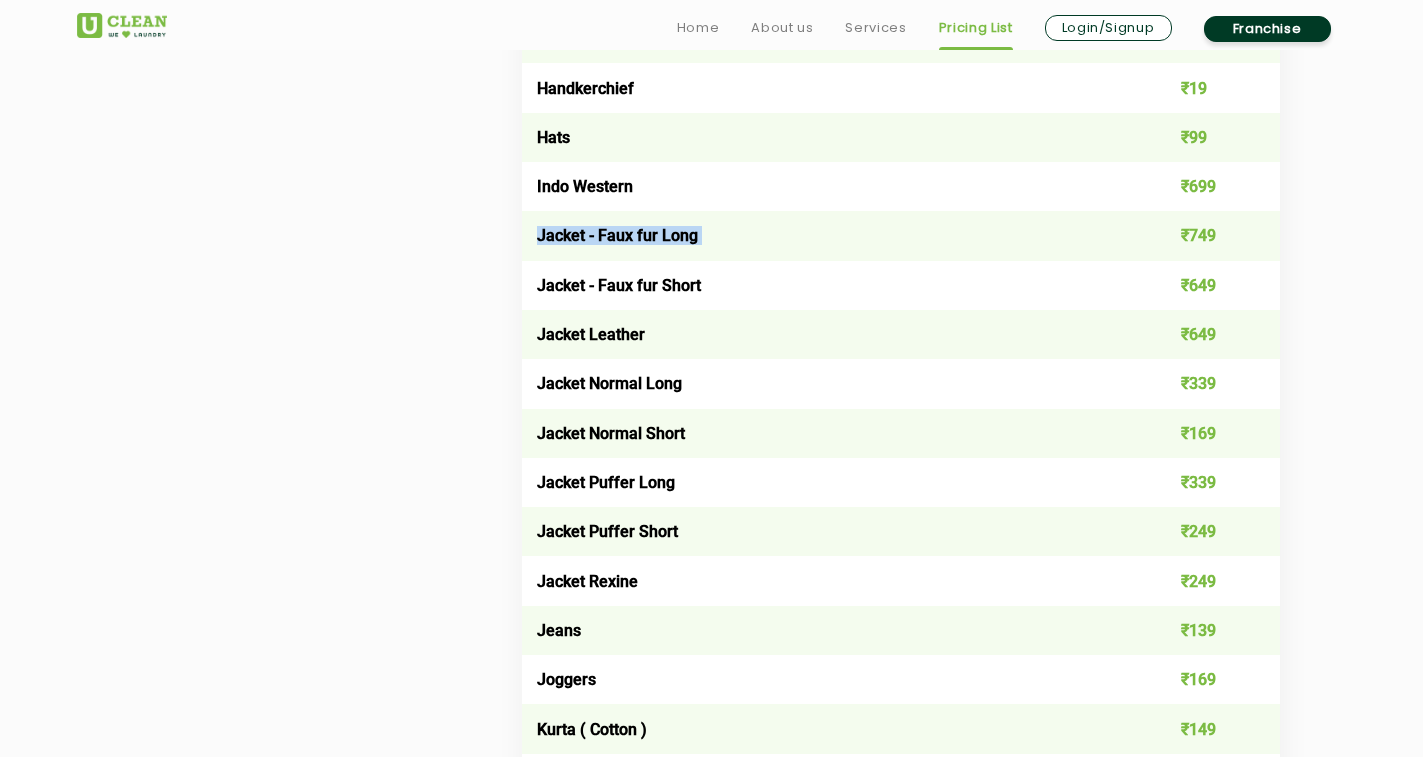 drag, startPoint x: 565, startPoint y: 238, endPoint x: 637, endPoint y: 236, distance: 72.02777 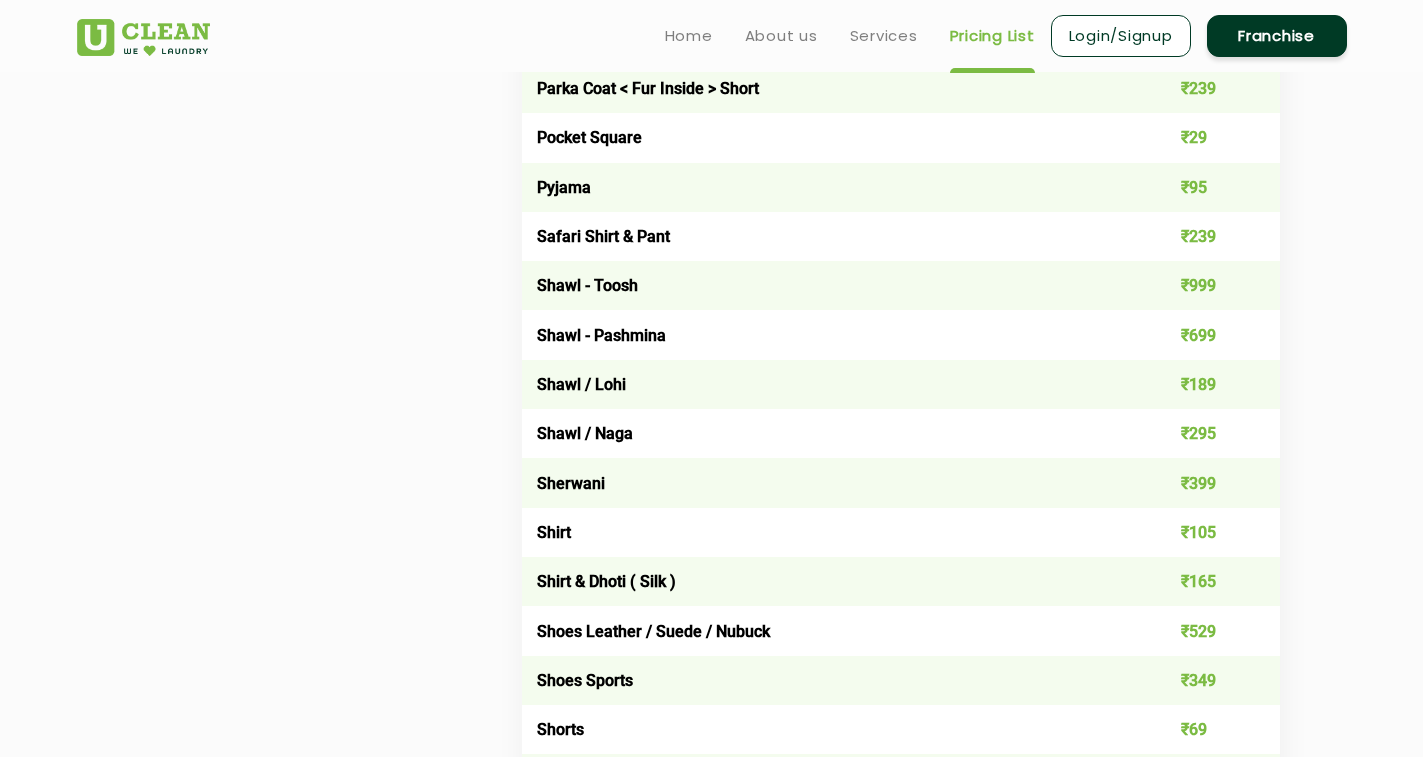 scroll, scrollTop: 2500, scrollLeft: 0, axis: vertical 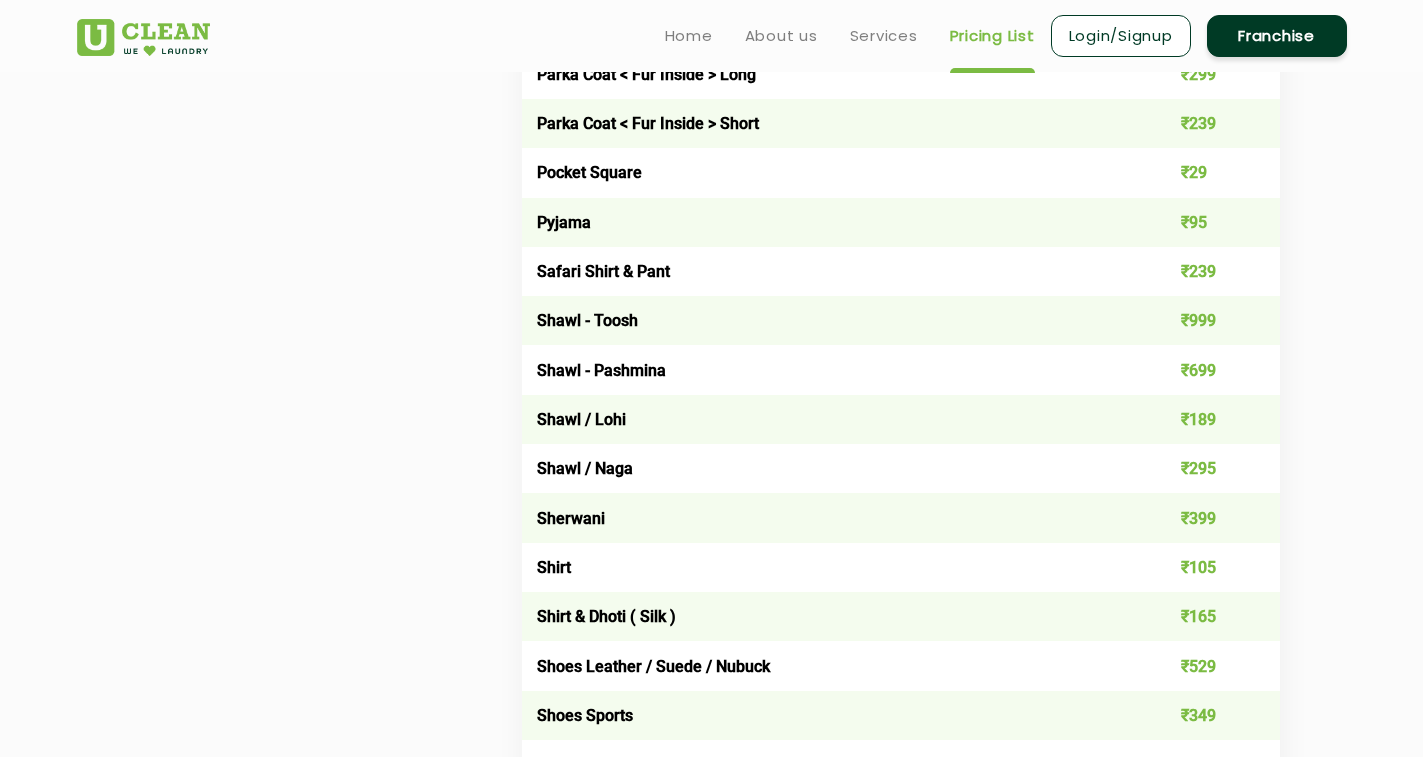 click on "Shawl  - Toosh" at bounding box center (825, 320) 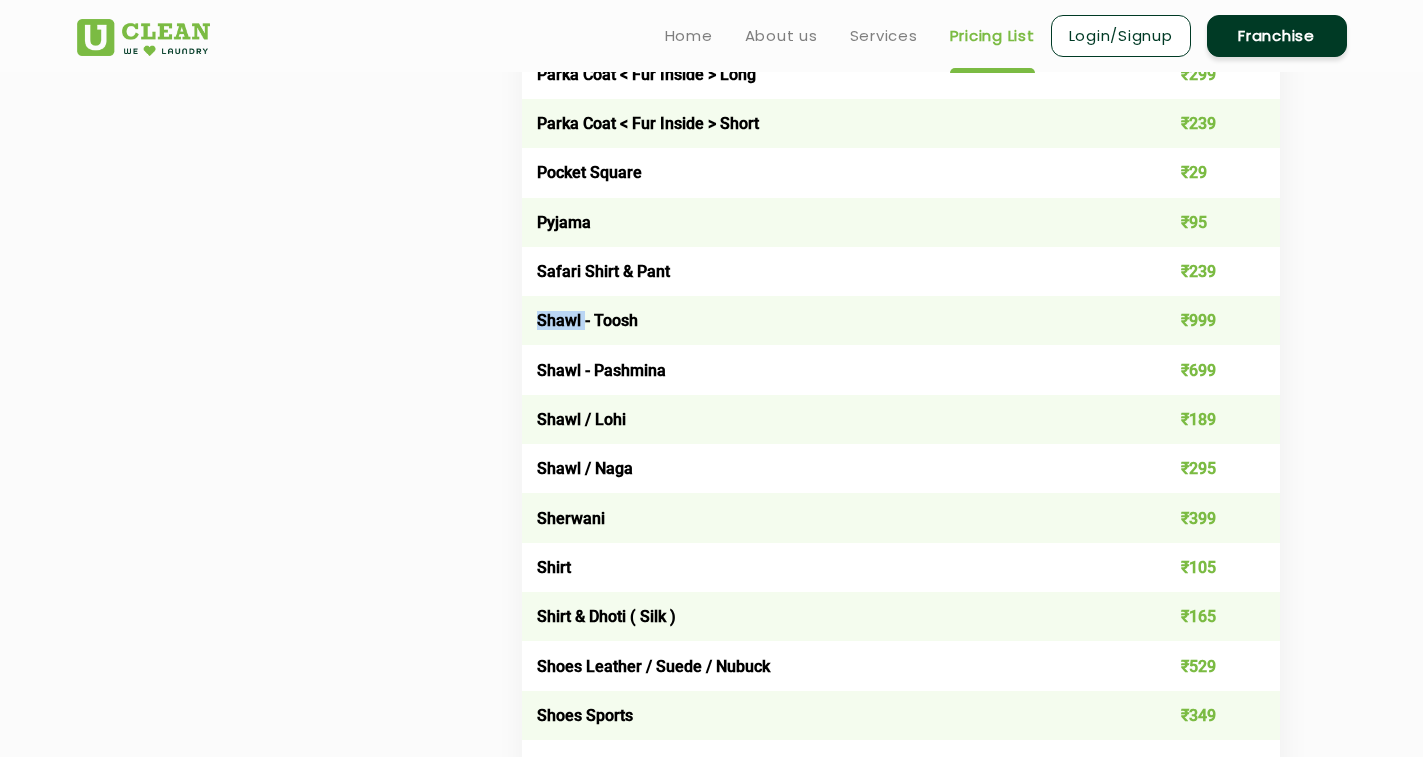 click on "Shawl  - Toosh" at bounding box center [825, 320] 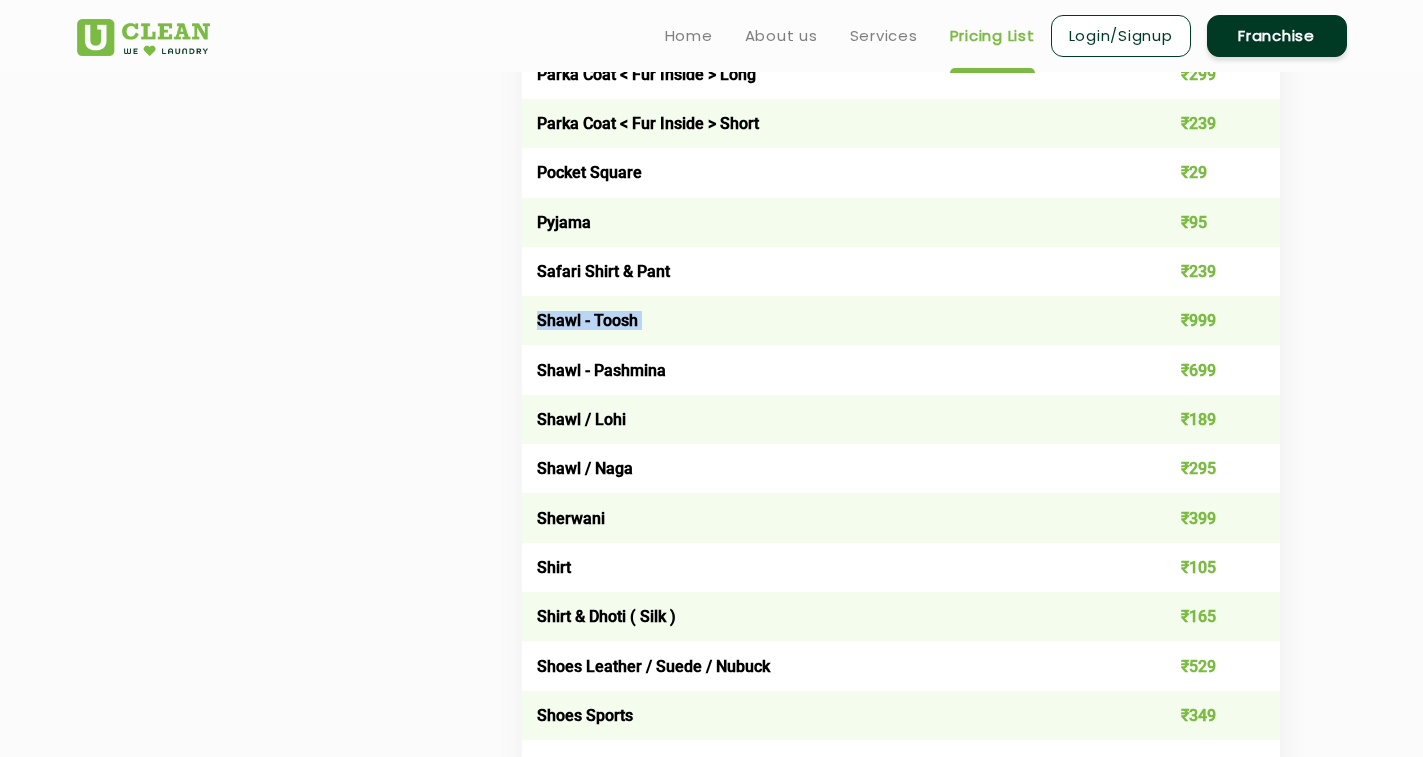 click on "Shawl  - Toosh" at bounding box center (825, 320) 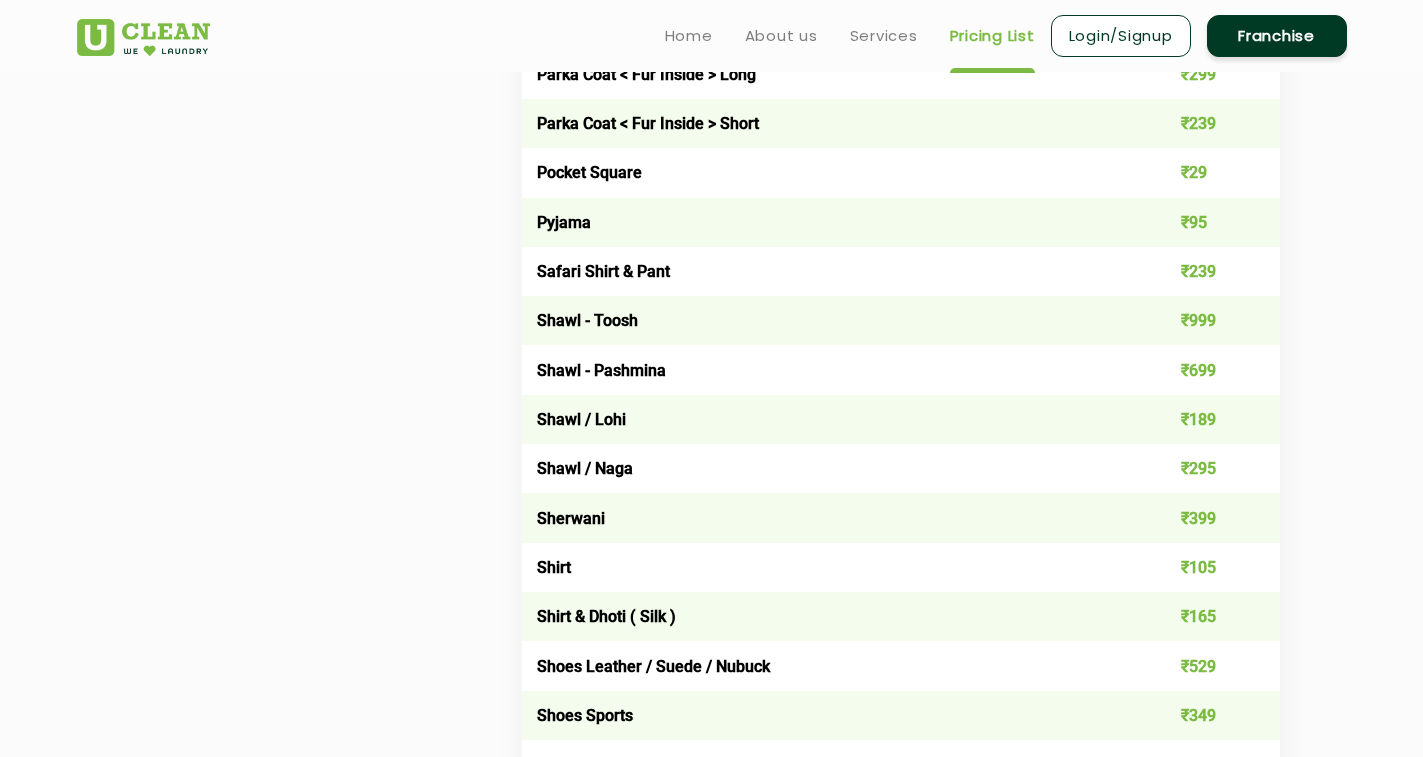 click on "₹295" at bounding box center [1204, 468] 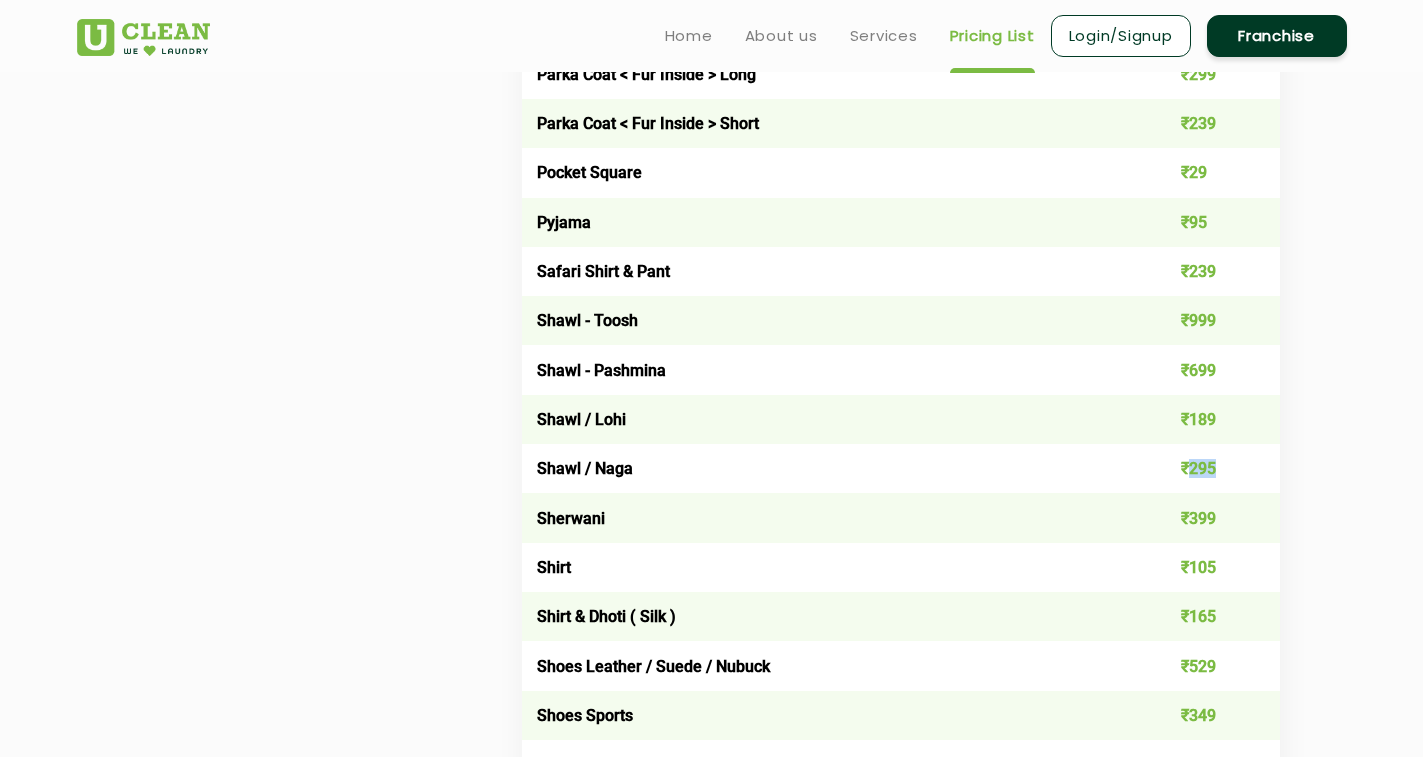 click on "₹295" at bounding box center (1204, 468) 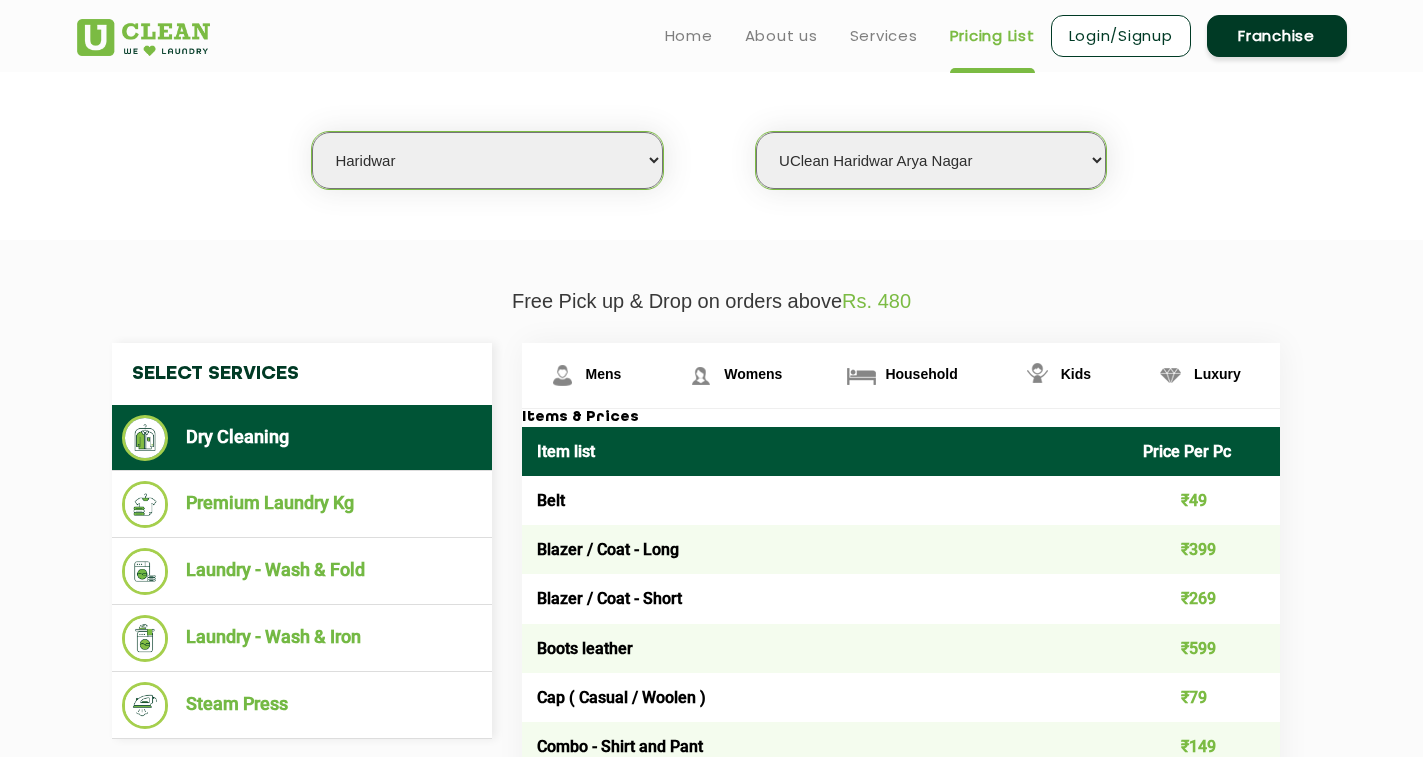 scroll, scrollTop: 400, scrollLeft: 0, axis: vertical 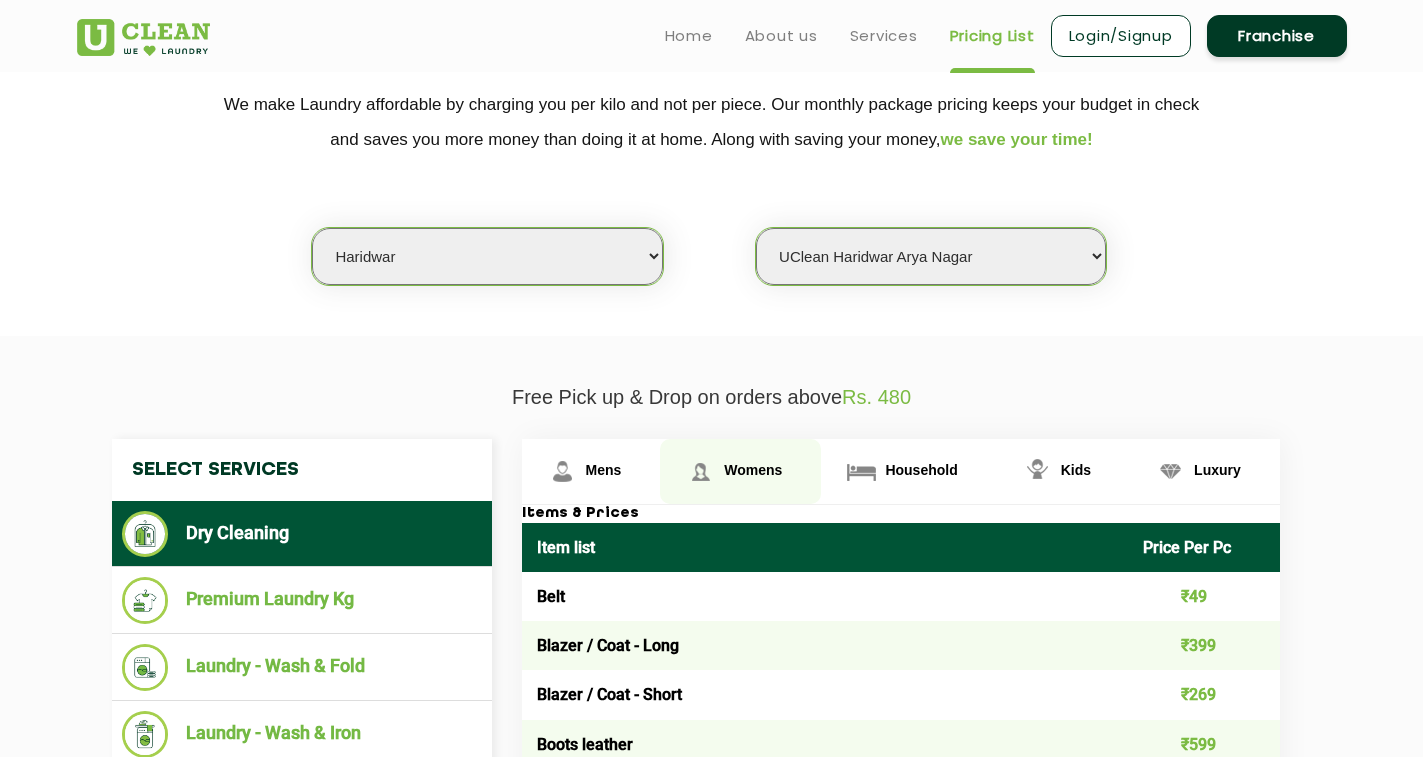 click at bounding box center [562, 471] 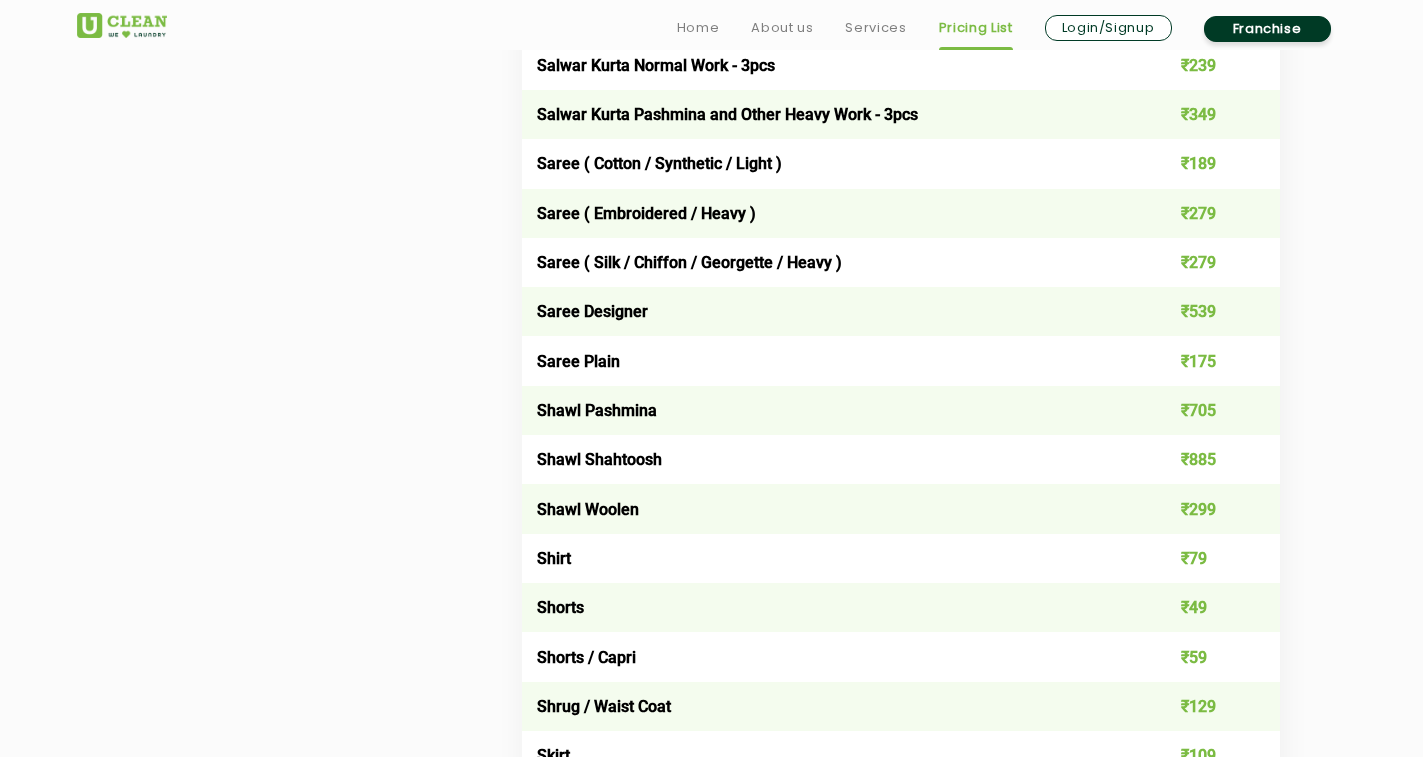 scroll, scrollTop: 5700, scrollLeft: 0, axis: vertical 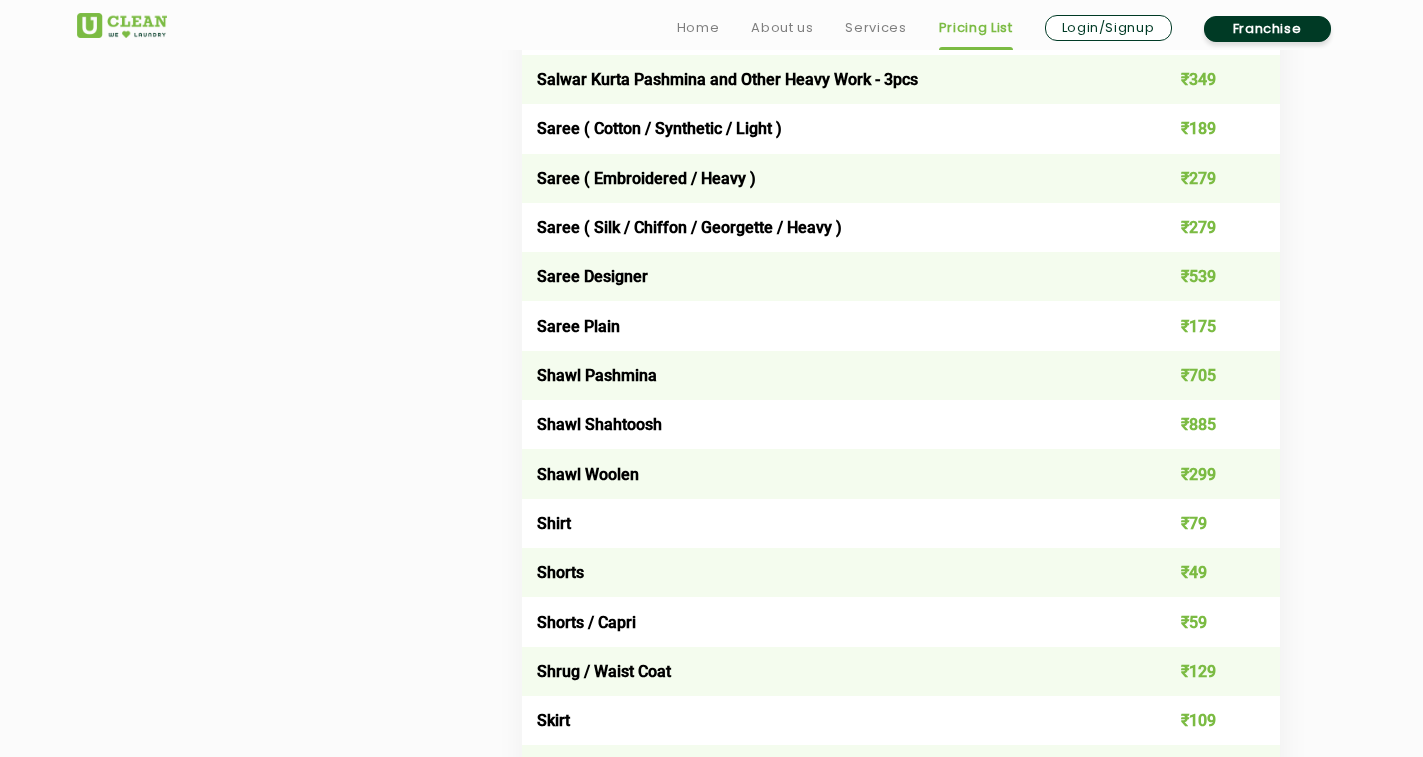 click on "₹299" at bounding box center [1204, 473] 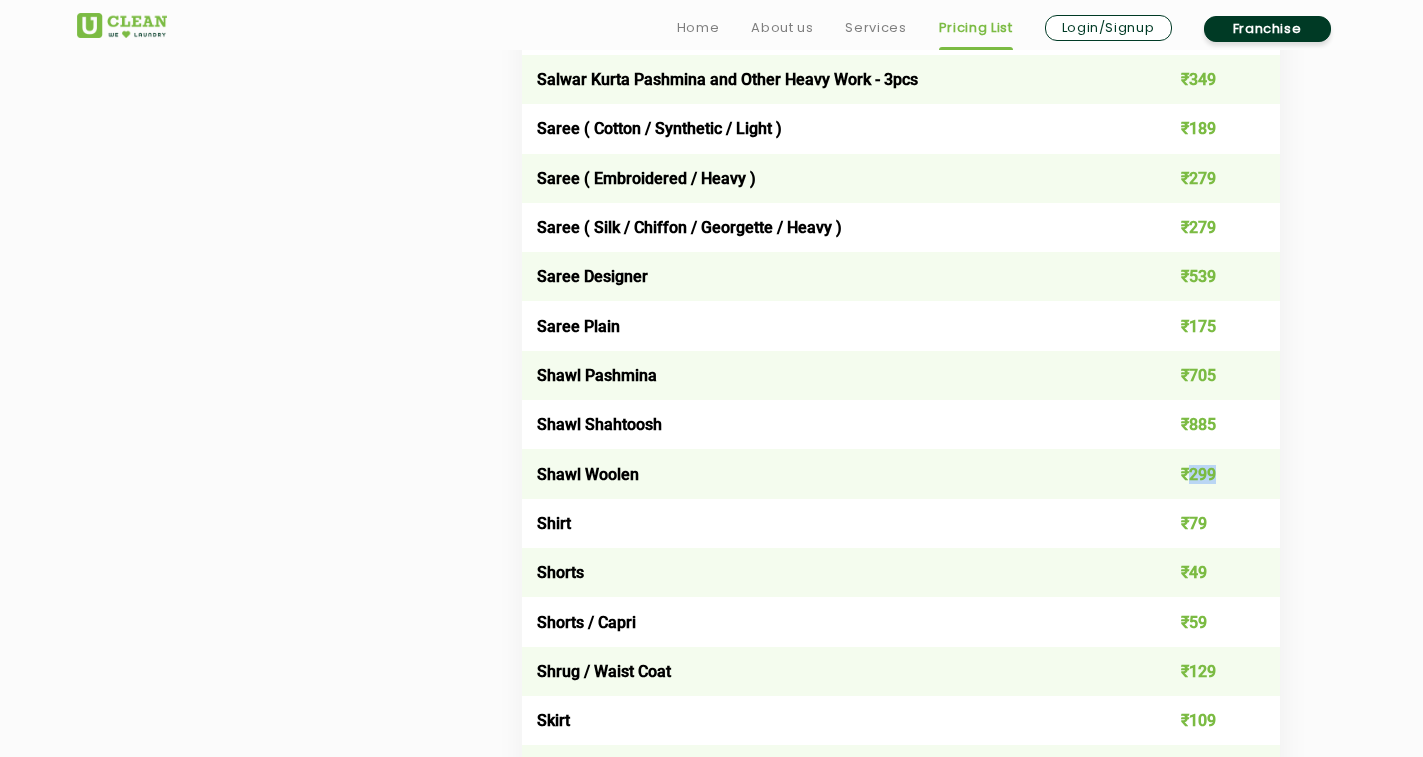 drag, startPoint x: 1190, startPoint y: 473, endPoint x: 1205, endPoint y: 472, distance: 15.033297 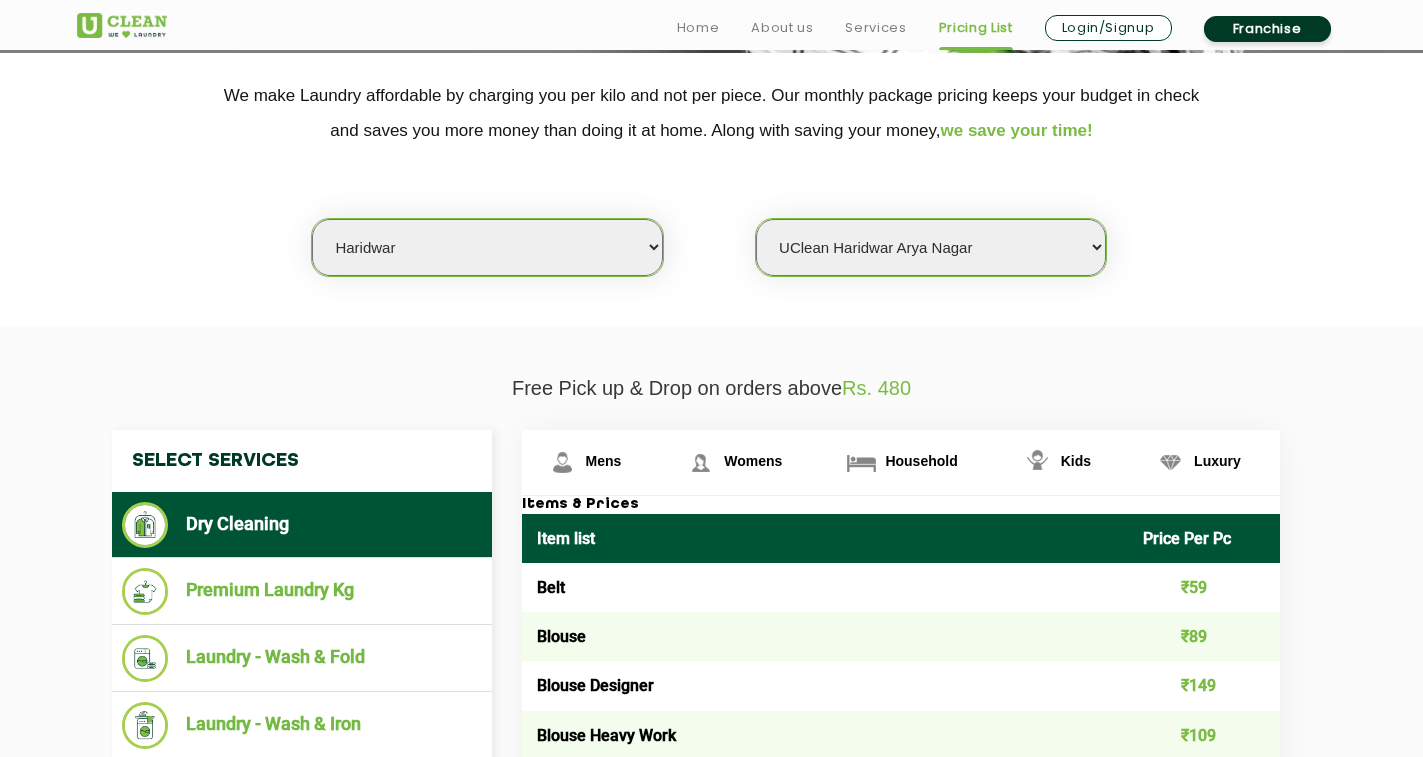 scroll, scrollTop: 500, scrollLeft: 0, axis: vertical 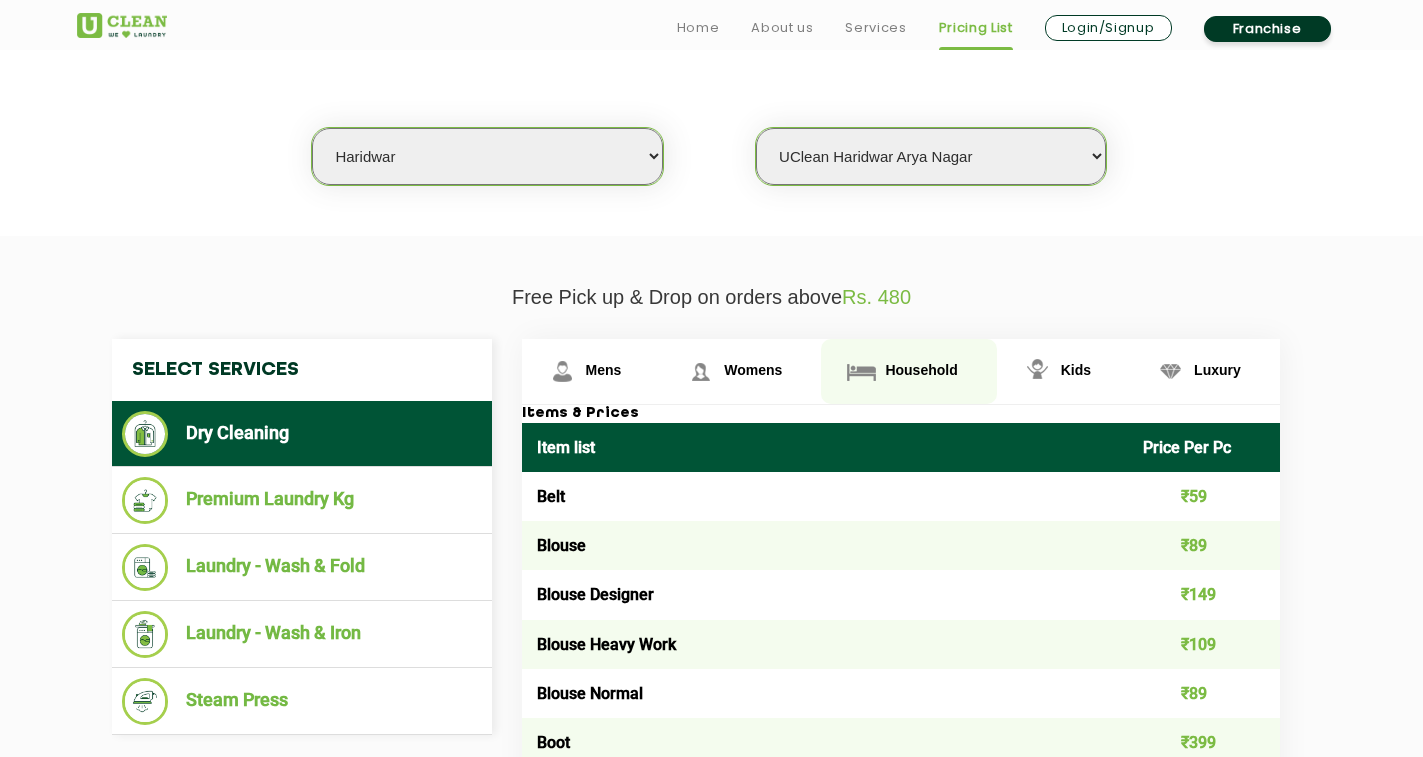 click on "Household" at bounding box center [604, 370] 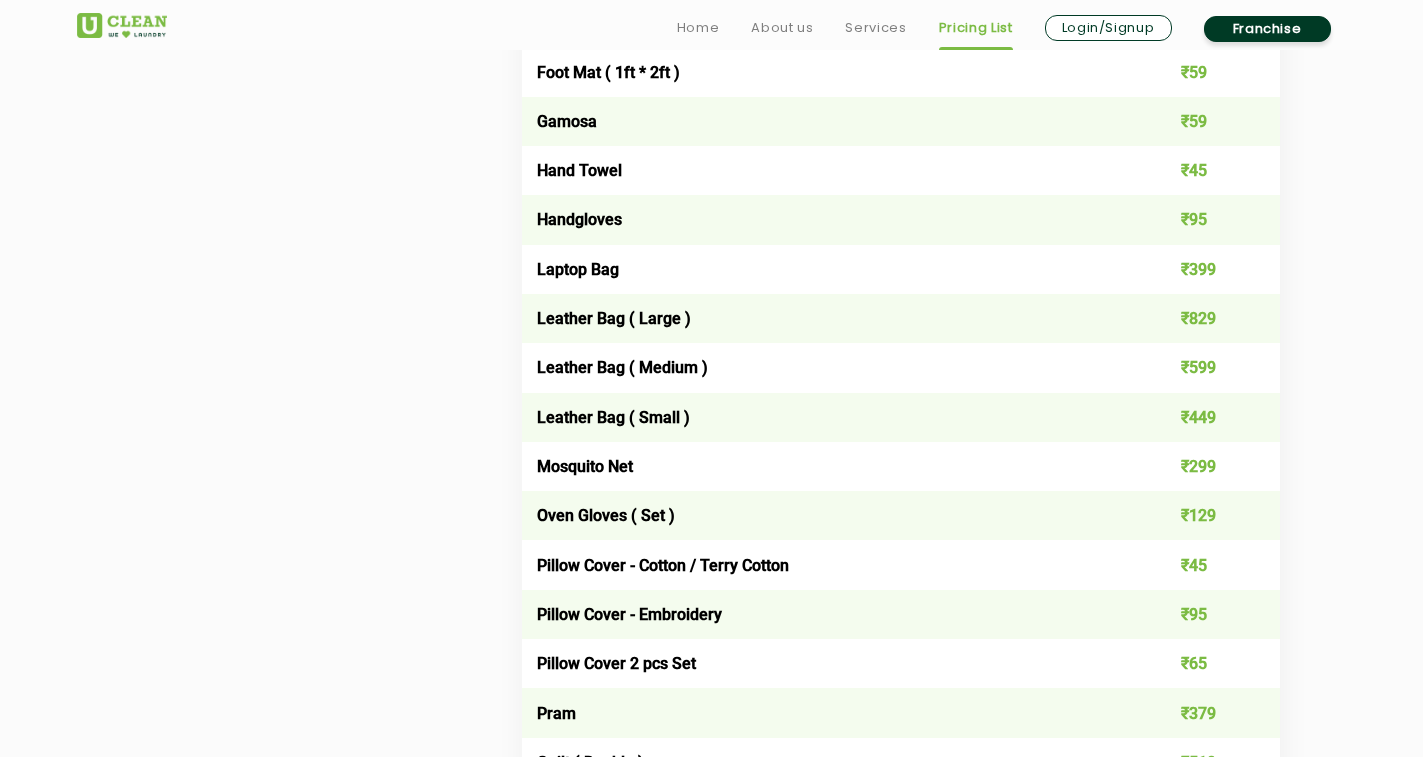 scroll, scrollTop: 2500, scrollLeft: 0, axis: vertical 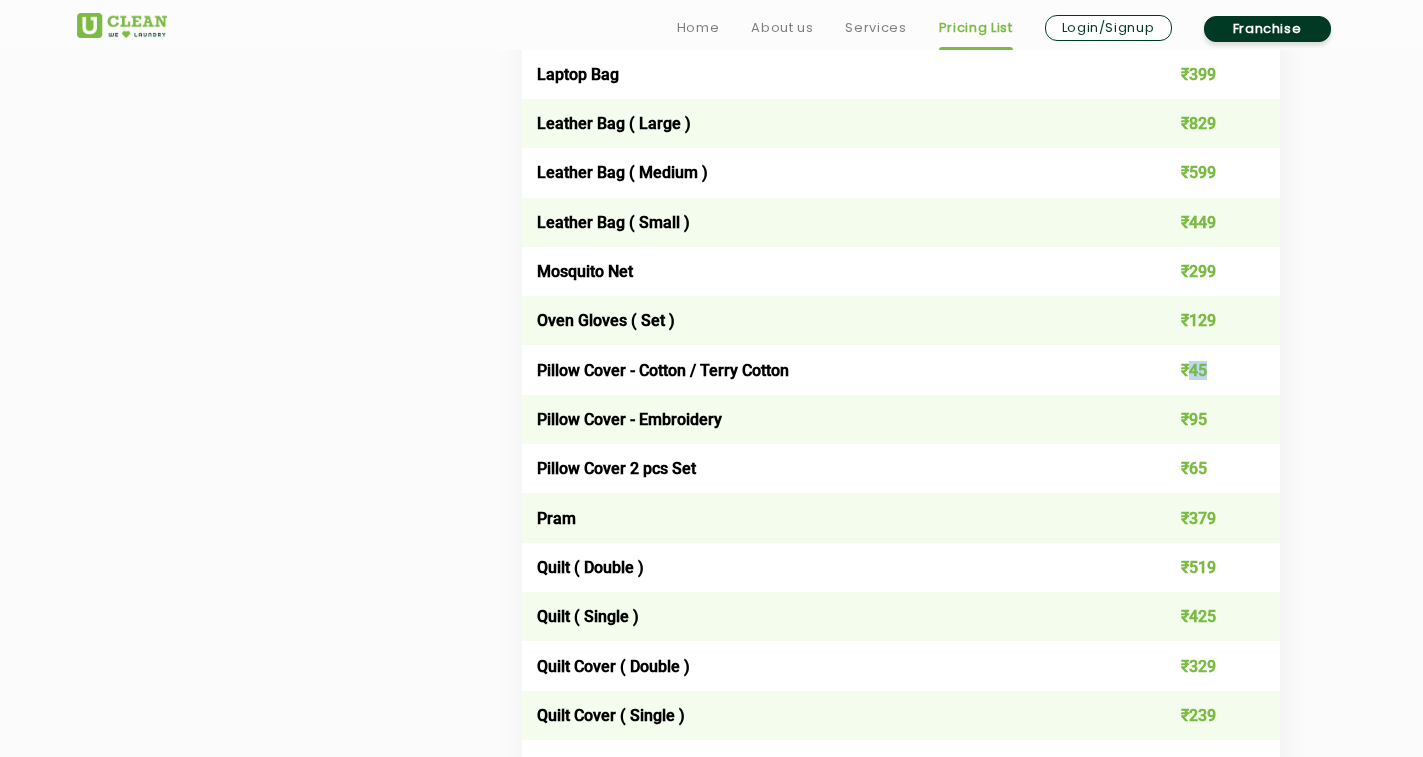 drag, startPoint x: 1188, startPoint y: 362, endPoint x: 1208, endPoint y: 375, distance: 23.853722 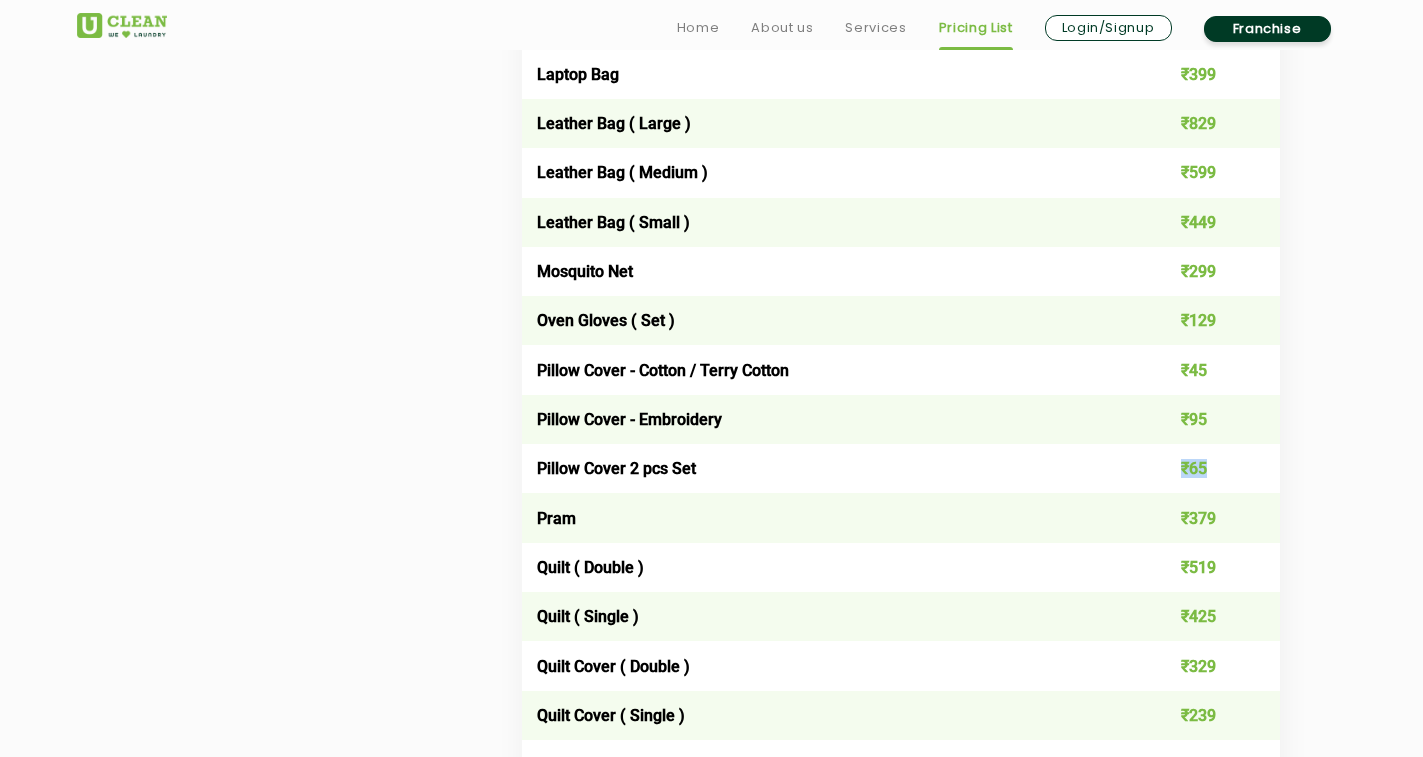drag, startPoint x: 1185, startPoint y: 467, endPoint x: 1258, endPoint y: 472, distance: 73.171036 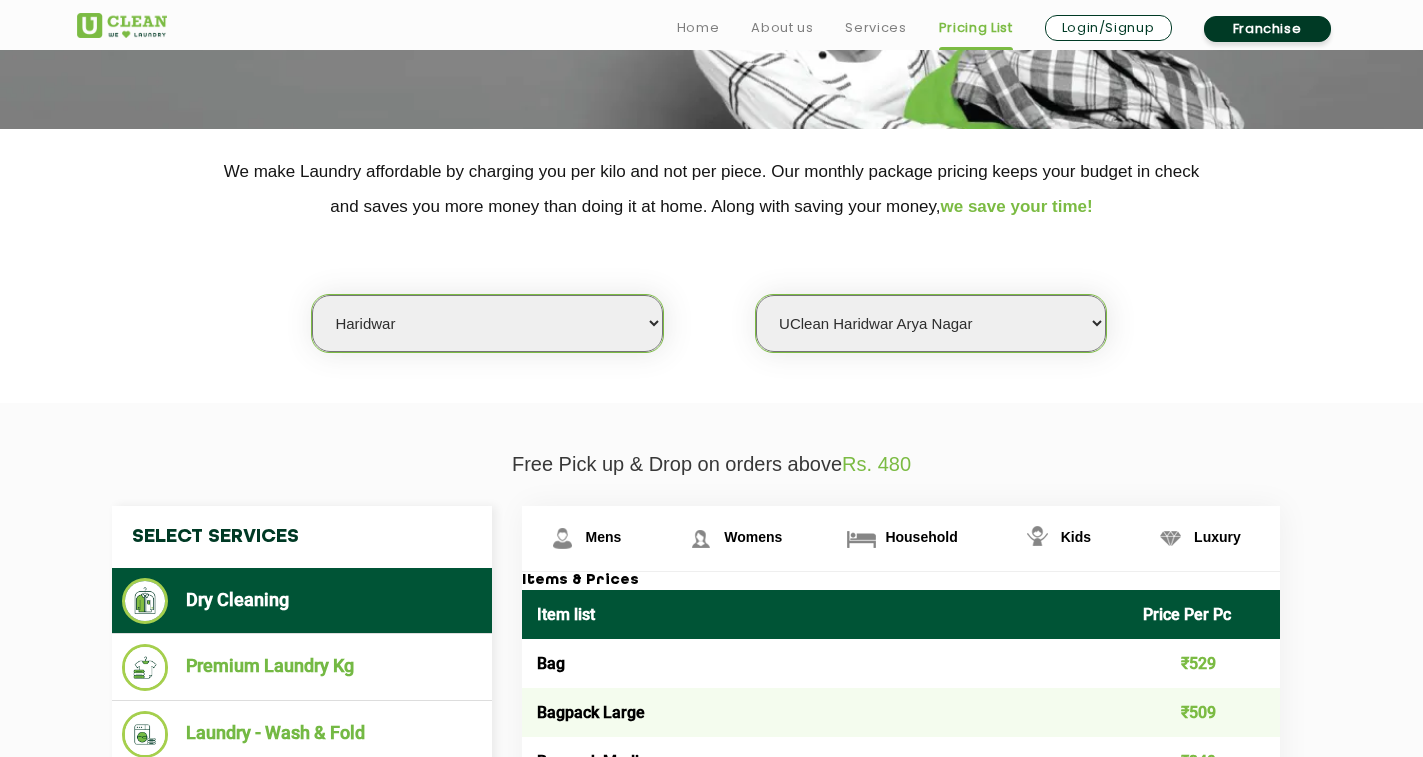 scroll, scrollTop: 368, scrollLeft: 0, axis: vertical 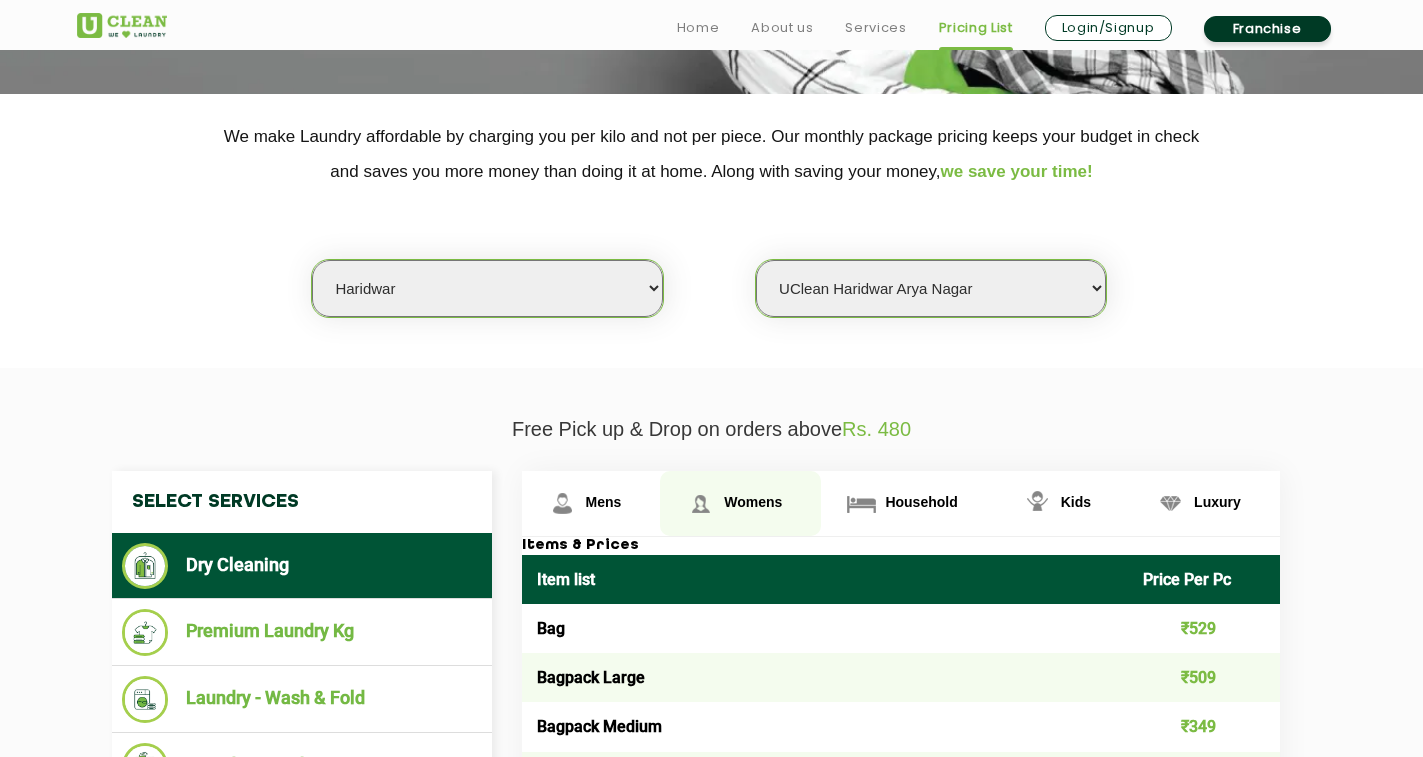 click on "Womens" at bounding box center (591, 503) 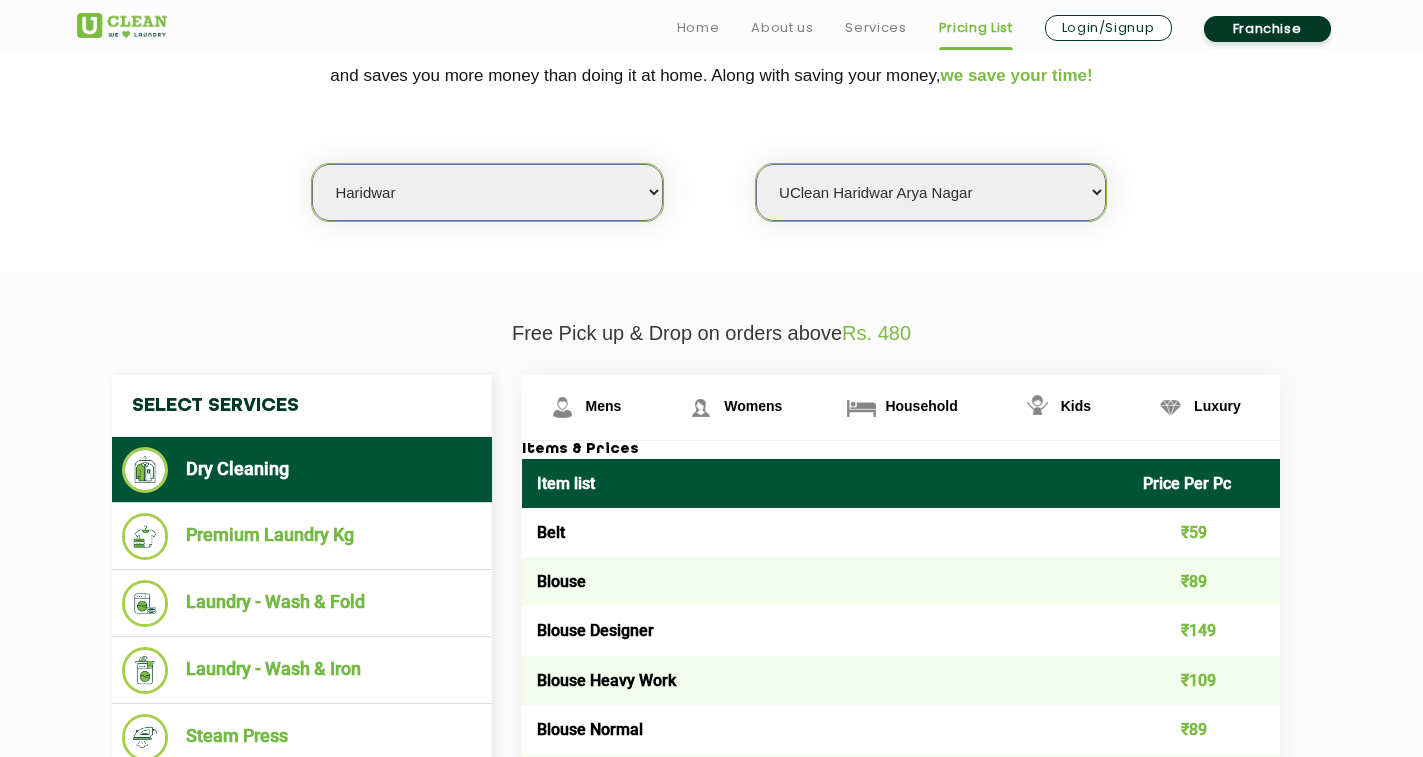 scroll, scrollTop: 468, scrollLeft: 0, axis: vertical 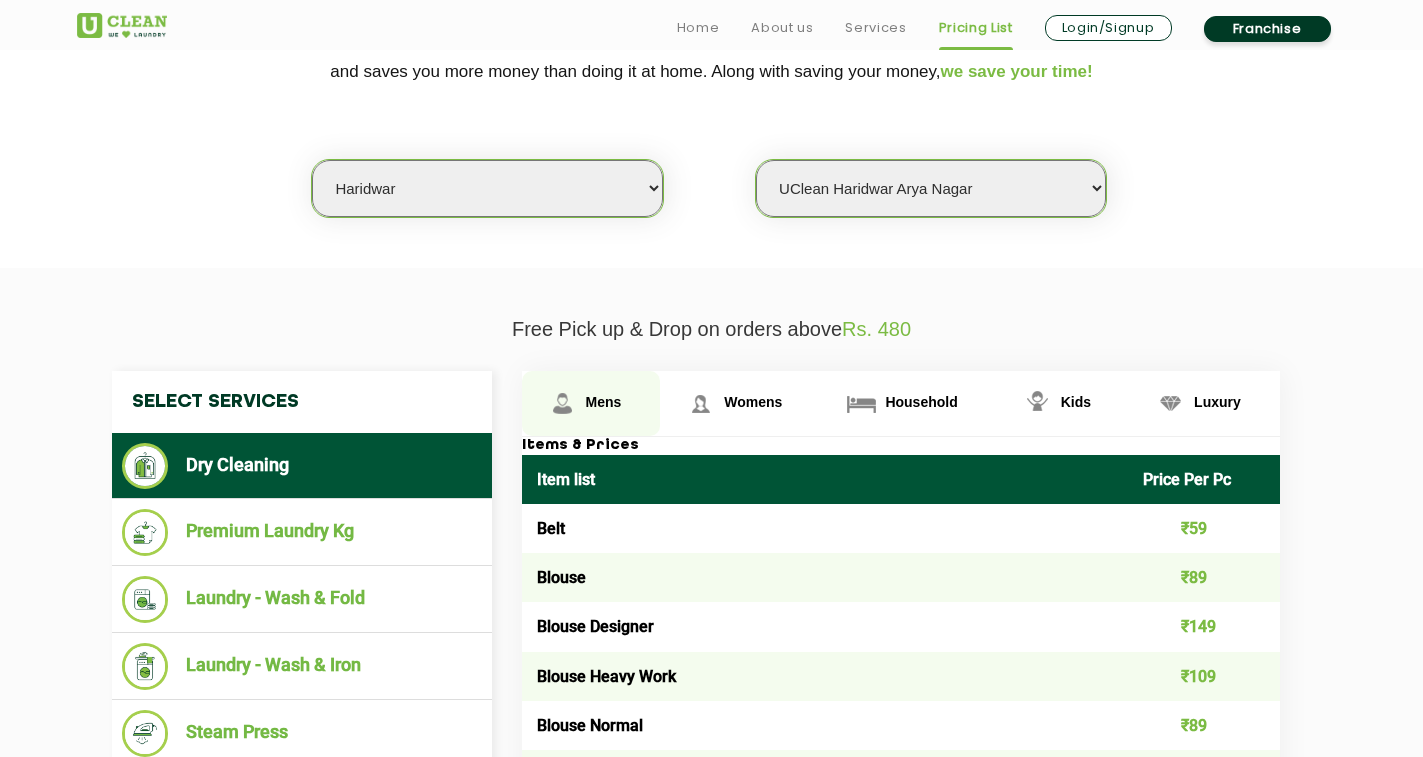 click at bounding box center (562, 403) 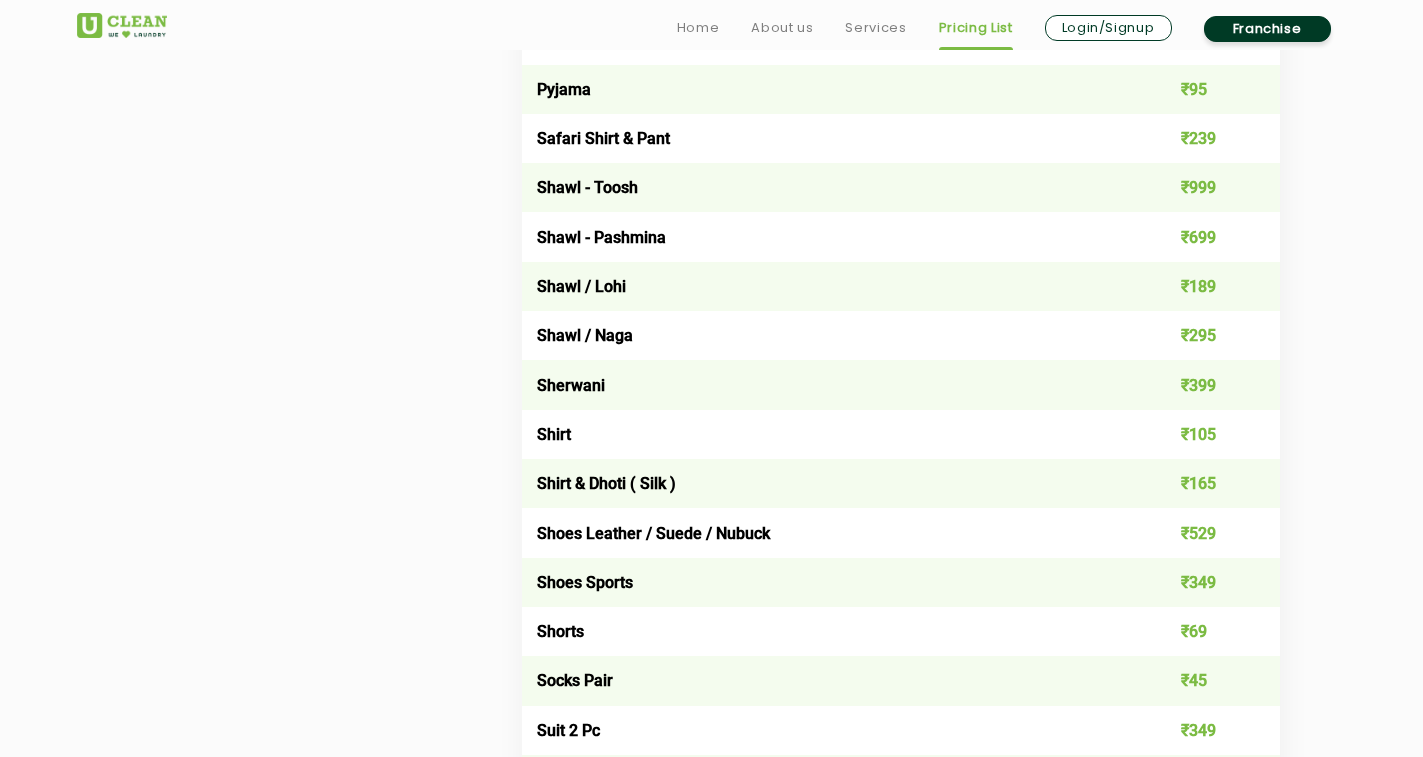 scroll, scrollTop: 2668, scrollLeft: 0, axis: vertical 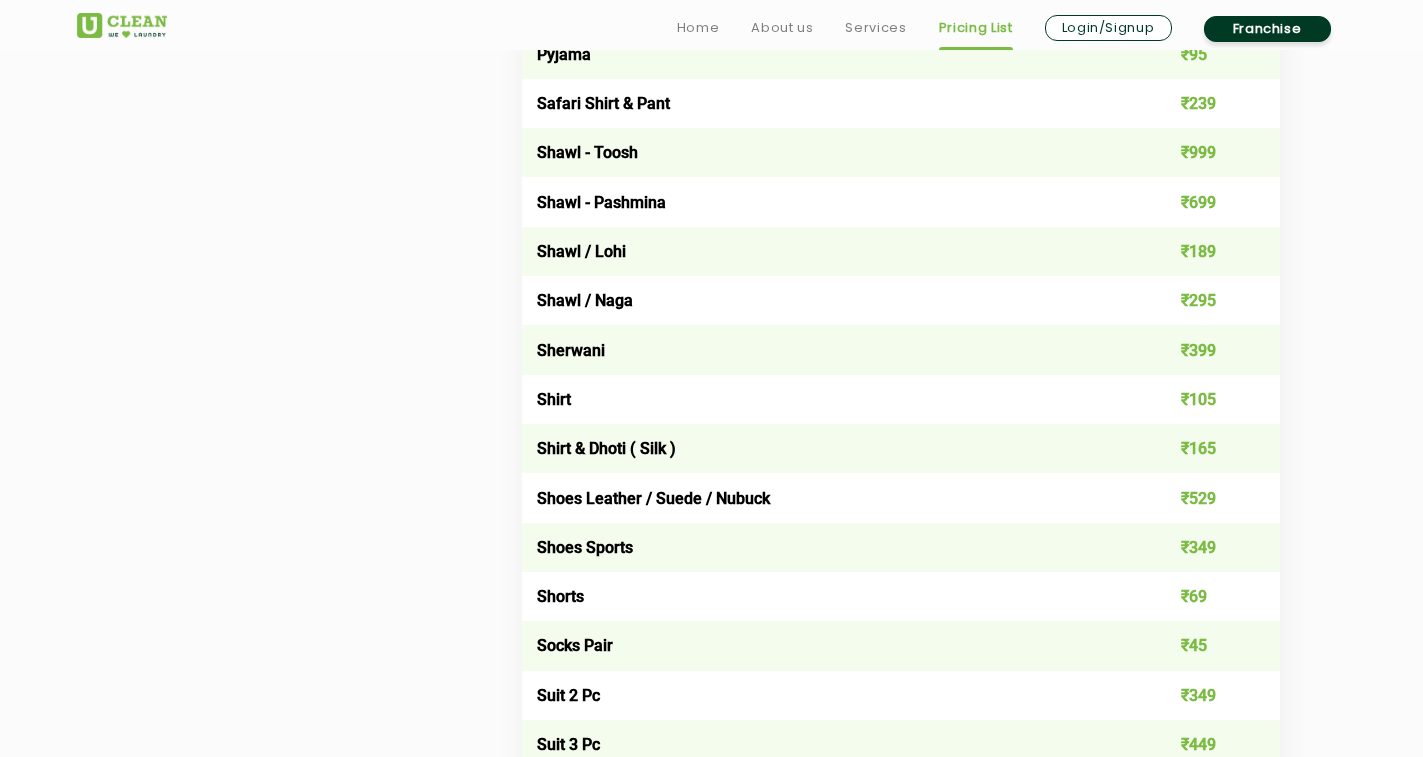 click on "Shoes Sports" at bounding box center (825, 547) 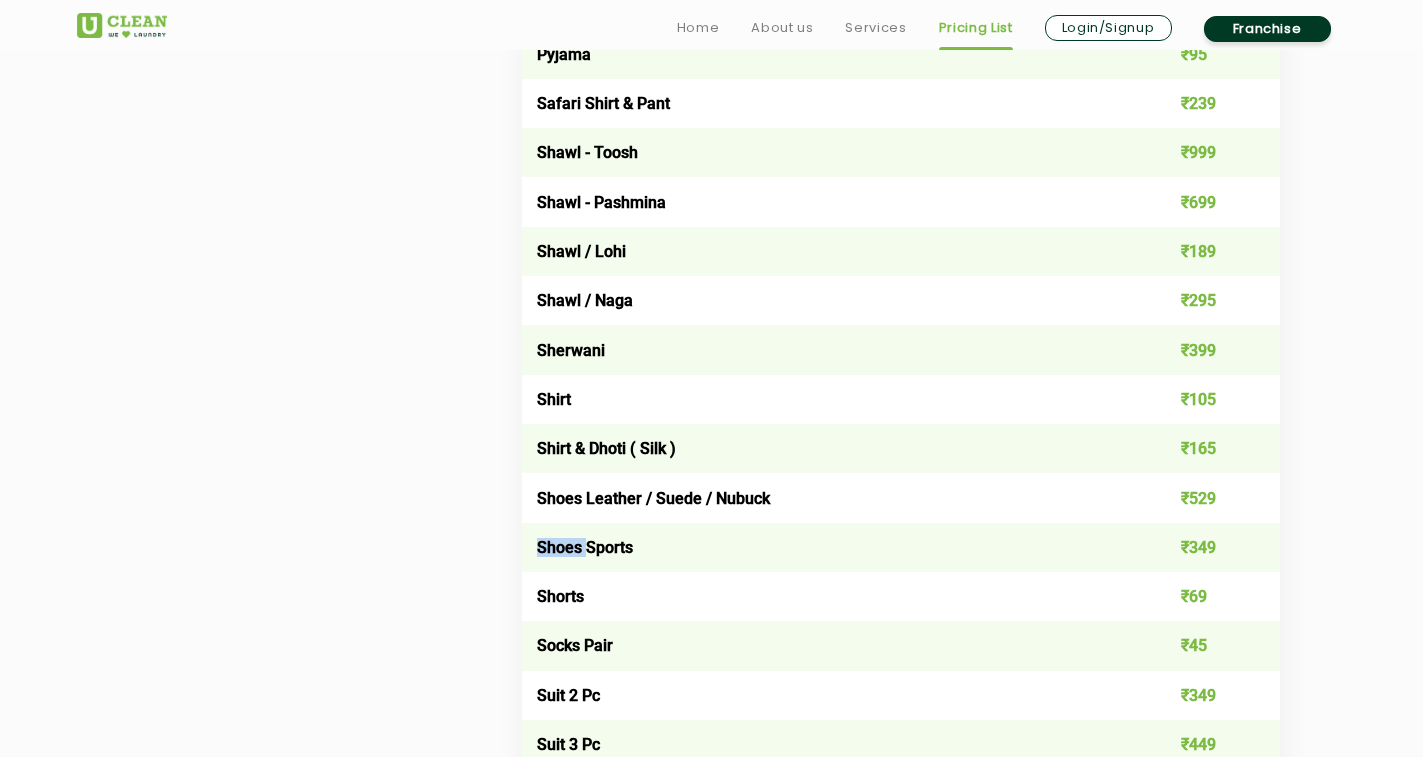 click on "Shoes Sports" at bounding box center (825, 547) 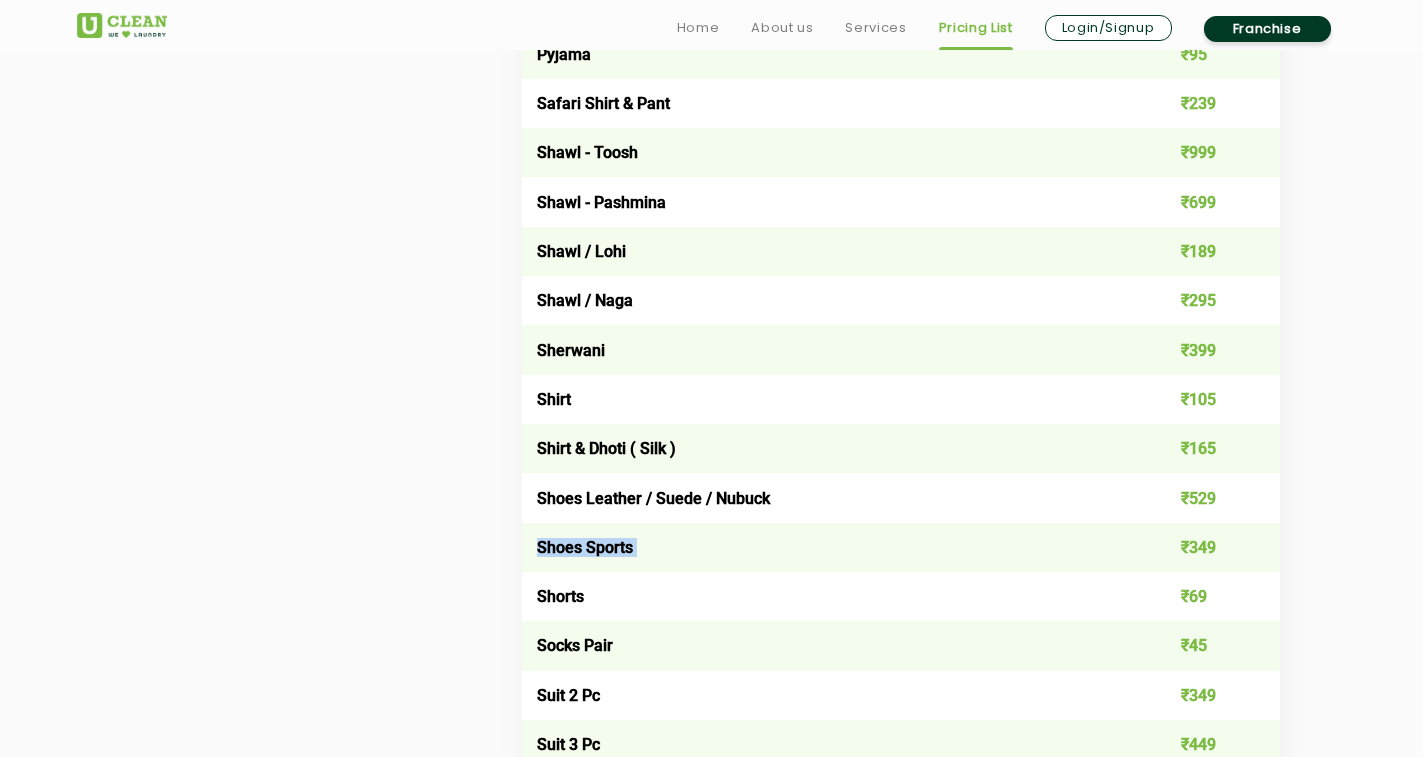 click on "Shoes Sports" at bounding box center [825, 547] 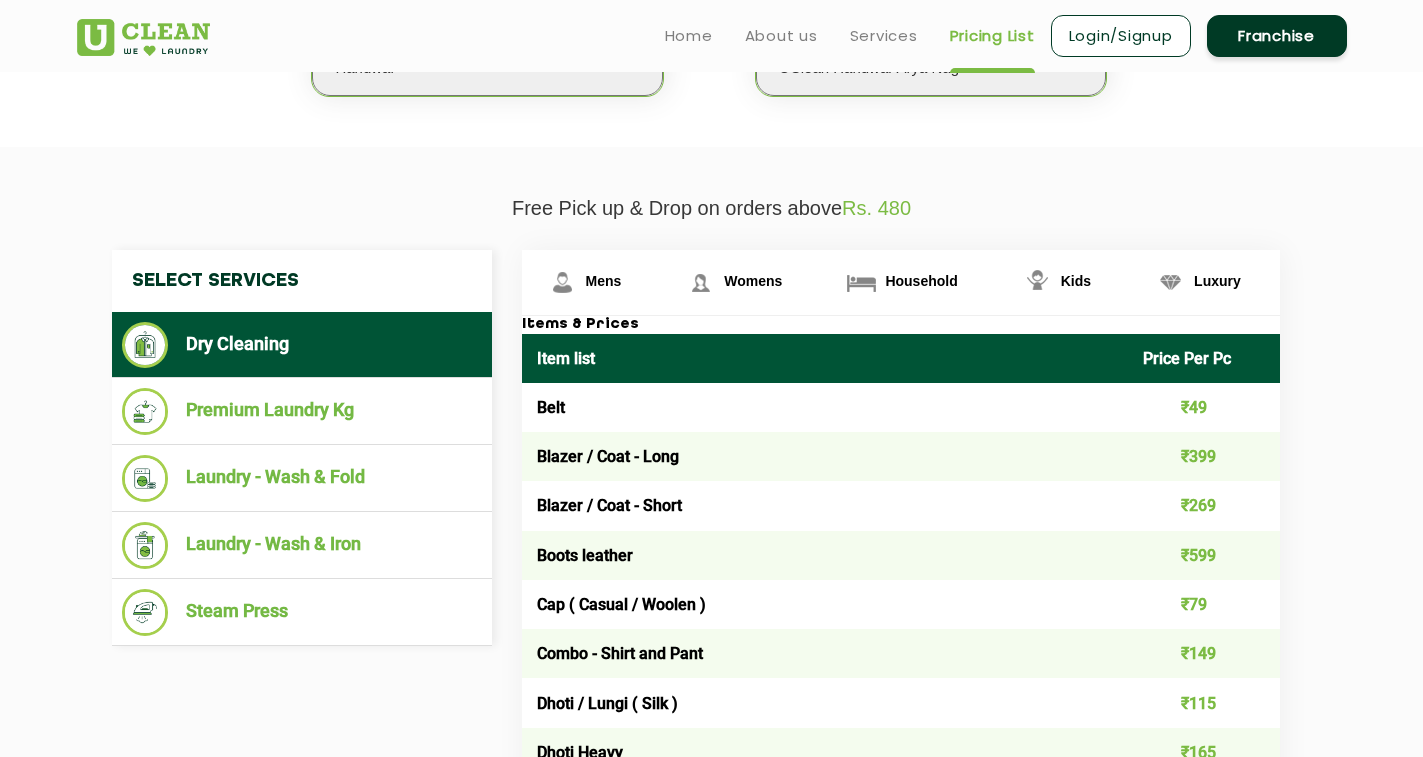 scroll, scrollTop: 568, scrollLeft: 0, axis: vertical 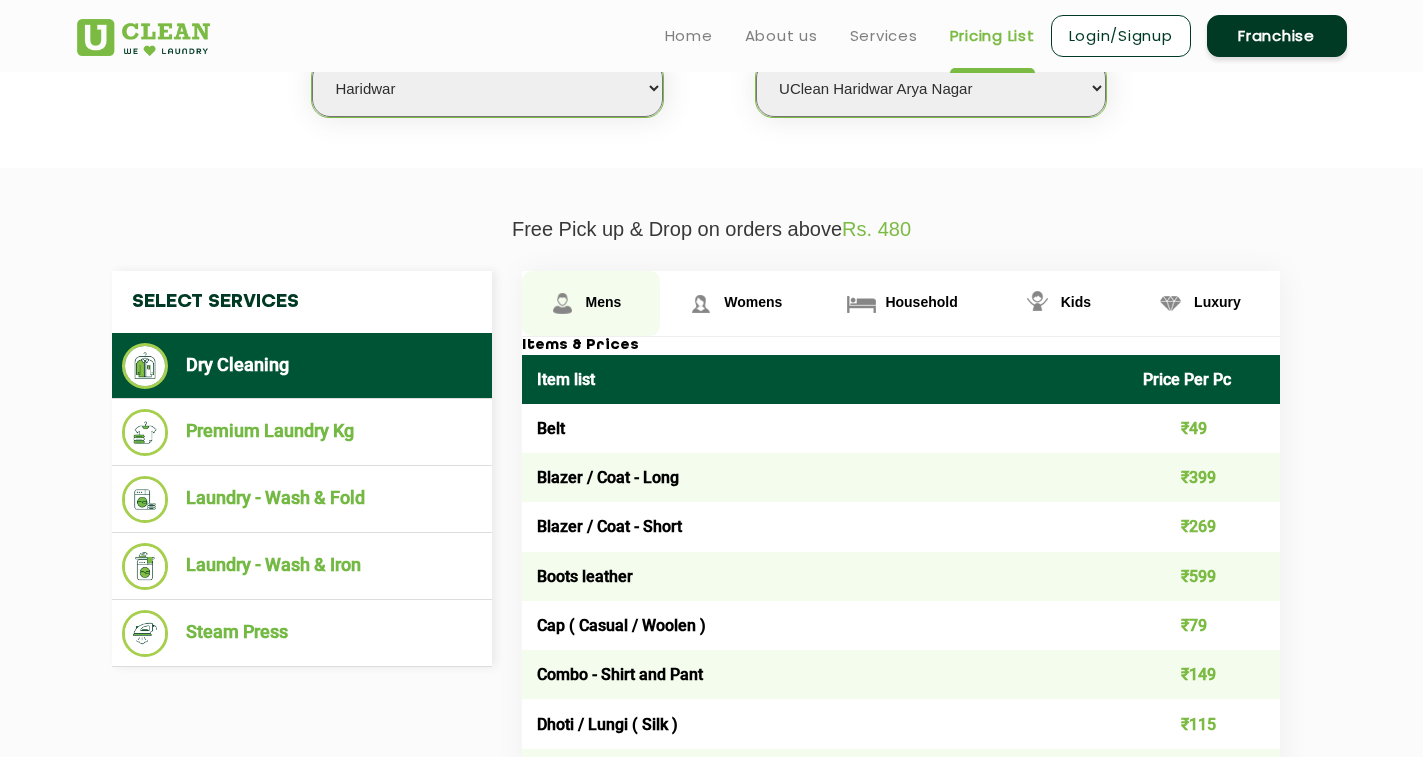 click on "Mens" at bounding box center (604, 302) 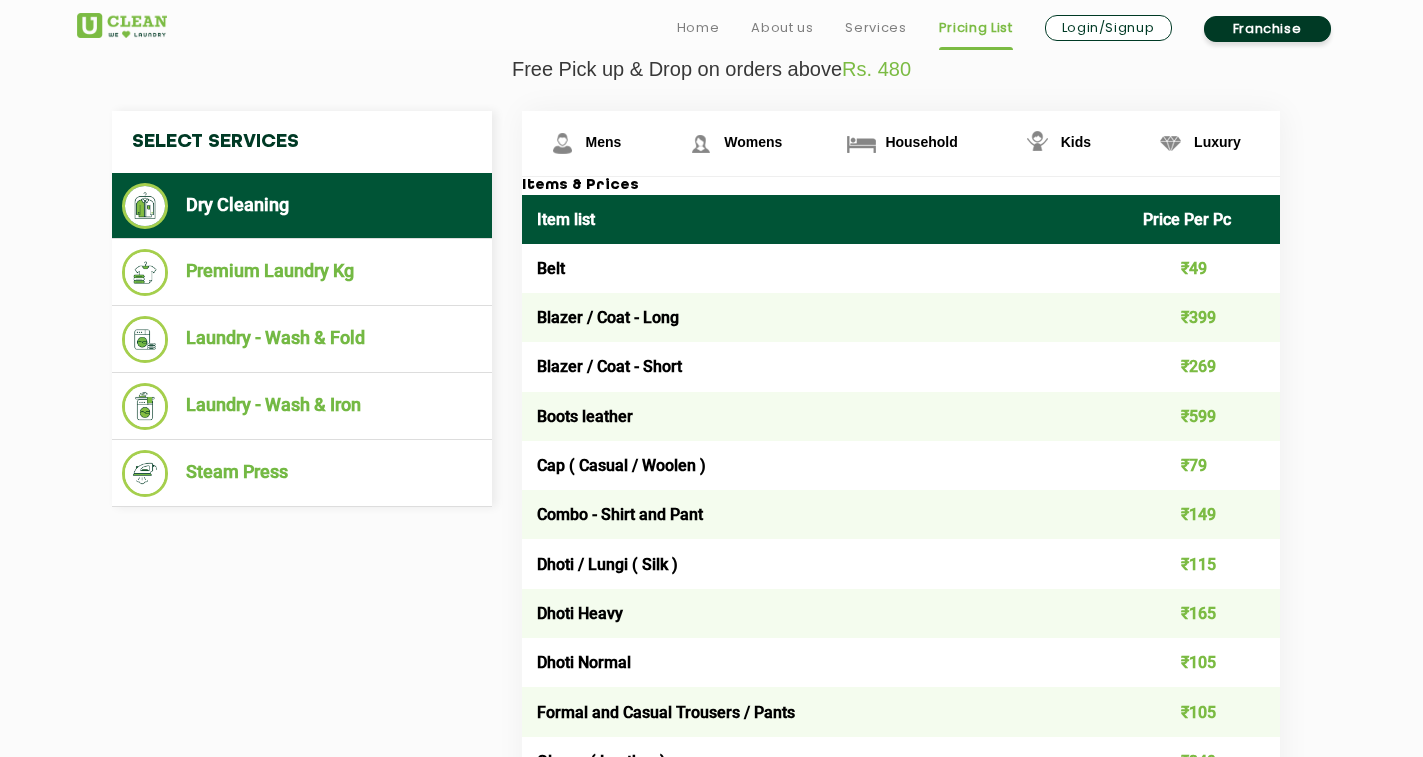 scroll, scrollTop: 768, scrollLeft: 0, axis: vertical 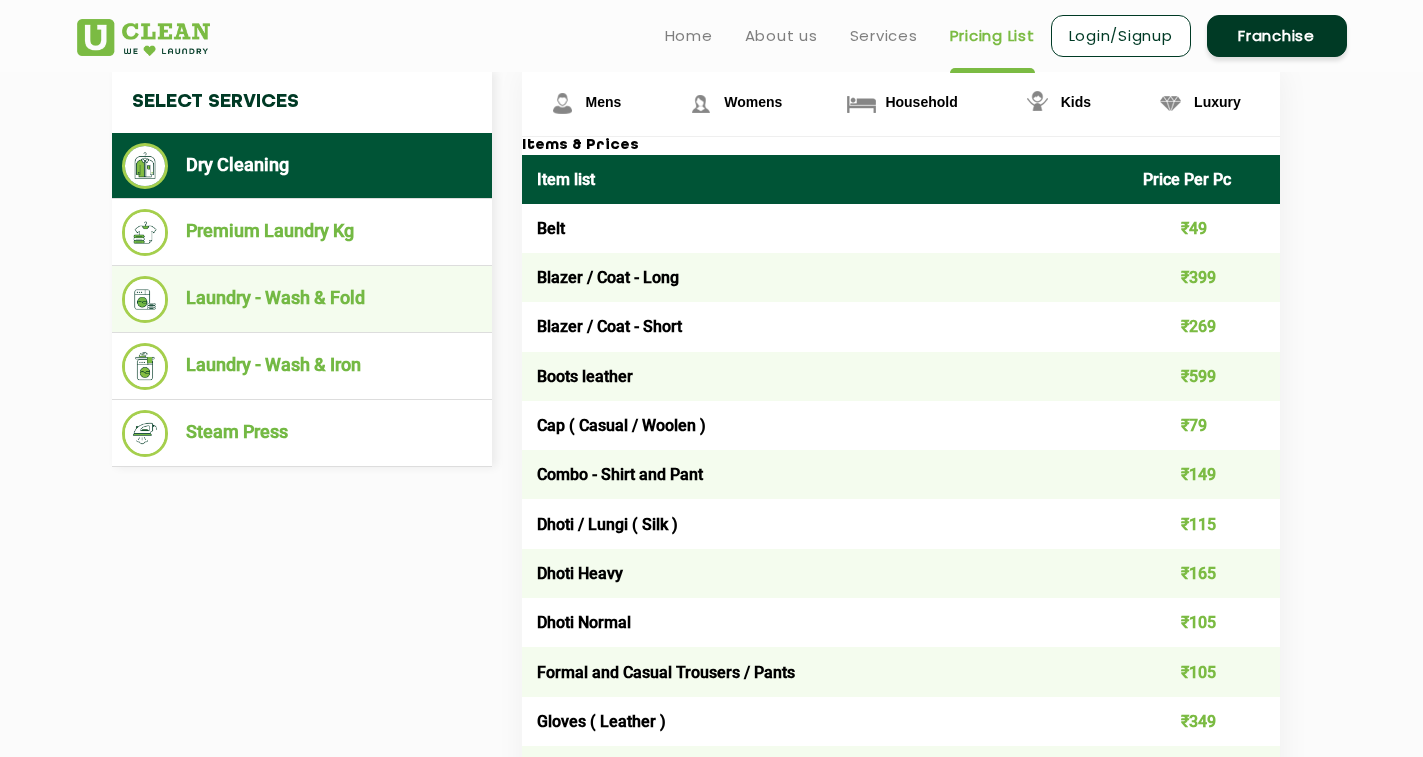 click on "Laundry - Wash & Fold" at bounding box center [302, 299] 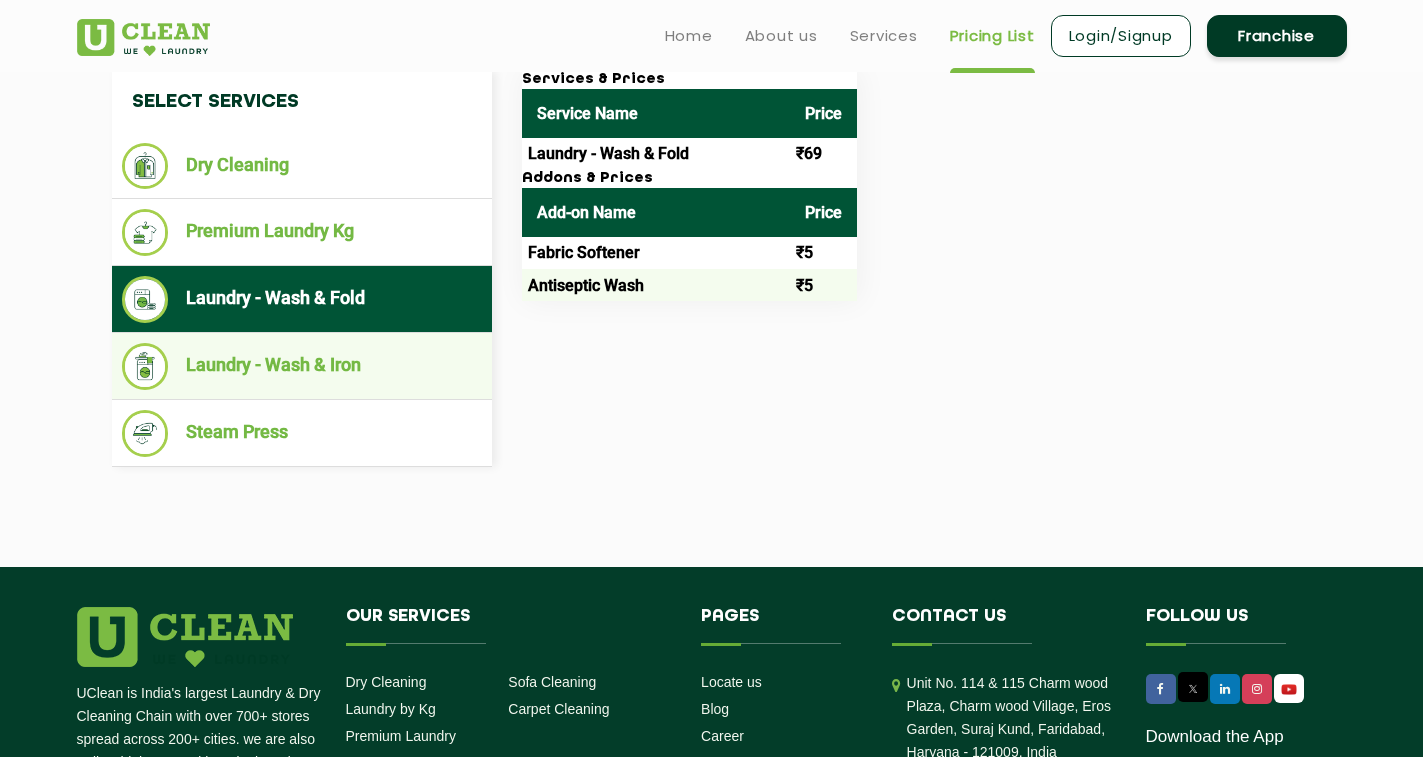 click on "Laundry - Wash & Iron" at bounding box center [302, 366] 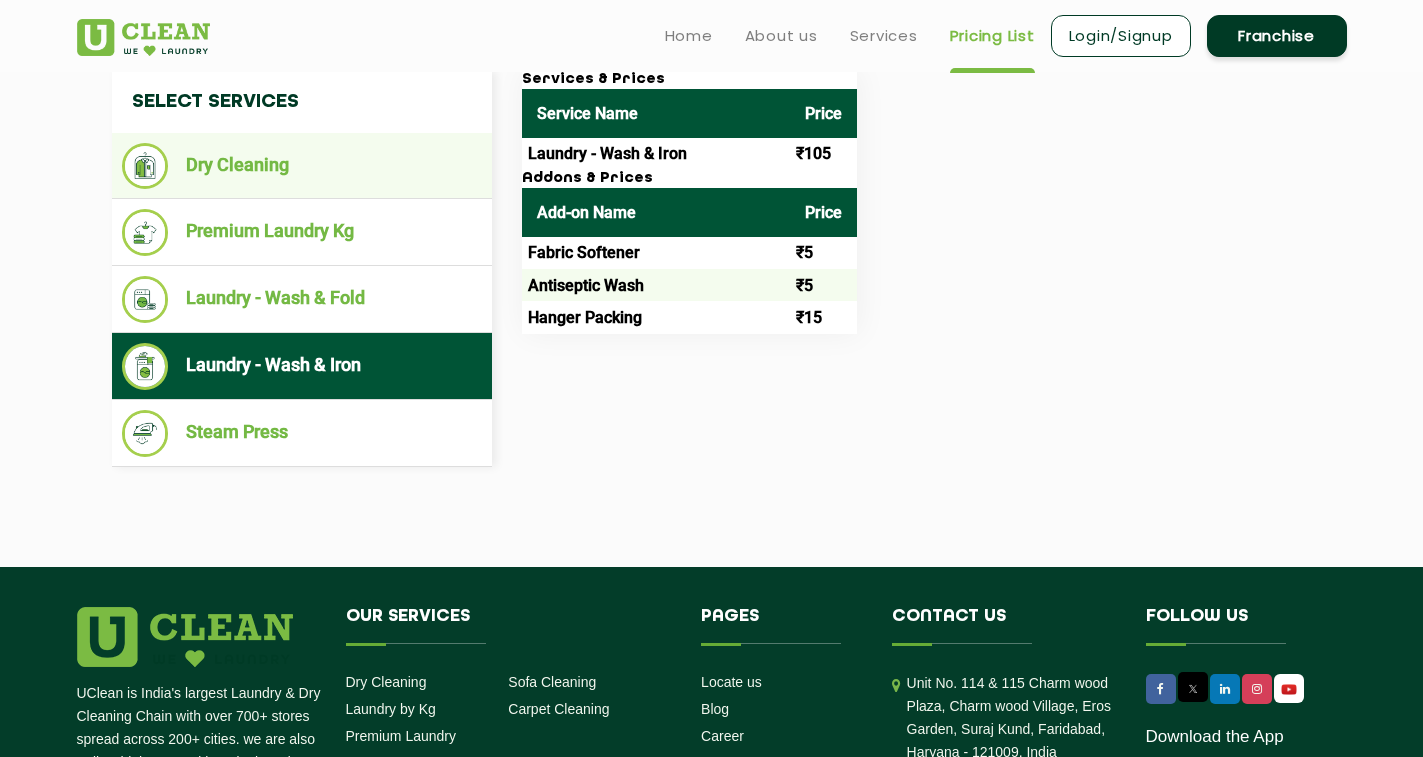 click on "Dry Cleaning" at bounding box center [302, 166] 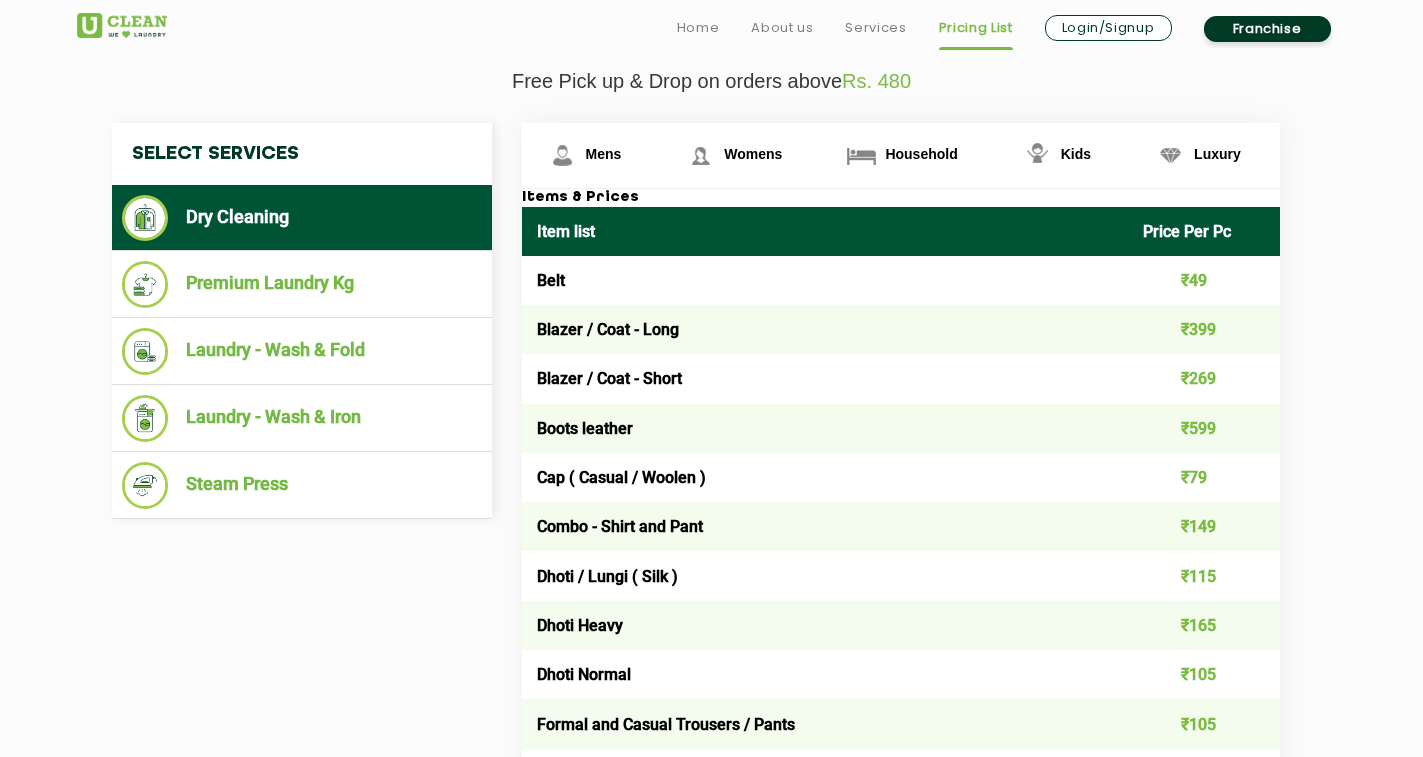 scroll, scrollTop: 768, scrollLeft: 0, axis: vertical 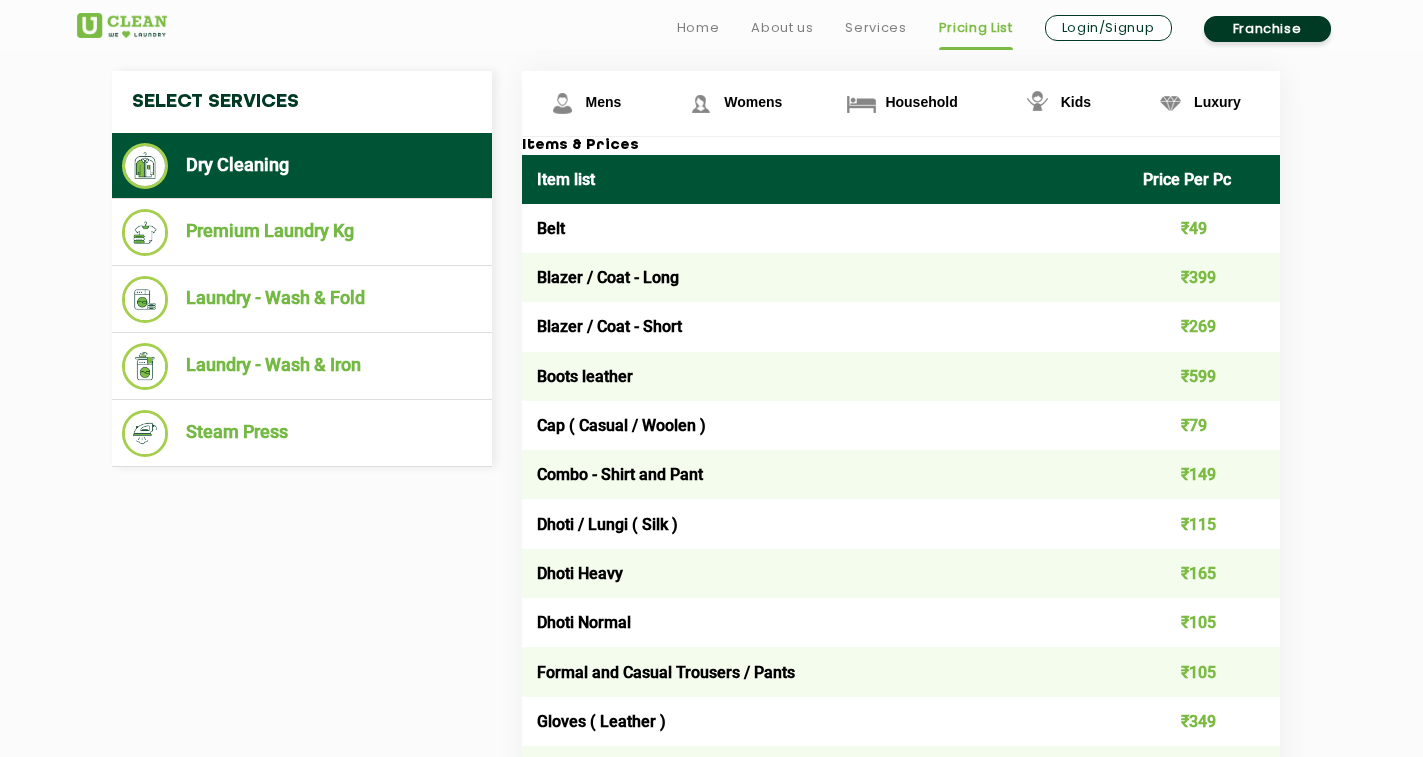 click on "₹115" at bounding box center [1204, 523] 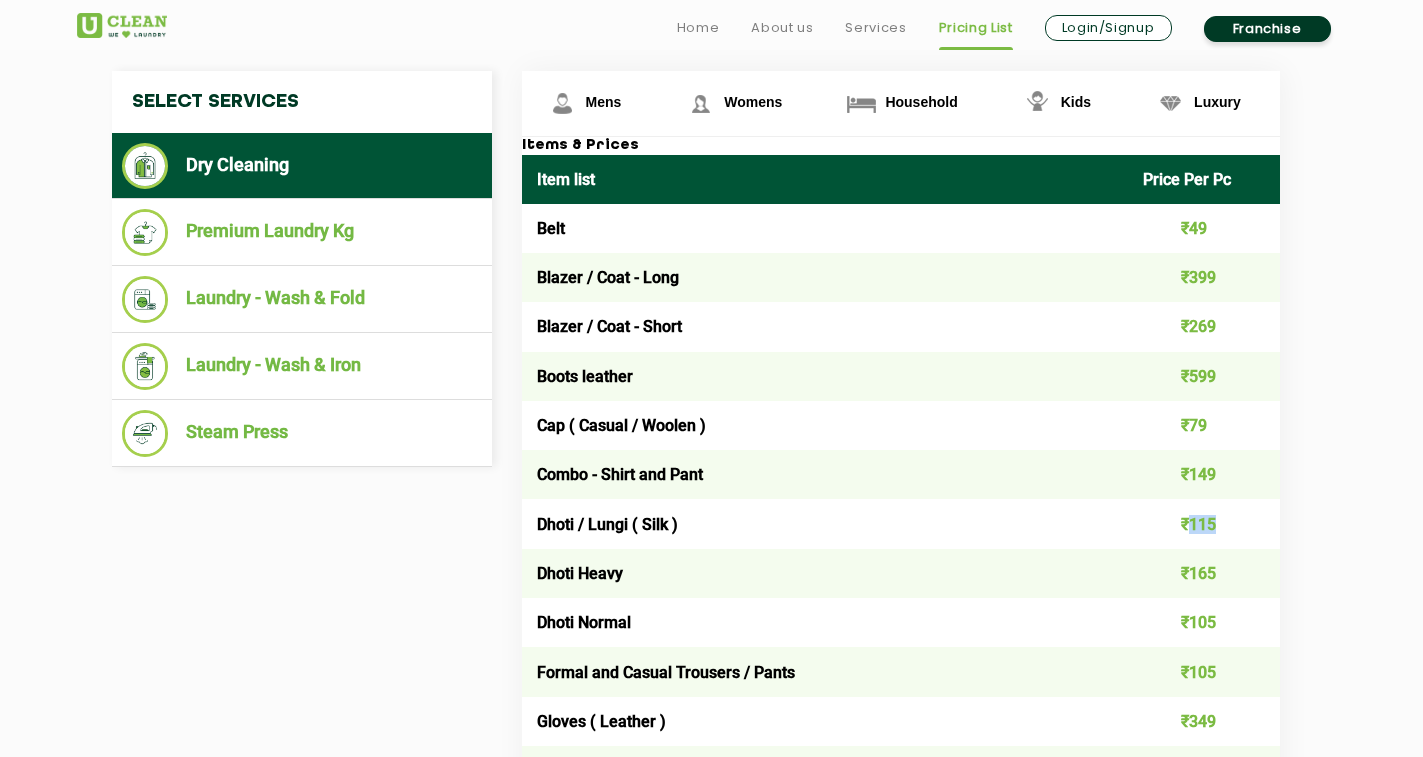 drag, startPoint x: 1194, startPoint y: 512, endPoint x: 1214, endPoint y: 514, distance: 20.09975 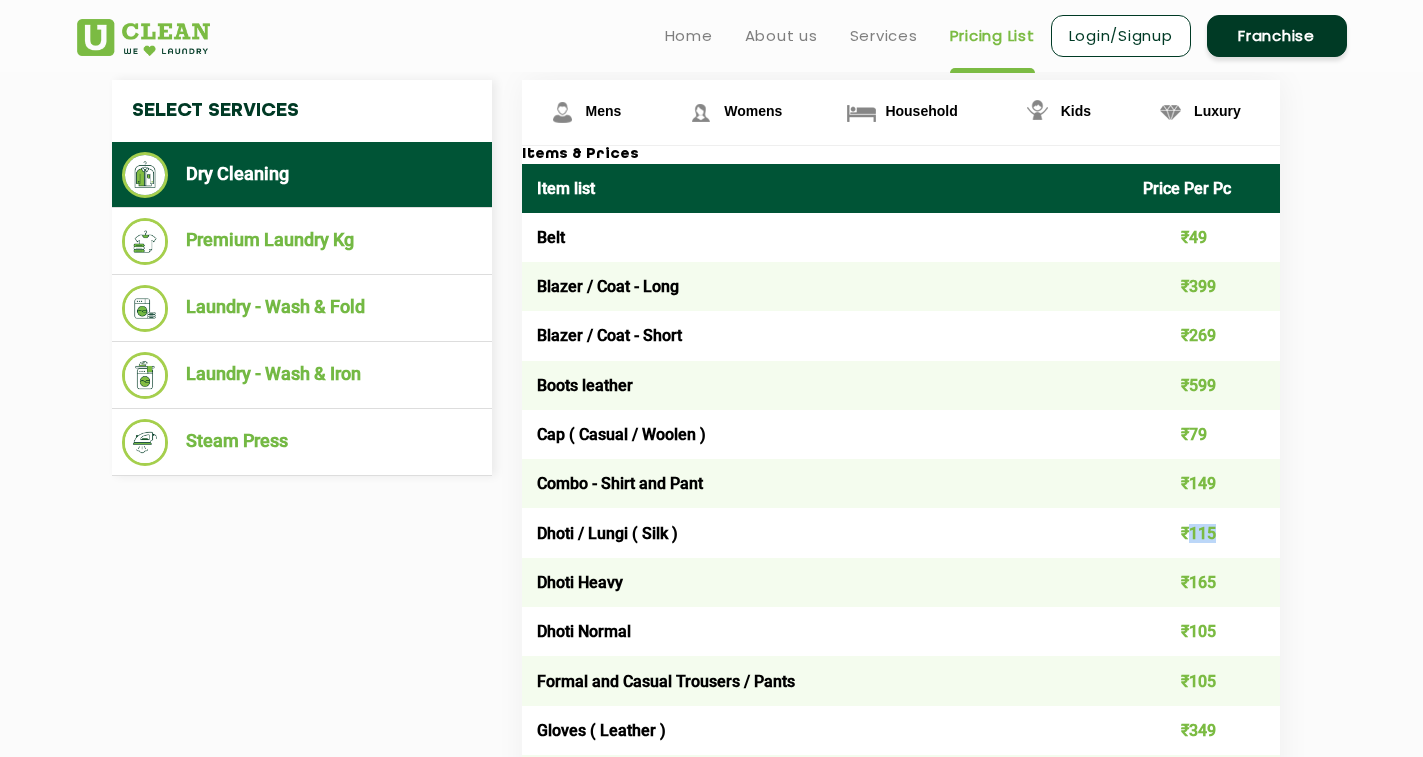 scroll, scrollTop: 668, scrollLeft: 0, axis: vertical 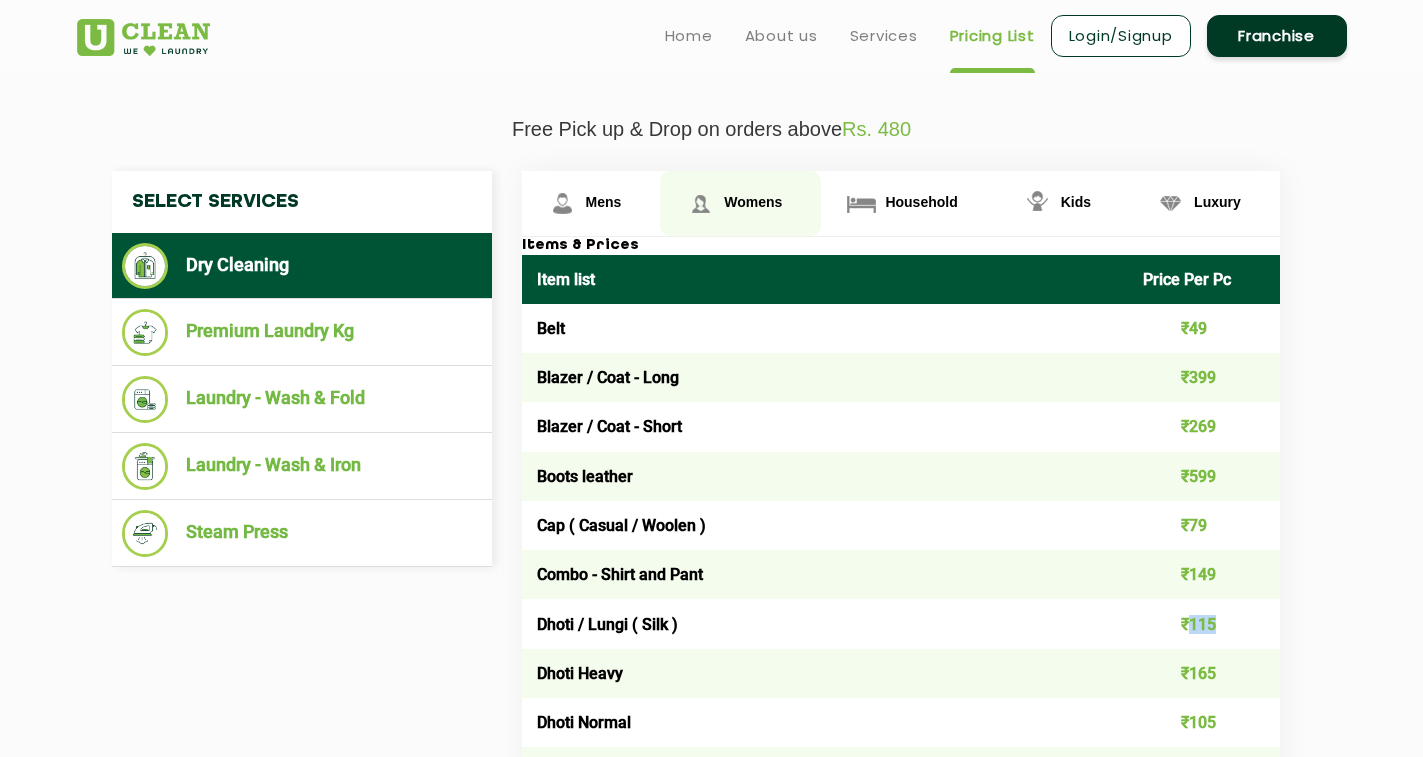click on "Womens" at bounding box center [604, 202] 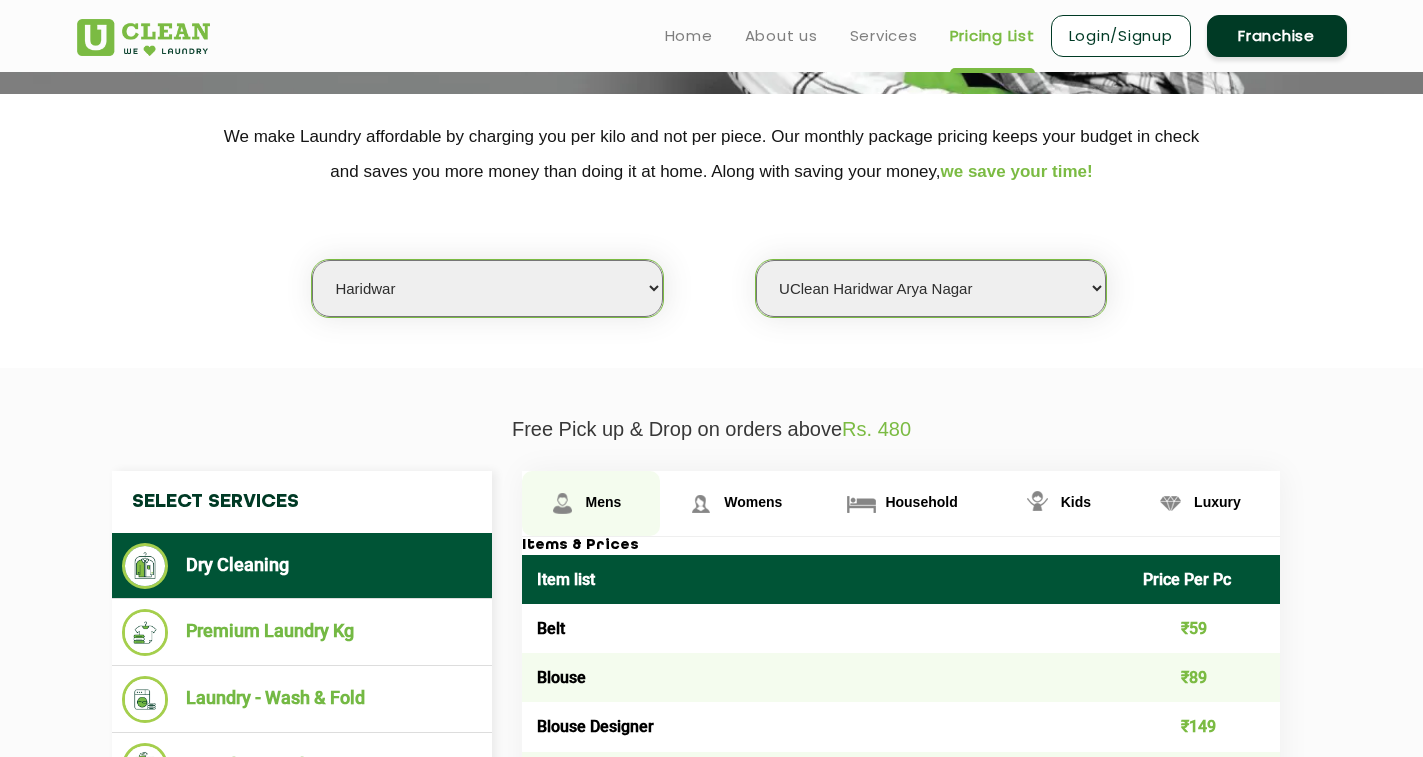 scroll, scrollTop: 268, scrollLeft: 0, axis: vertical 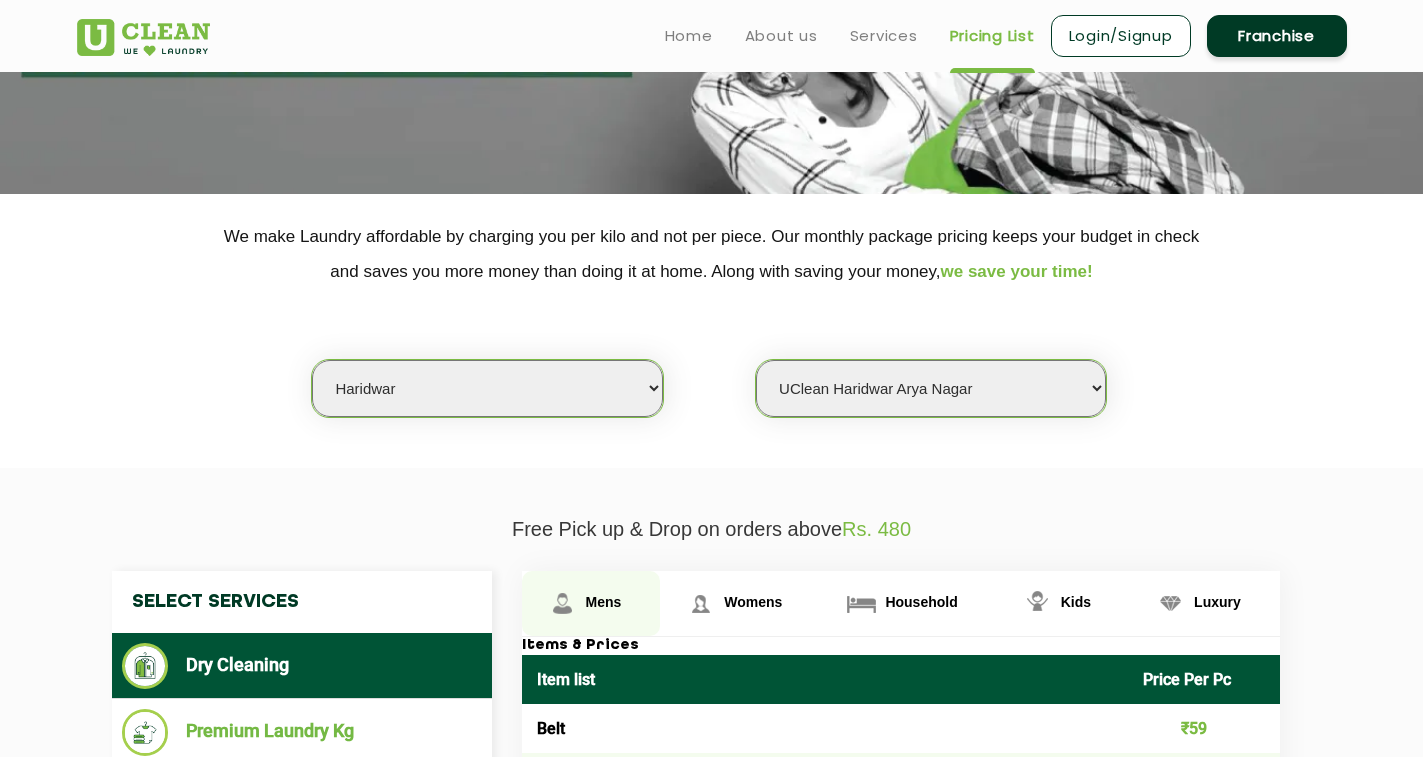 click on "Mens" at bounding box center (591, 603) 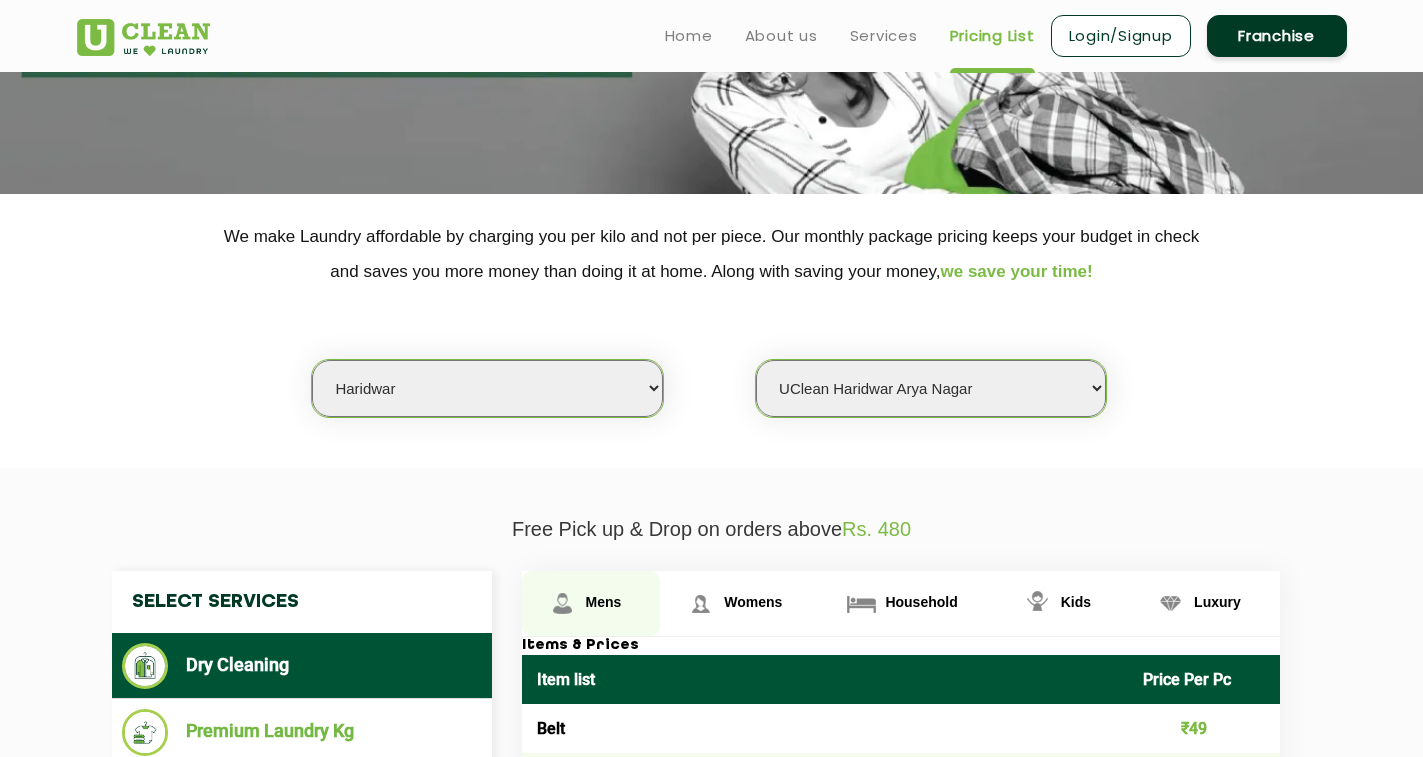 click on "Mens" at bounding box center [604, 602] 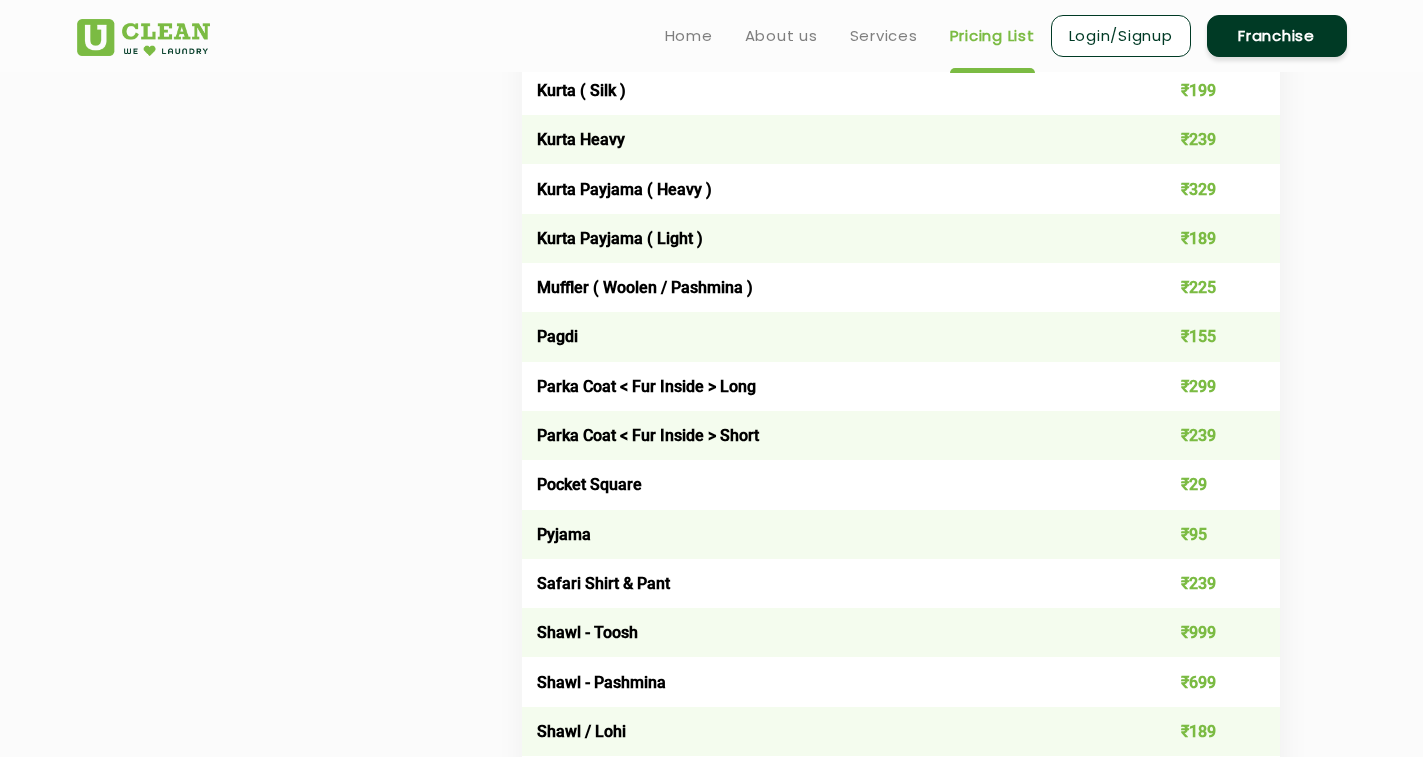 scroll, scrollTop: 2168, scrollLeft: 0, axis: vertical 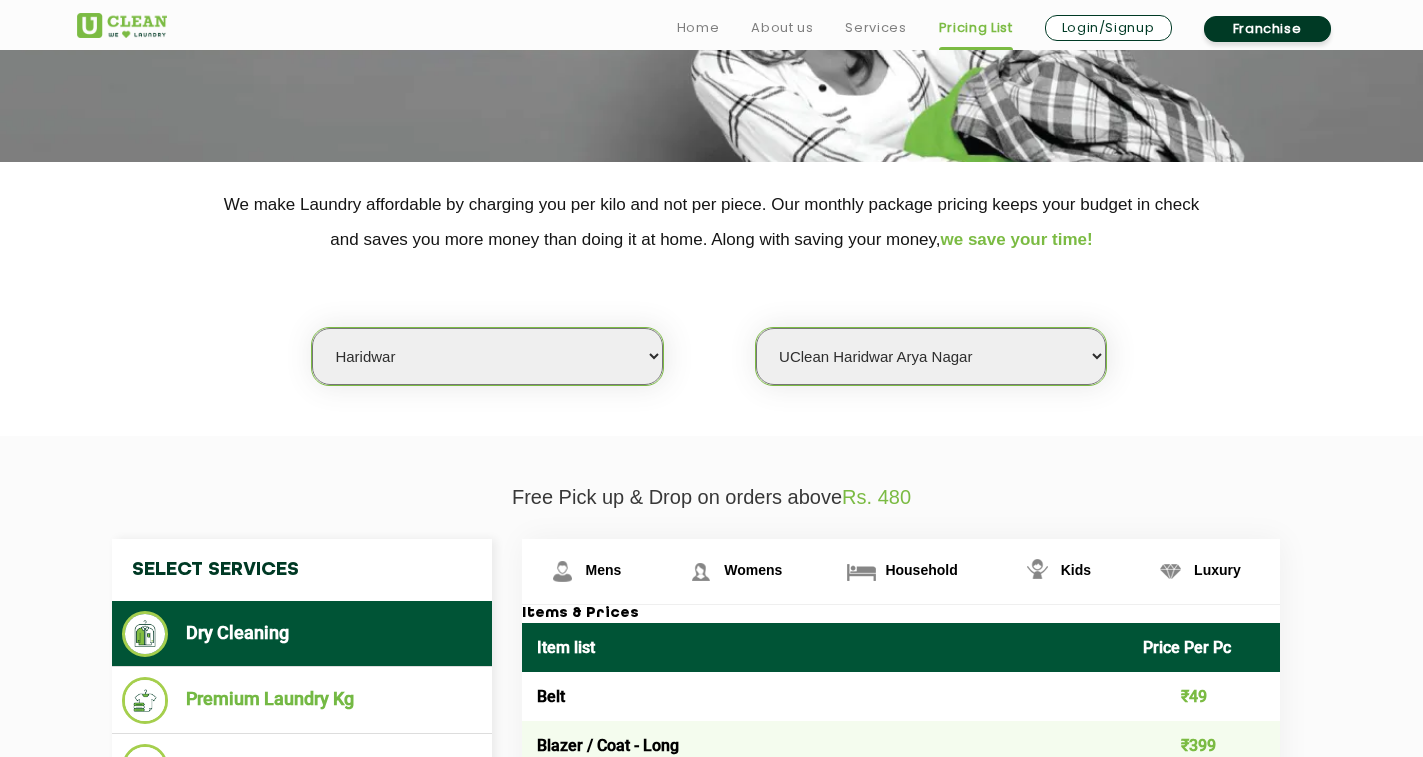 click on "Select city Aalo Agartala Agra Ahmedabad Akola Aligarh Alwar - UClean Select Amravati Aurangabad Ayodhya Bahadurgarh Bahraich Baleswar Baramulla Bareilly Barmer Barpeta Bathinda Belgaum Bengaluru Berhampur Bettiah Bhagalpur Bhilwara Bhiwadi Bhopal Bhubaneshwar Bidar Bikaner Bilaspur Bokaro Bongaigaon Chandigarh Chennai Chitrakoot Cochin Coimbatore Cooch Behar Coonoor Daman Danapur Darrang Daudnagar Dehradun Delhi Deoghar Dhanbad Dharwad Dhule Dibrugarh Digboi Dimapur Dindigul Duliajan Ellenabad Erode Faridabad Gandhidham Gandhinagar Garia Ghaziabad Goa Gohana Golaghat Gonda Gorakhpur Gurugram Guwahati Gwalior Haldwani Hamirpur Hanumangarh Haridwar Hingoli Hojai Howrah Hubli Hyderabad Imphal Indore Itanagar Jagdalpur Jagraon Jaipur Jaipur - Select Jammu Jamshedpur Jehanabad Jhansi Jodhpur Jorhat Kaithal Kakinada Kanpur Kargil Karimganj Kathmandu Kharupetia Khopoli Kochi Kohima Kokapet Kokrajhar Kolhapur Kolkata Kota - Select Kotdwar Krishnanagar Kundli Kurnool Latur Leh Longding Lower Subansiri Lucknow Madurai" at bounding box center [487, 356] 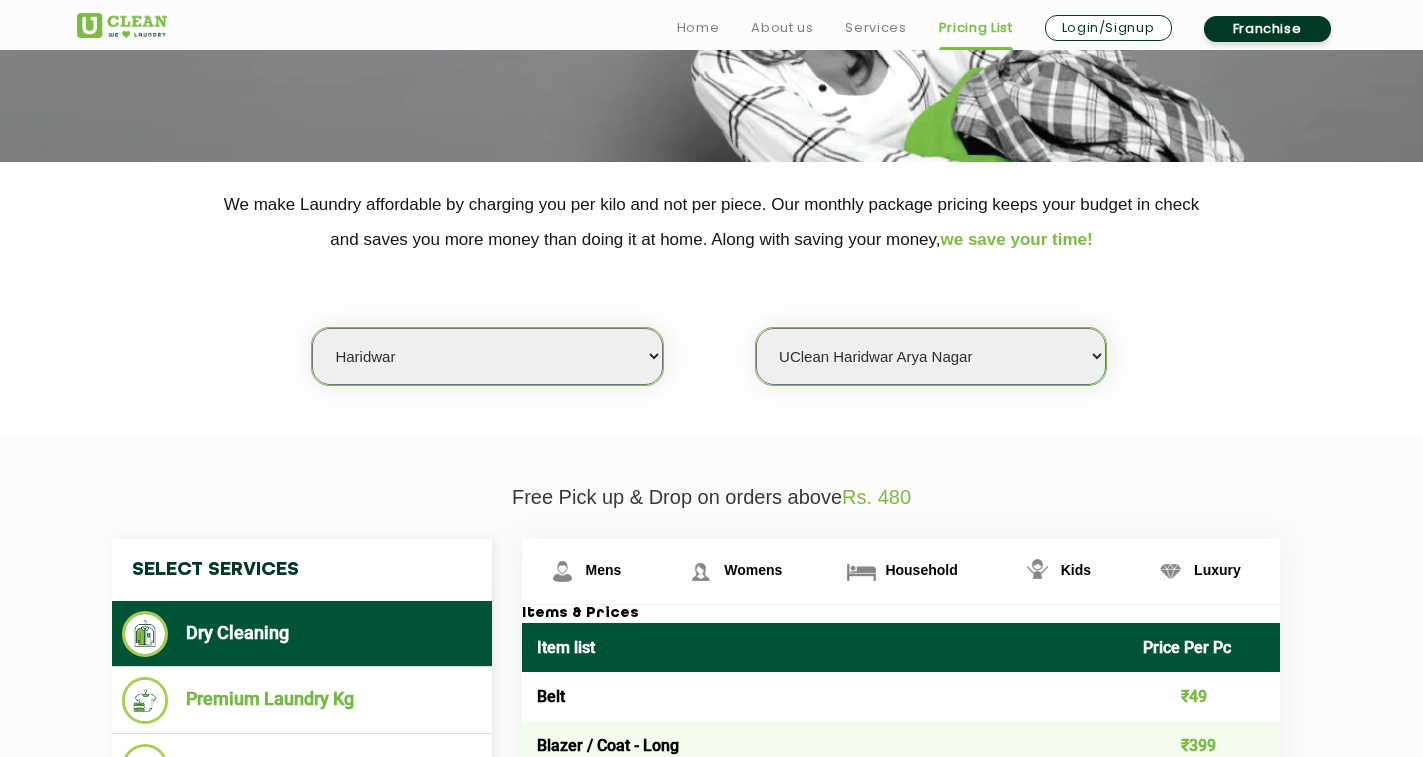 click on "Select city Aalo Agartala Agra Ahmedabad Akola Aligarh Alwar - UClean Select Amravati Aurangabad Ayodhya Bahadurgarh Bahraich Baleswar Baramulla Bareilly Barmer Barpeta Bathinda Belgaum Bengaluru Berhampur Bettiah Bhagalpur Bhilwara Bhiwadi Bhopal Bhubaneshwar Bidar Bikaner Bilaspur Bokaro Bongaigaon Chandigarh Chennai Chitrakoot Cochin Coimbatore Cooch Behar Coonoor Daman Danapur Darrang Daudnagar Dehradun Delhi Deoghar Dhanbad Dharwad Dhule Dibrugarh Digboi Dimapur Dindigul Duliajan Ellenabad Erode Faridabad Gandhidham Gandhinagar Garia Ghaziabad Goa Gohana Golaghat Gonda Gorakhpur Gurugram Guwahati Gwalior Haldwani Hamirpur Hanumangarh Haridwar Hingoli Hojai Howrah Hubli Hyderabad Imphal Indore Itanagar Jagdalpur Jagraon Jaipur Jaipur - Select Jammu Jamshedpur Jehanabad Jhansi Jodhpur Jorhat Kaithal Kakinada Kanpur Kargil Karimganj Kathmandu Kharupetia Khopoli Kochi Kohima Kokapet Kokrajhar Kolhapur Kolkata Kota - Select Kotdwar Krishnanagar Kundli Kurnool Latur Leh Longding Lower Subansiri Lucknow Madurai" at bounding box center [487, 356] 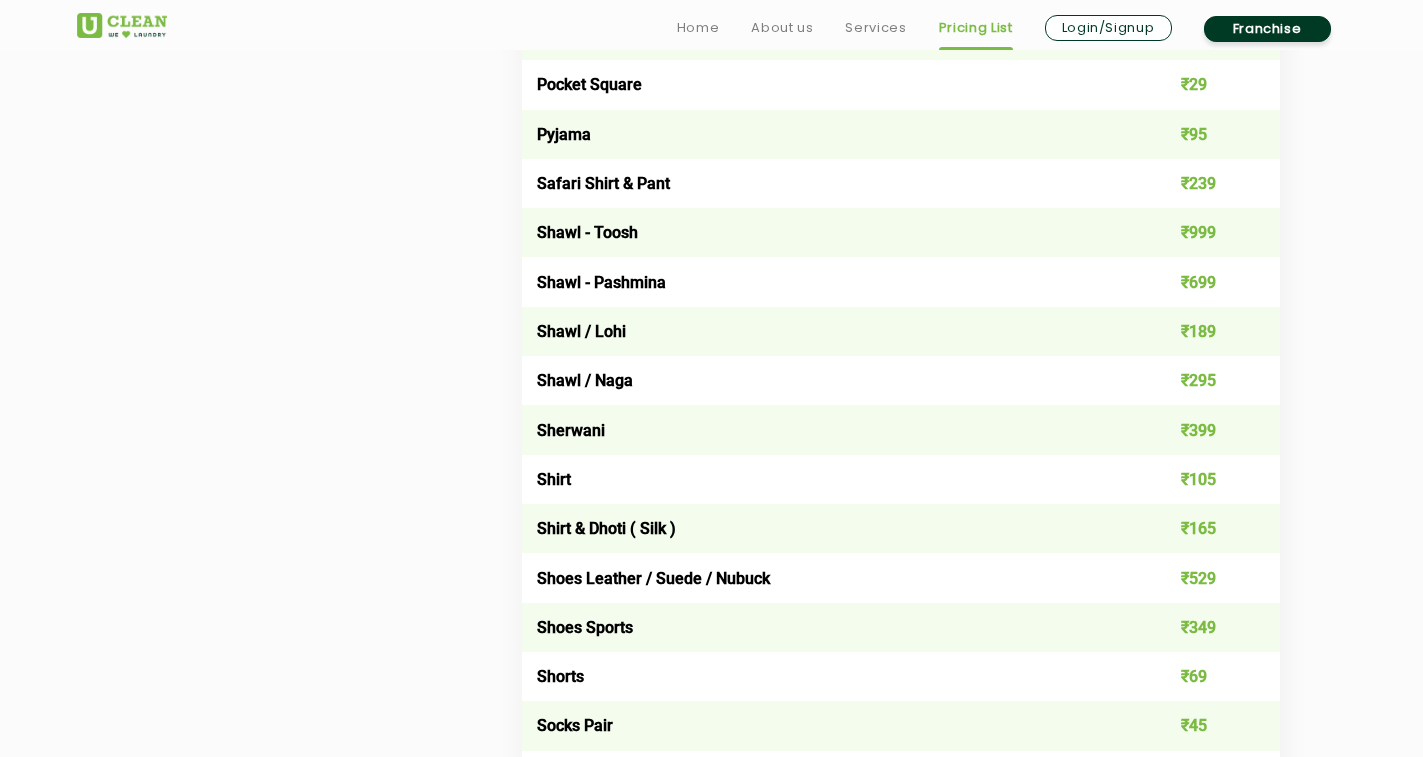 scroll, scrollTop: 2600, scrollLeft: 0, axis: vertical 